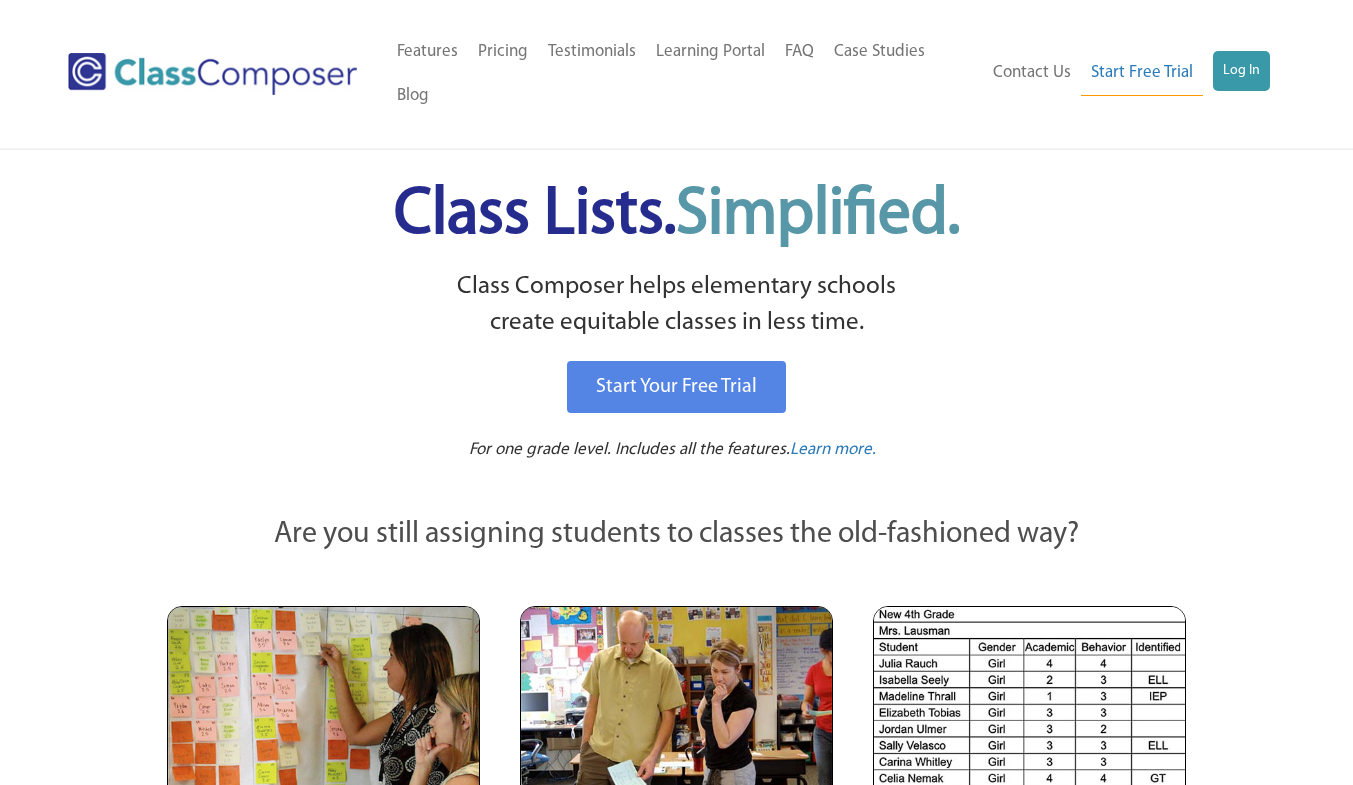 scroll, scrollTop: 0, scrollLeft: 0, axis: both 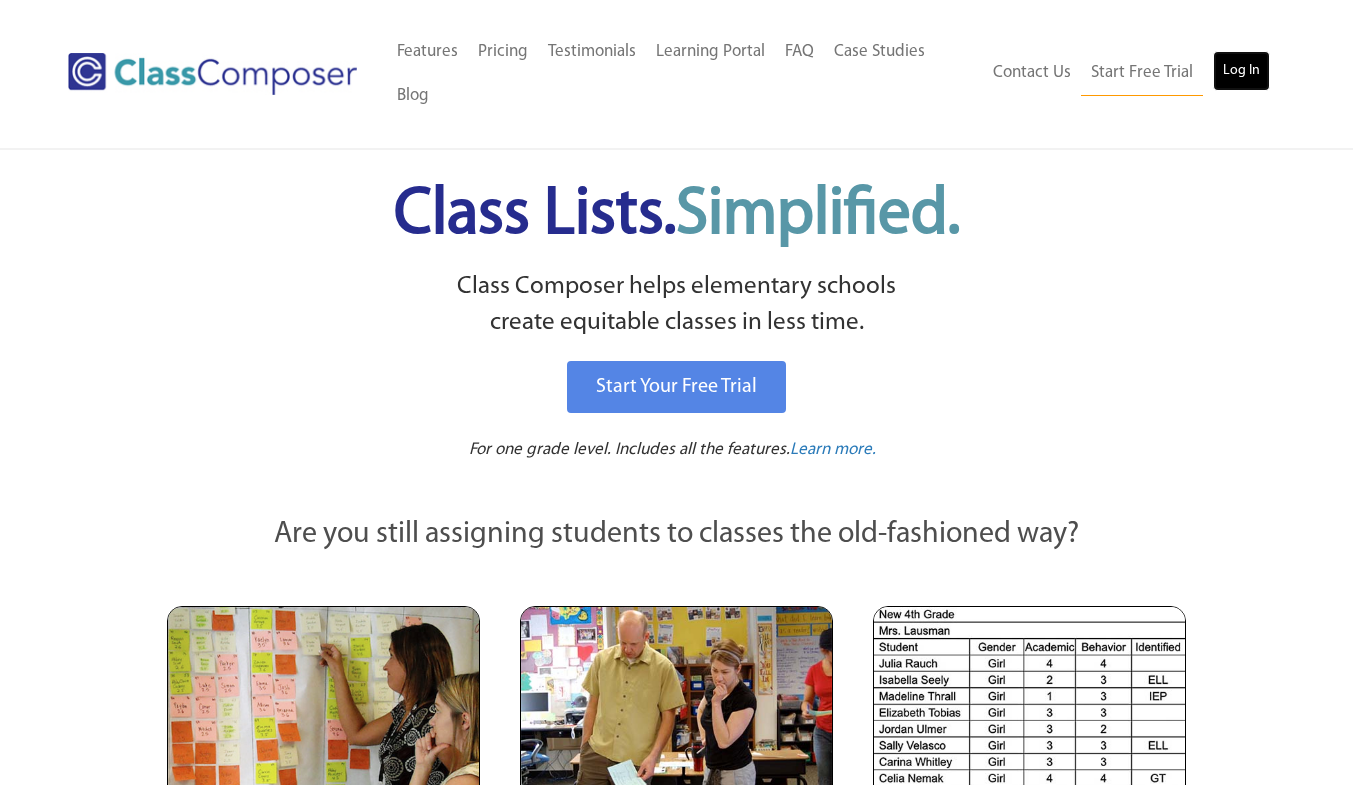 click on "Log In" at bounding box center (1241, 71) 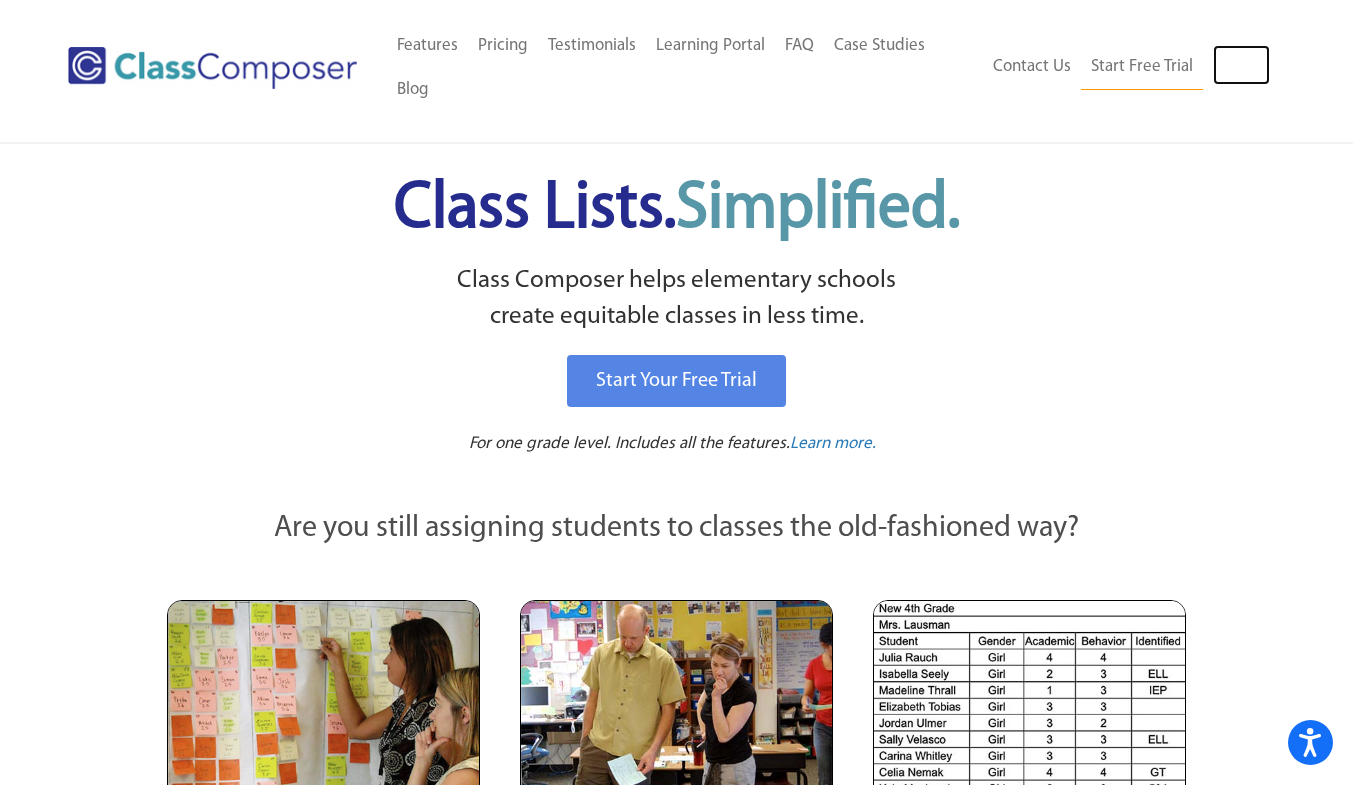 scroll, scrollTop: 0, scrollLeft: 0, axis: both 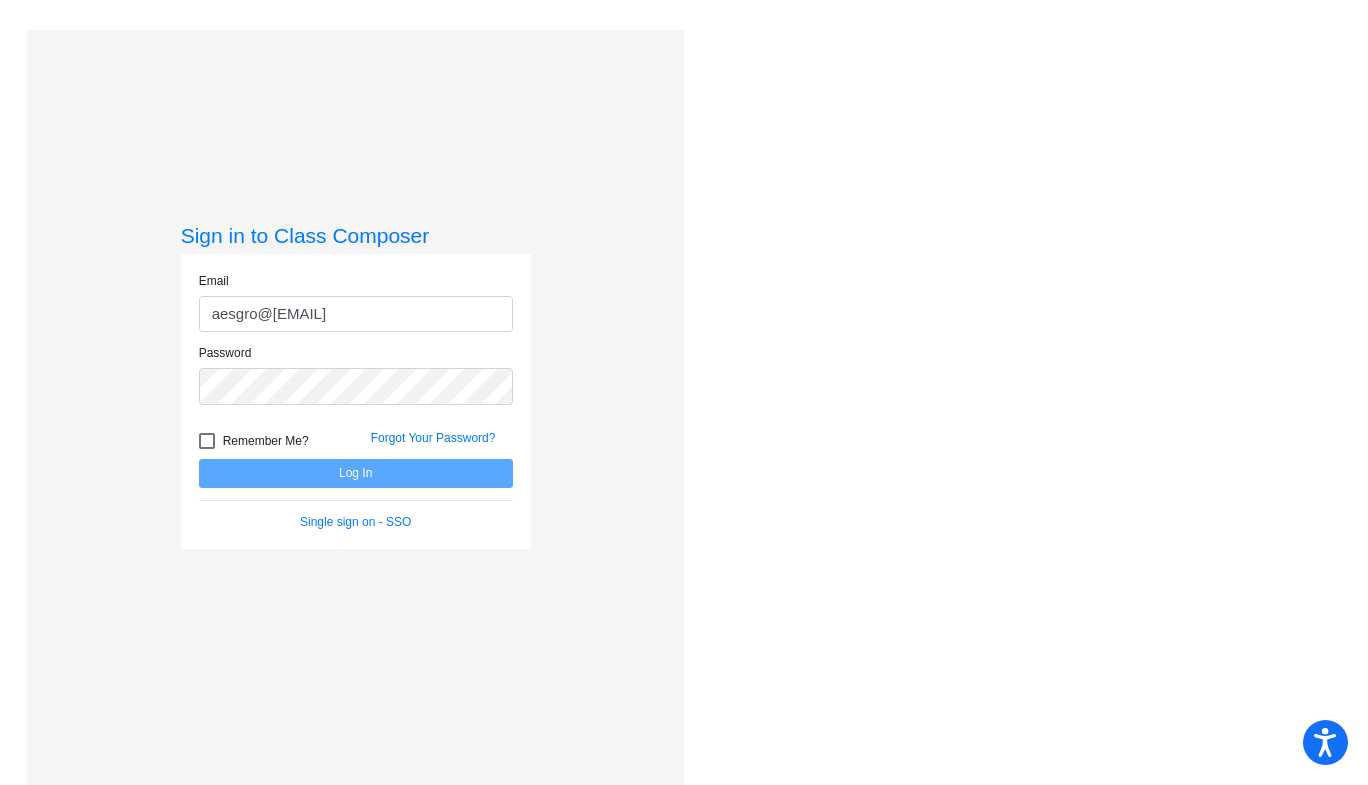 type on "aesgro@[EMAIL]" 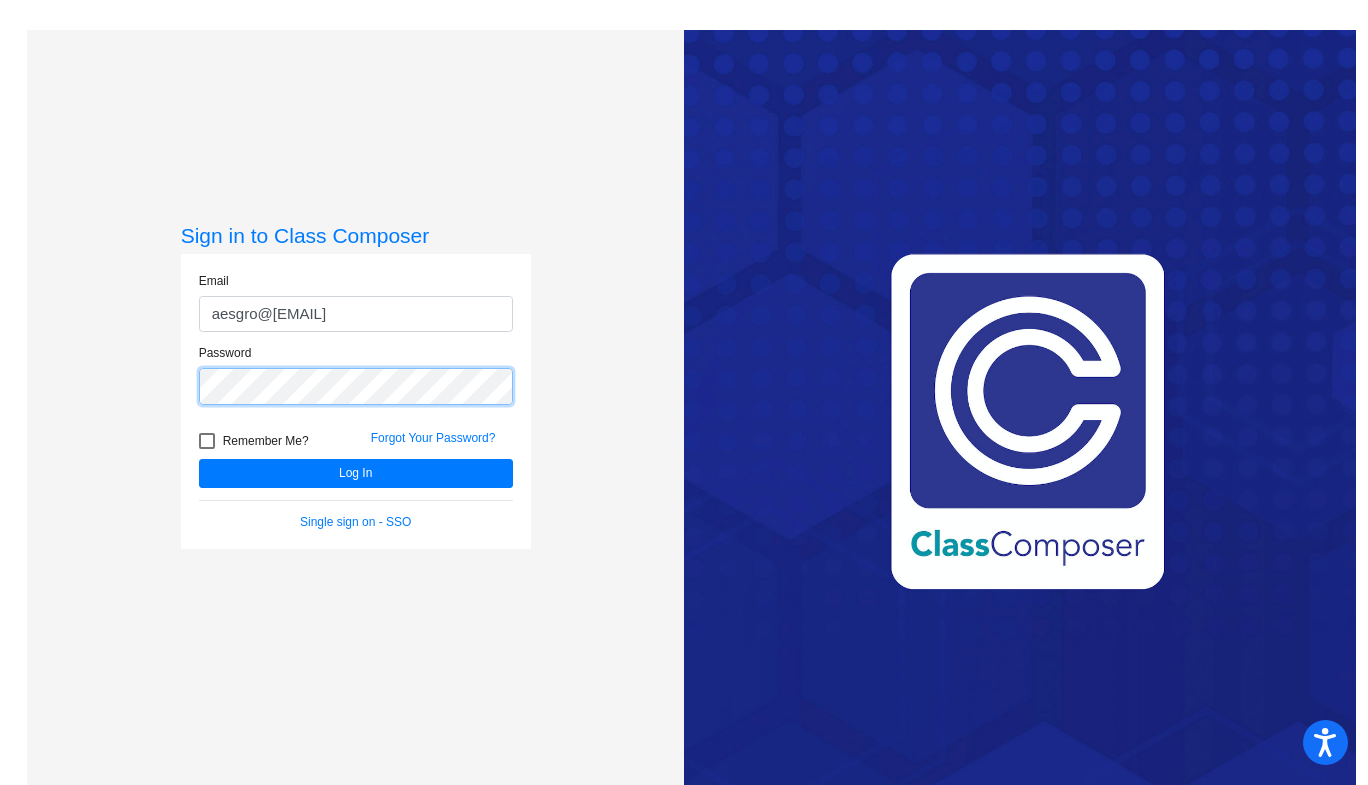 click on "Log In" 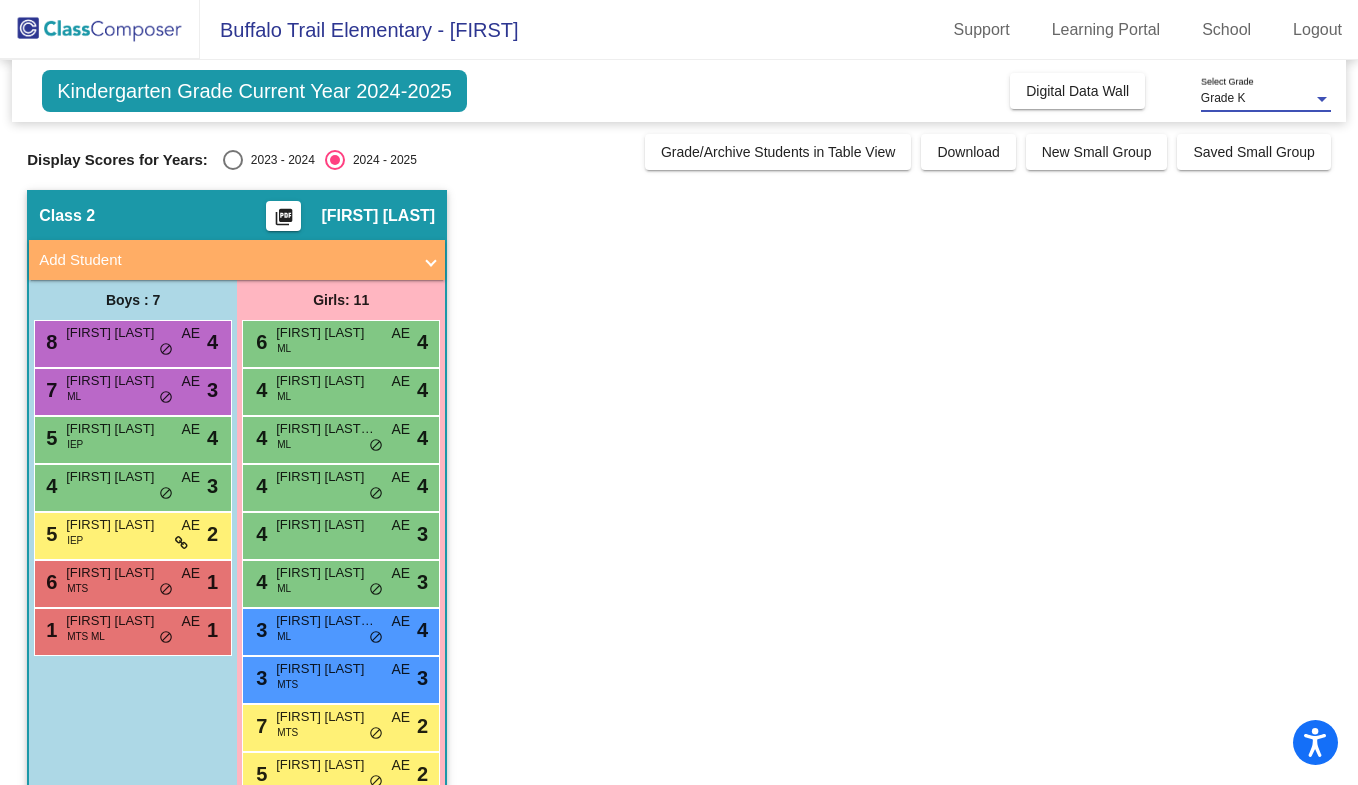 click on "Grade K" at bounding box center [1257, 99] 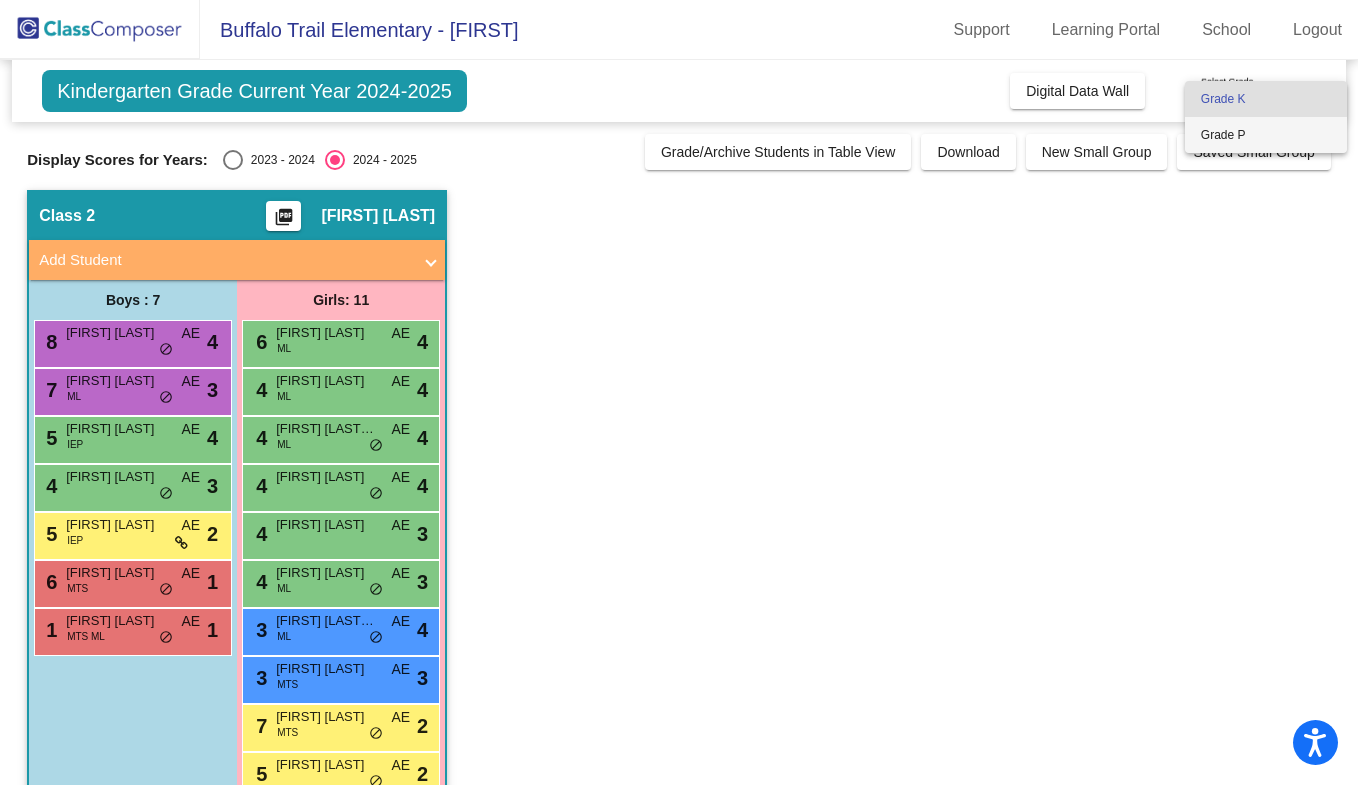 click on "Grade P" at bounding box center [1266, 135] 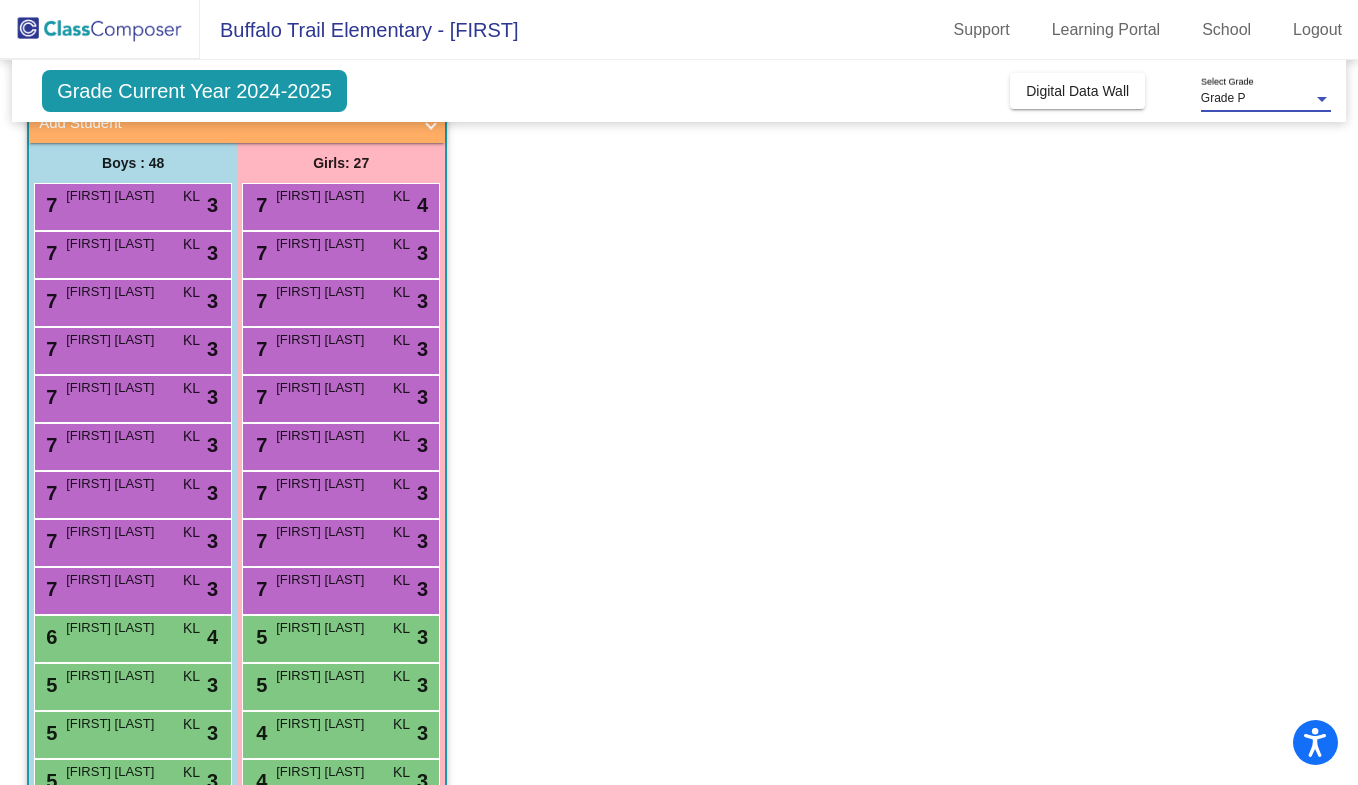 scroll, scrollTop: 0, scrollLeft: 0, axis: both 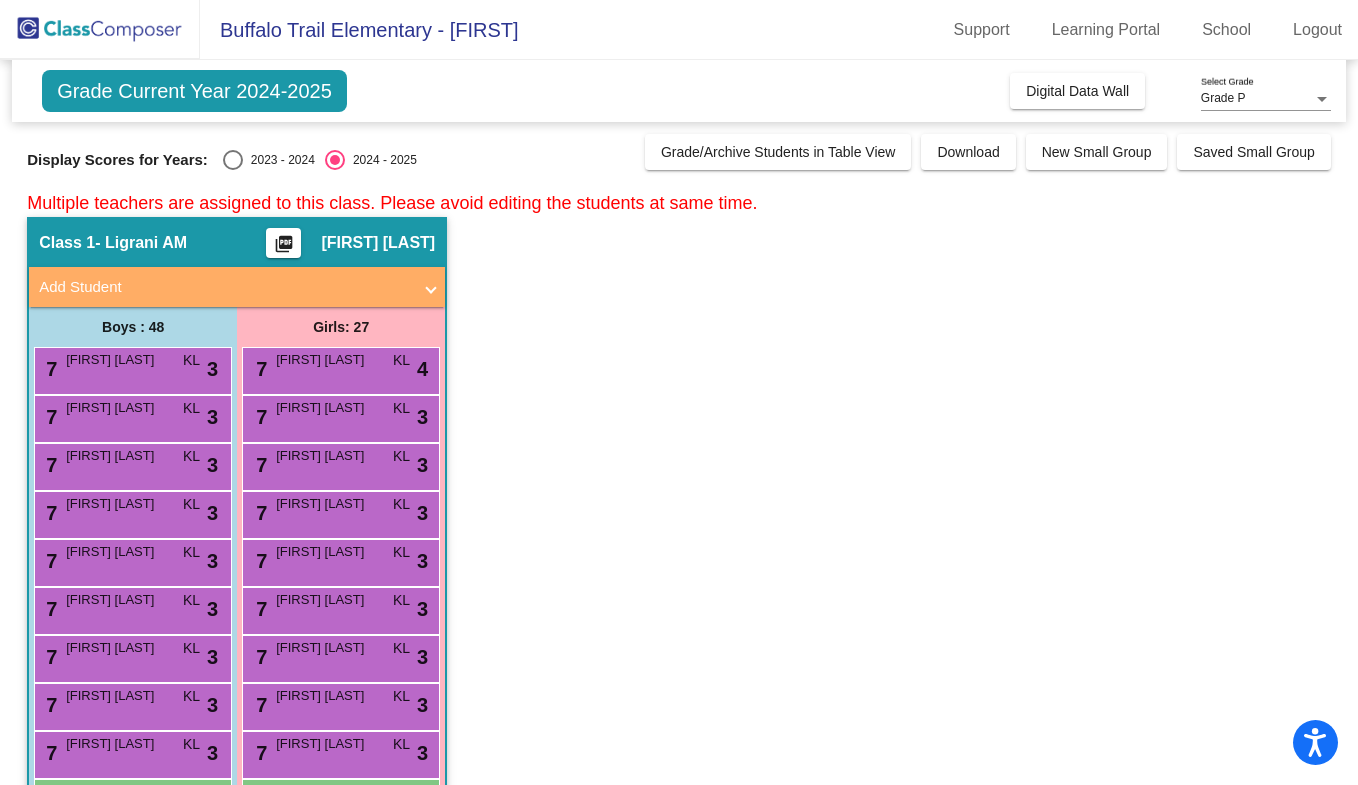 type 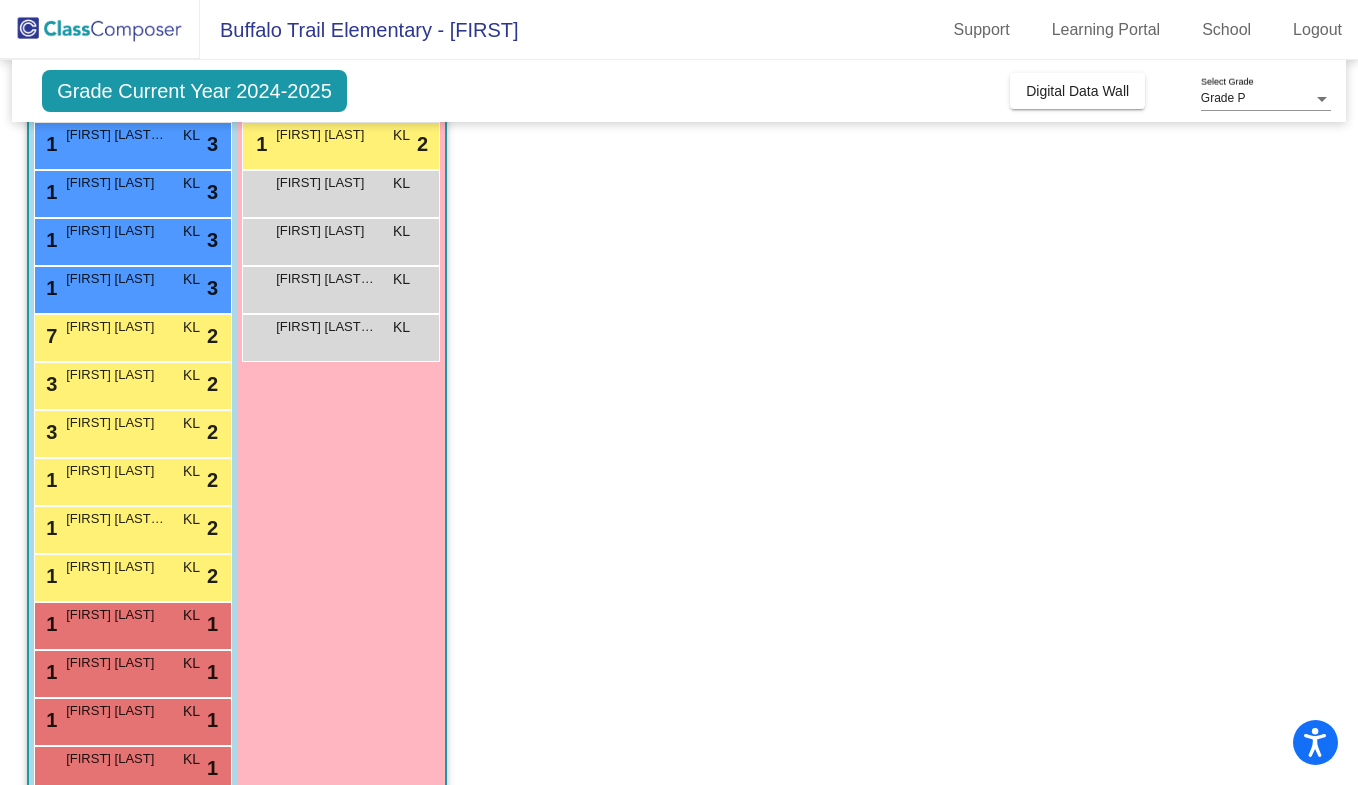 scroll, scrollTop: 897, scrollLeft: 0, axis: vertical 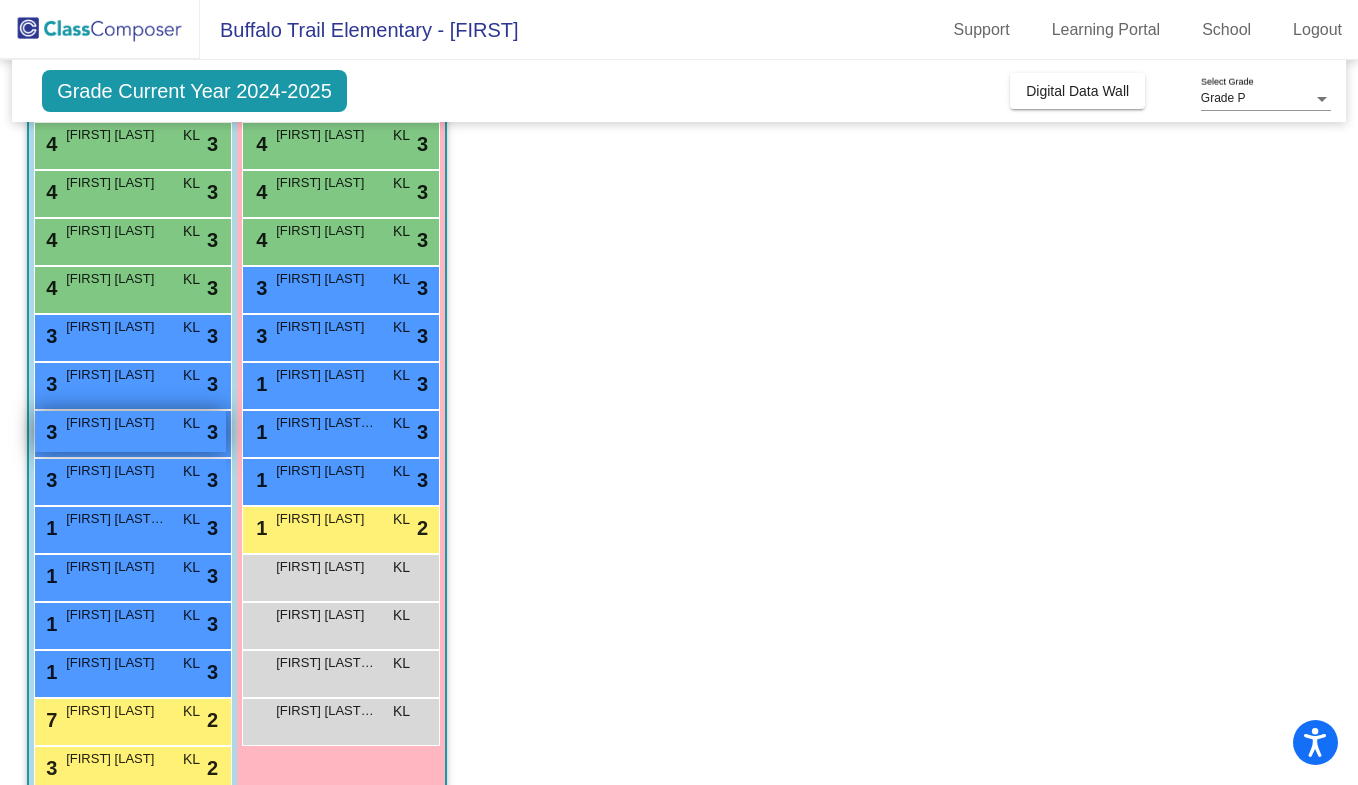 click on "3 [FIRST] [LAST] KL lock do_not_disturb_alt 3" at bounding box center (130, 431) 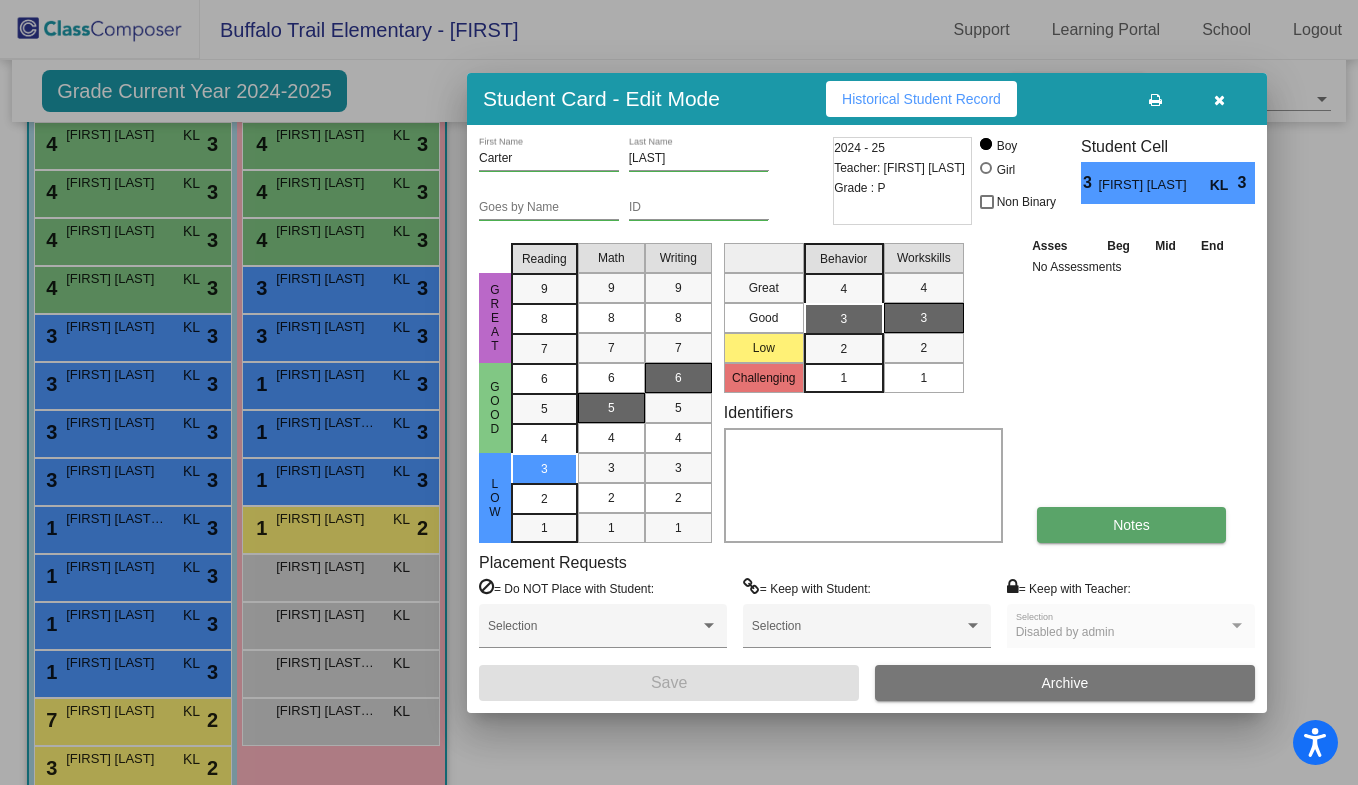 click on "Notes" at bounding box center [1131, 525] 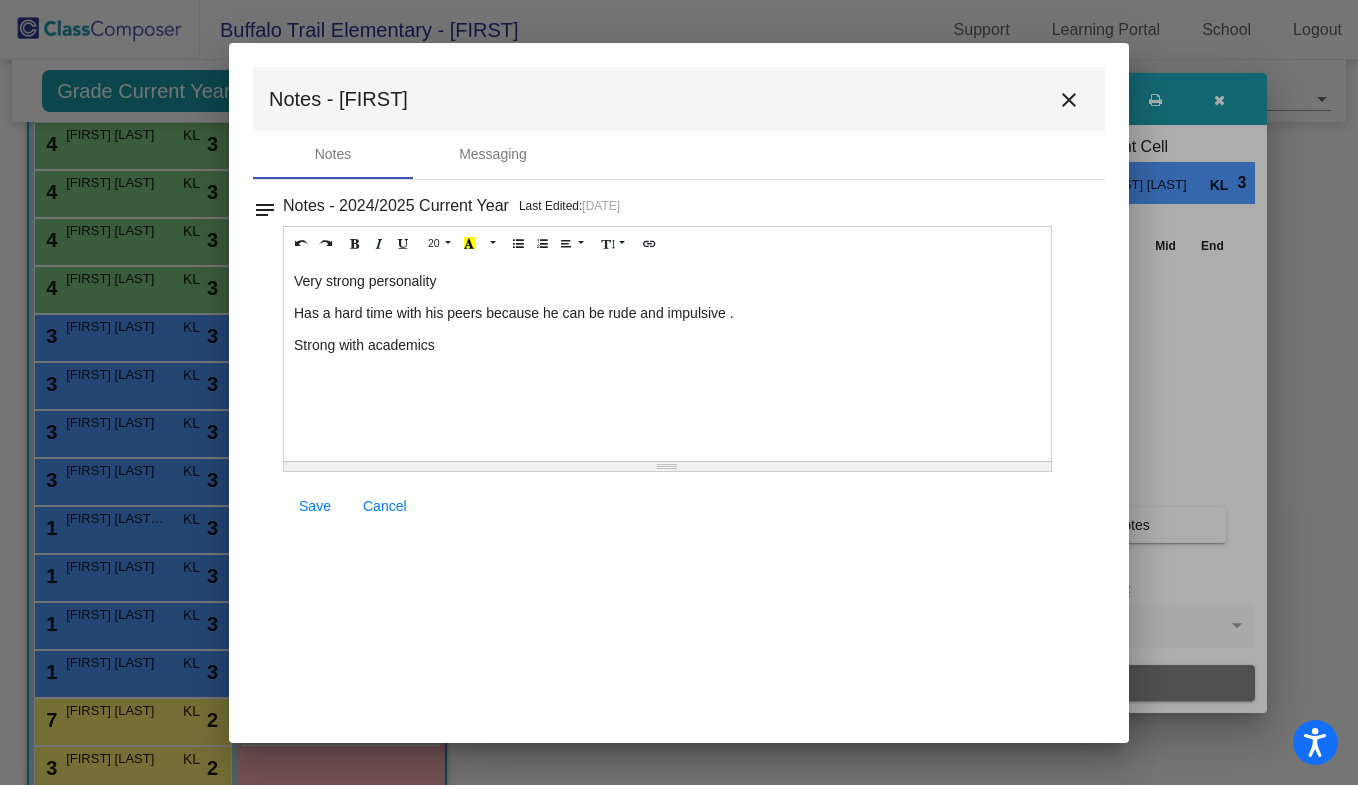 click on "Strong with academics" at bounding box center (667, 345) 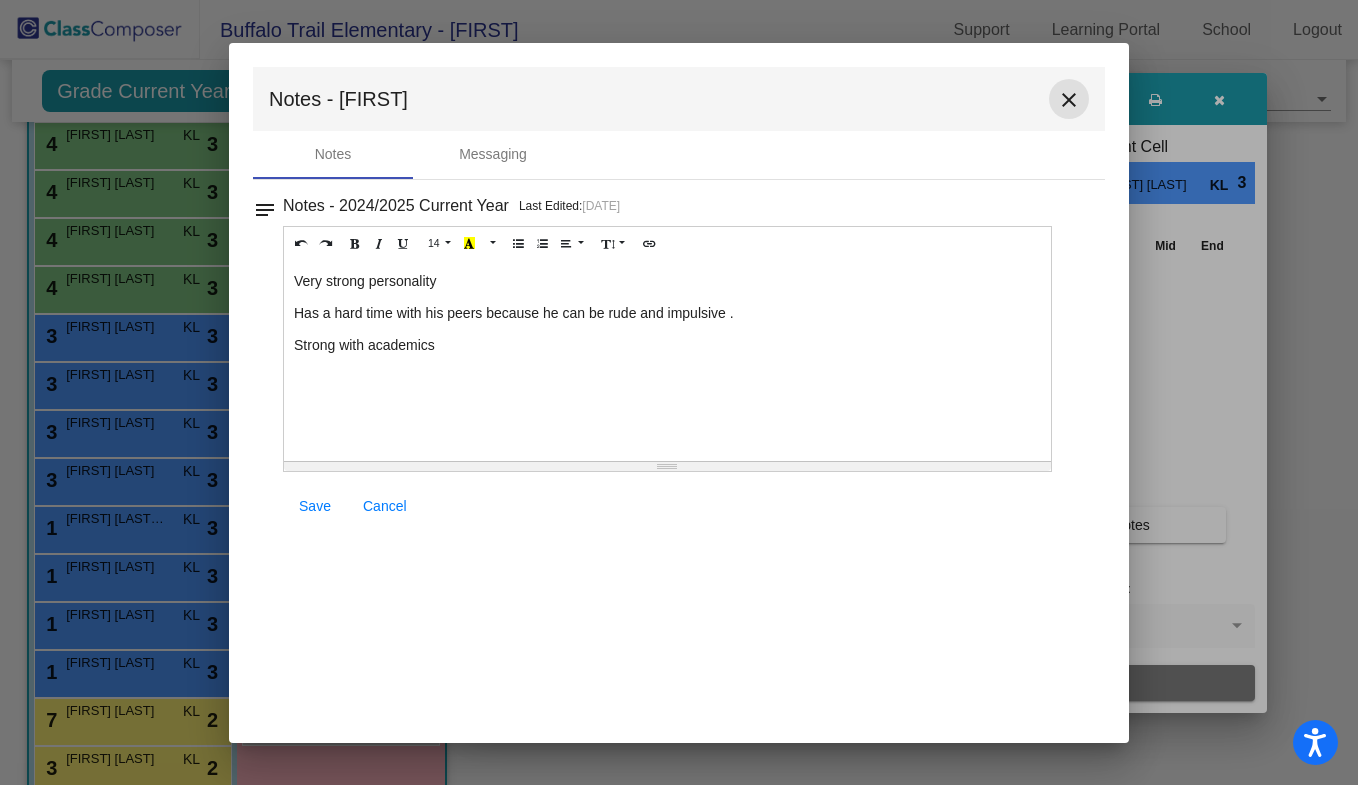 click on "close" at bounding box center (1069, 100) 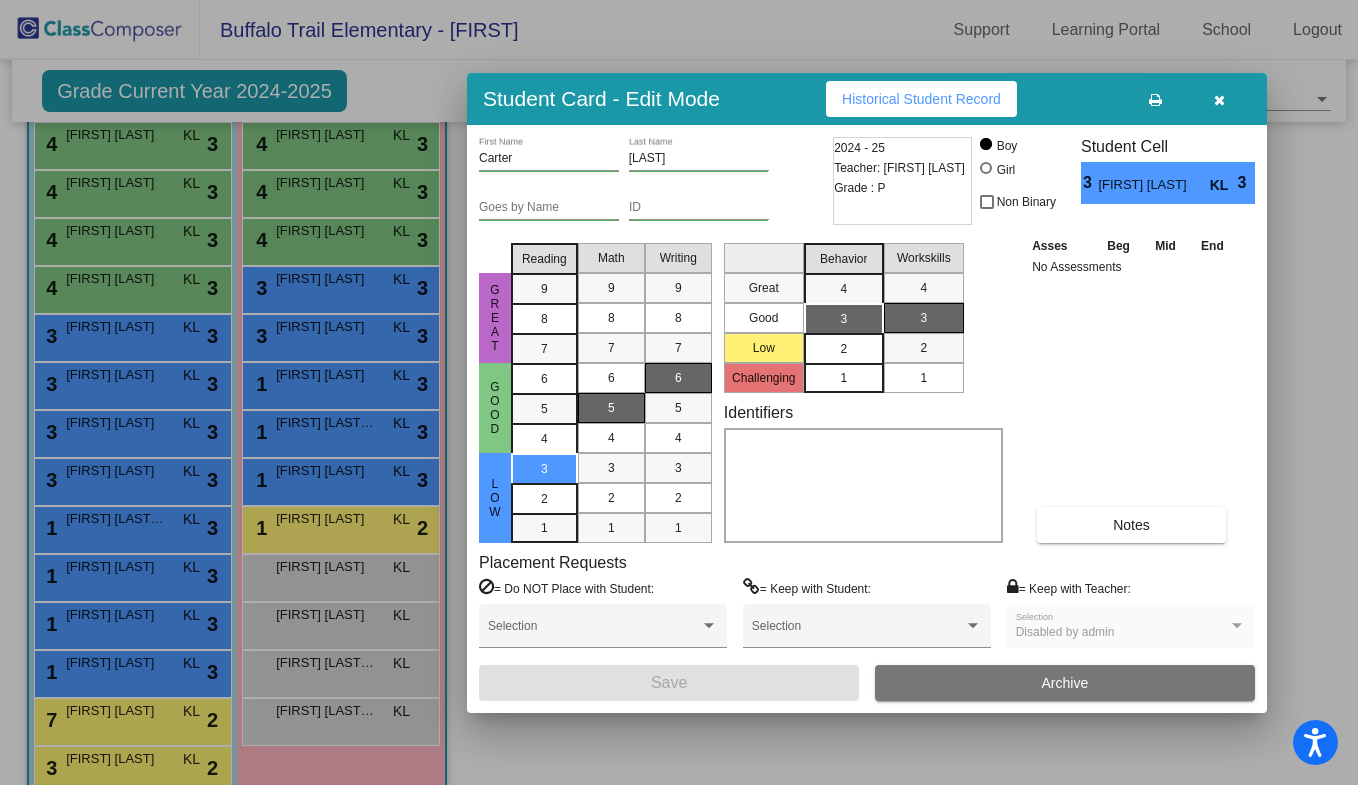 click on "2" at bounding box center [843, 349] 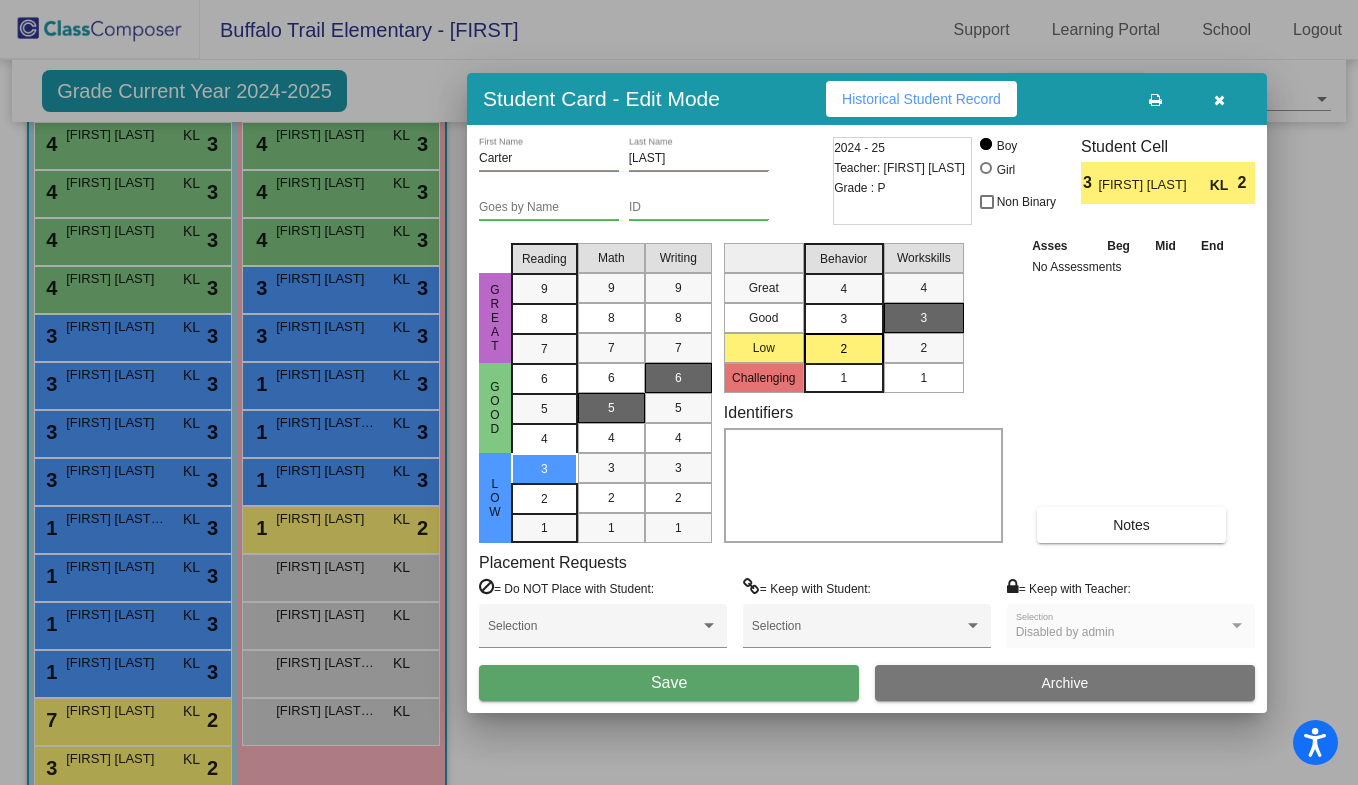 click on "Save" at bounding box center [669, 682] 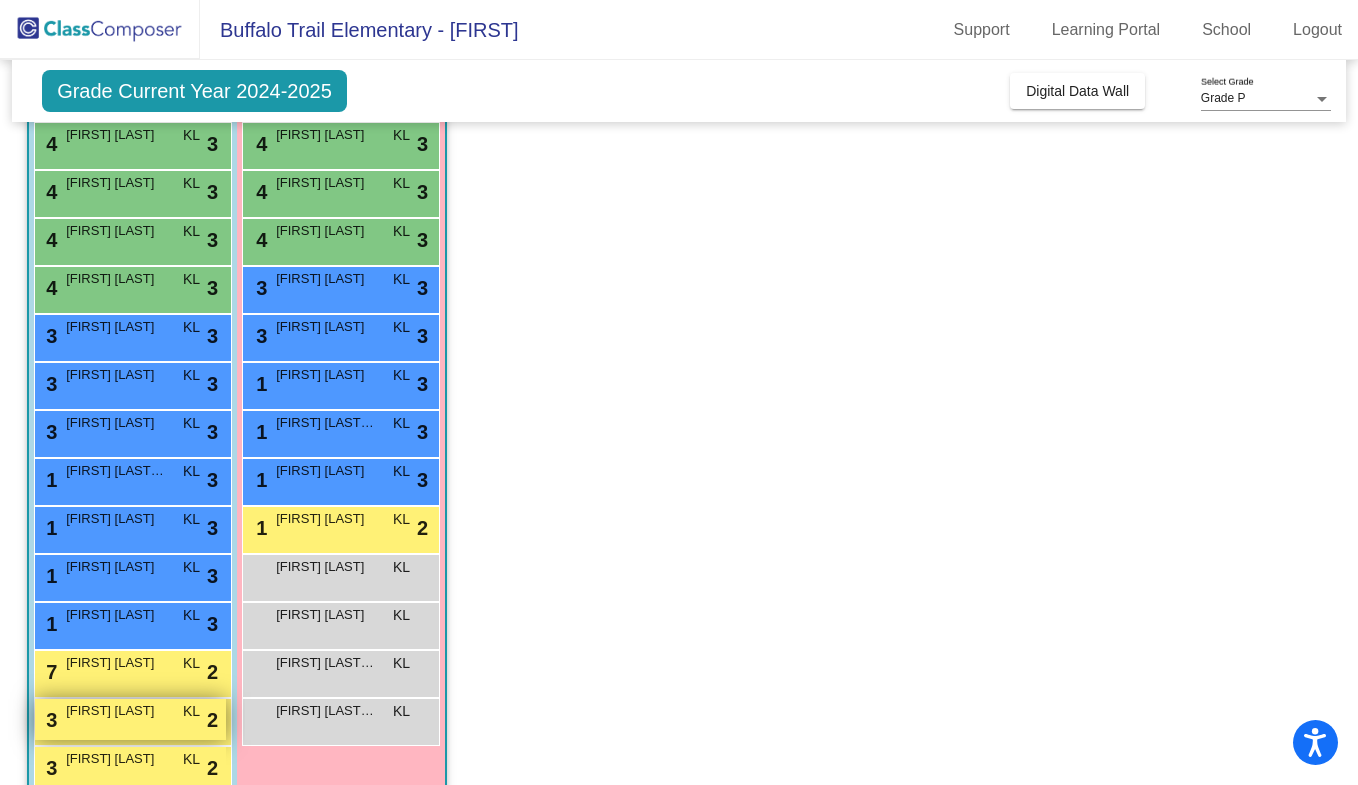 click on "[FIRST] [LAST]" at bounding box center [116, 711] 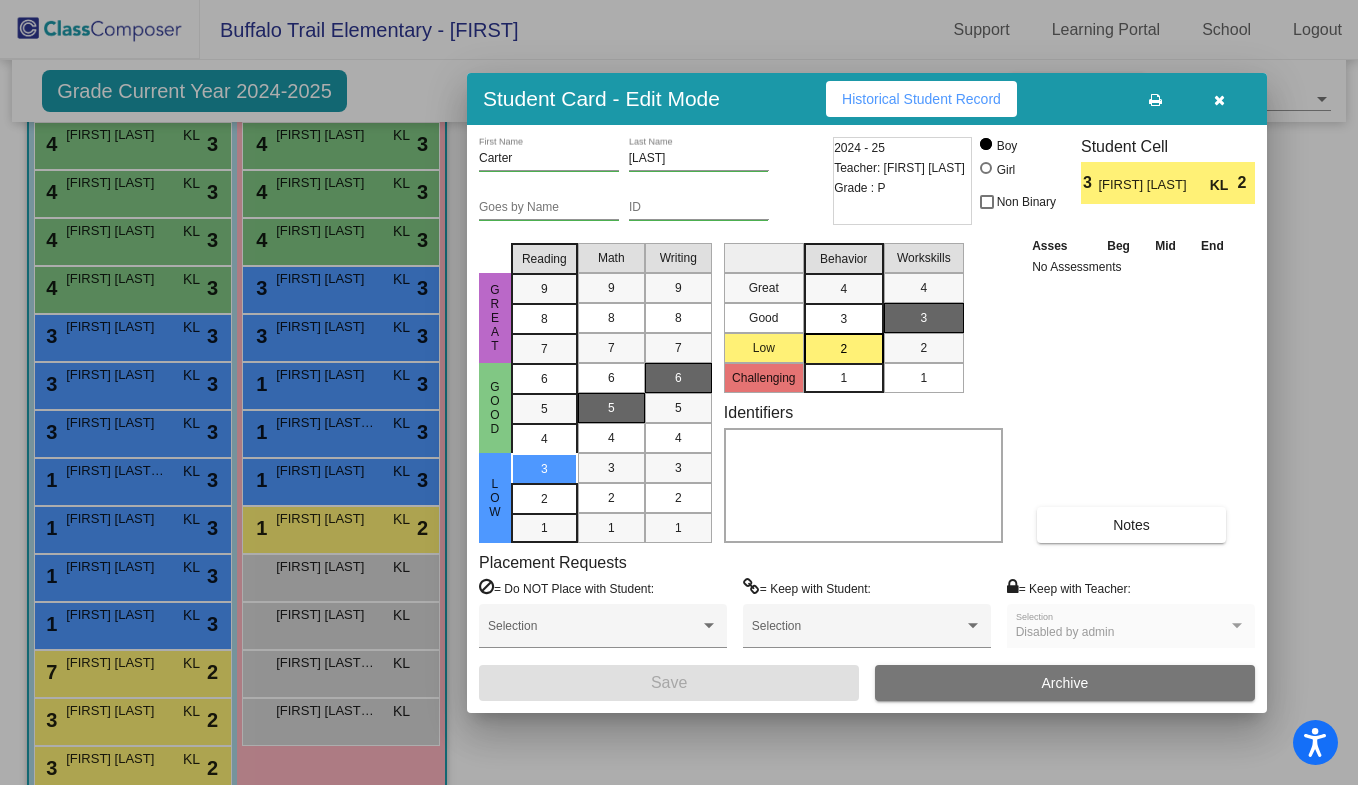 click at bounding box center (1219, 100) 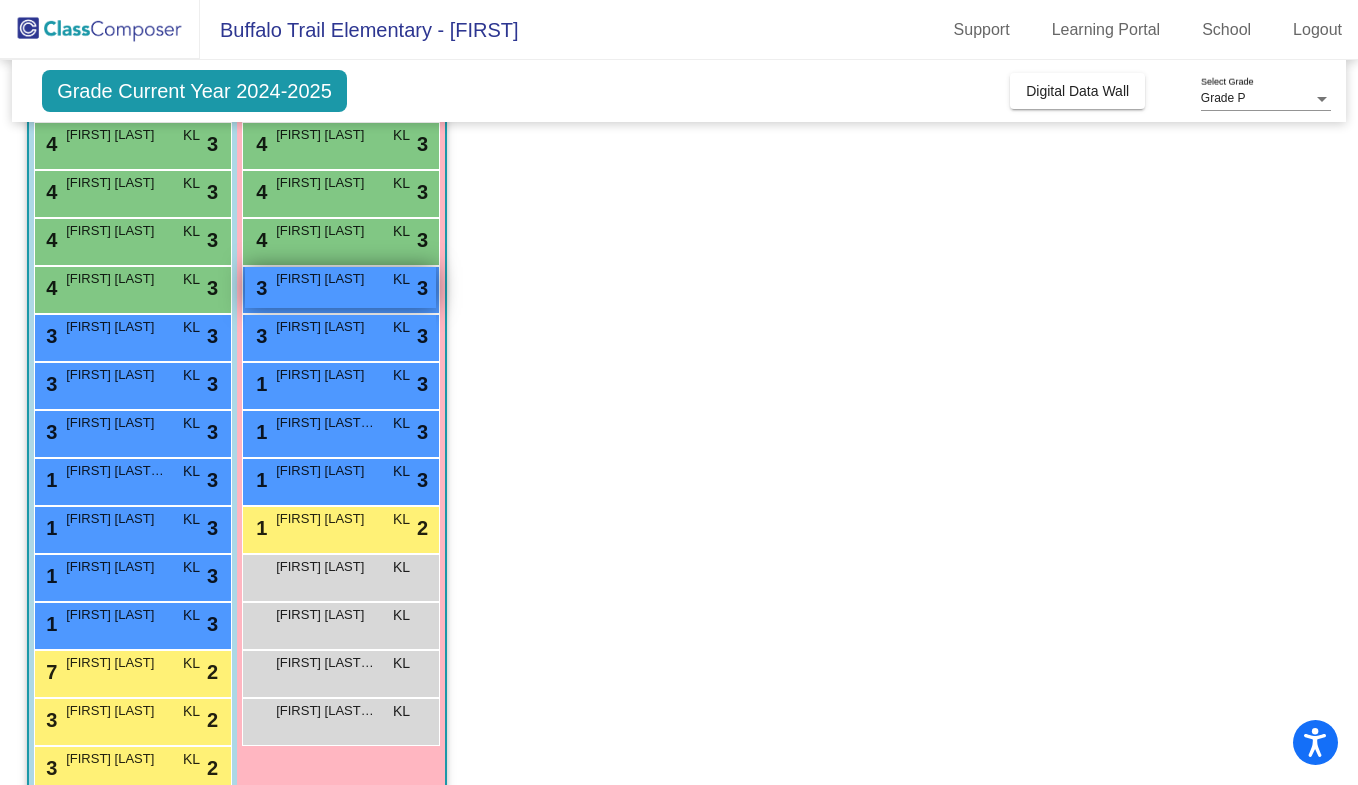 click on "3 [FIRST] [LAST] KL lock do_not_disturb_alt 3" at bounding box center (340, 287) 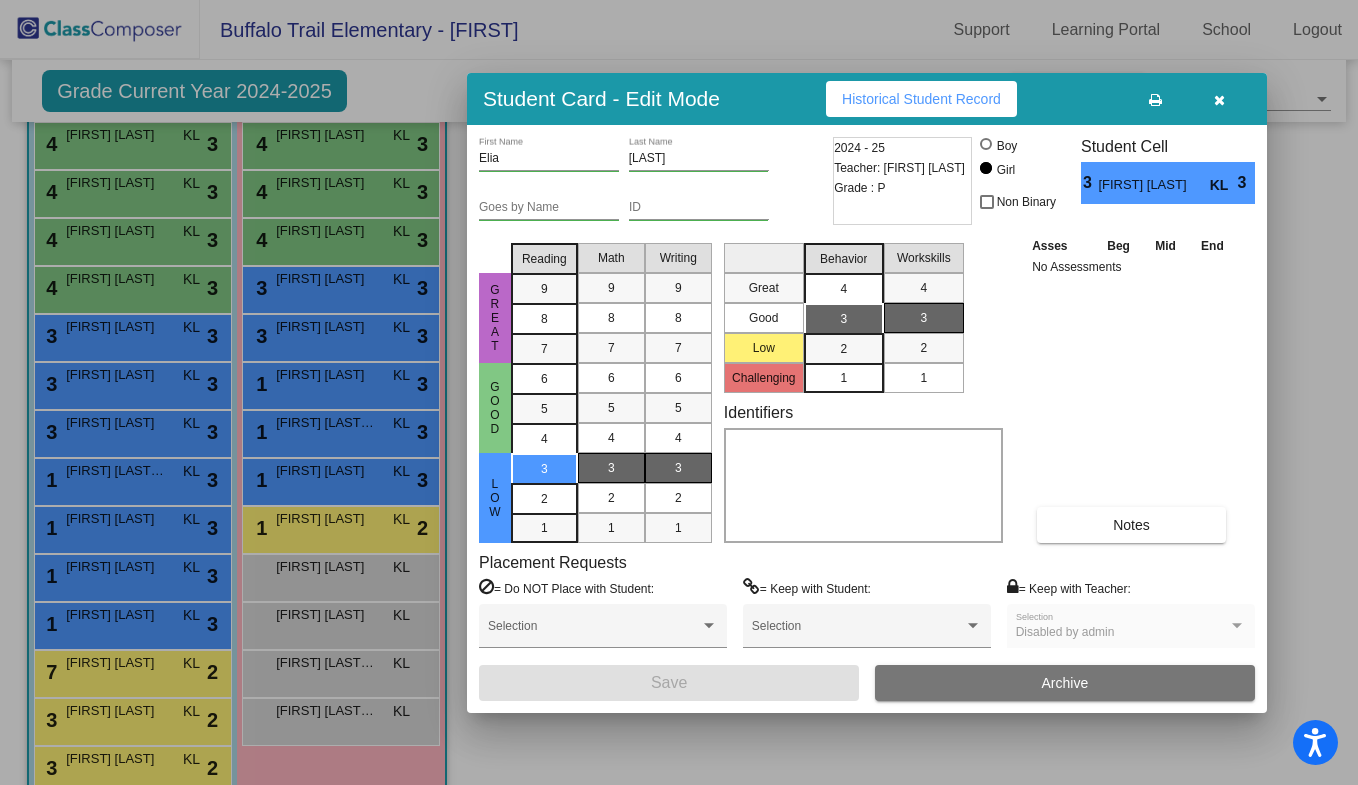 click on "4" at bounding box center (843, 289) 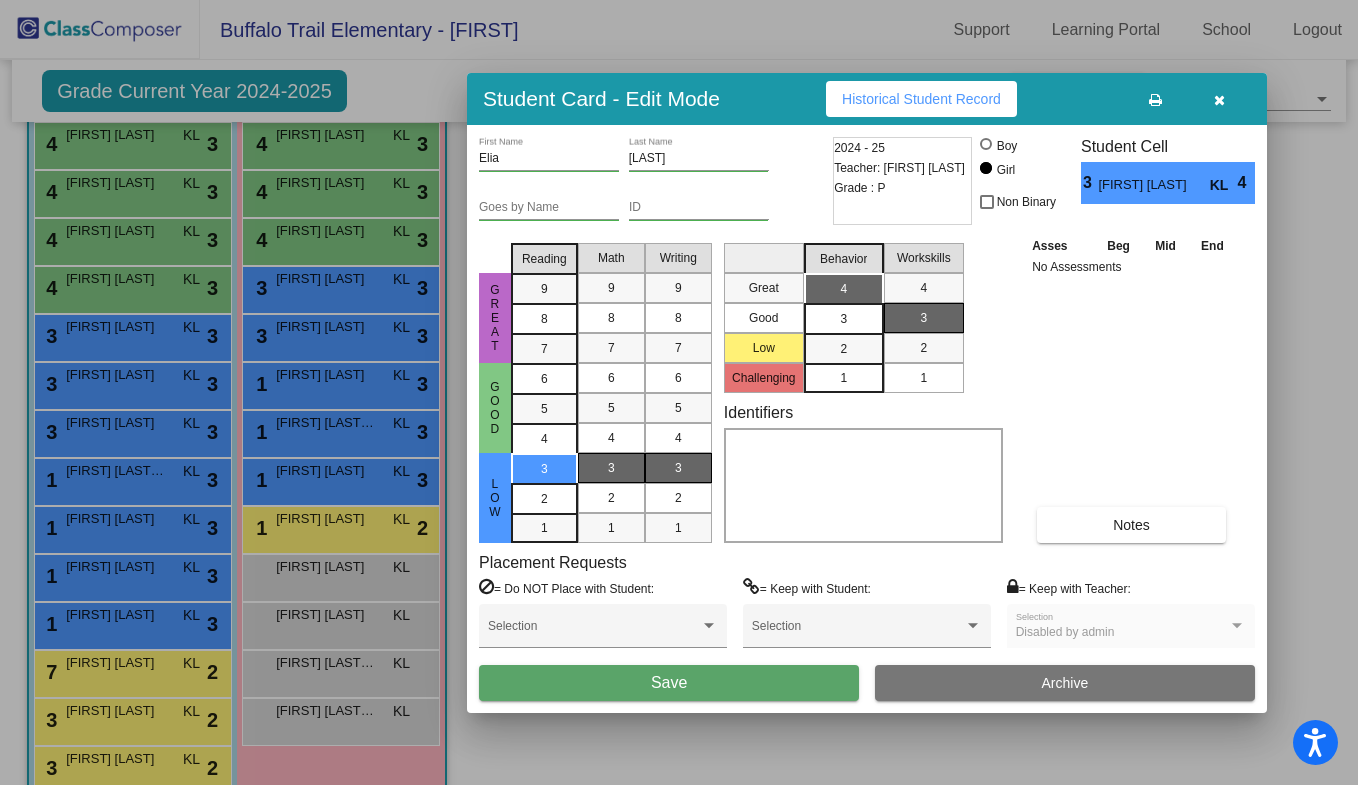 click on "3" at bounding box center (843, 289) 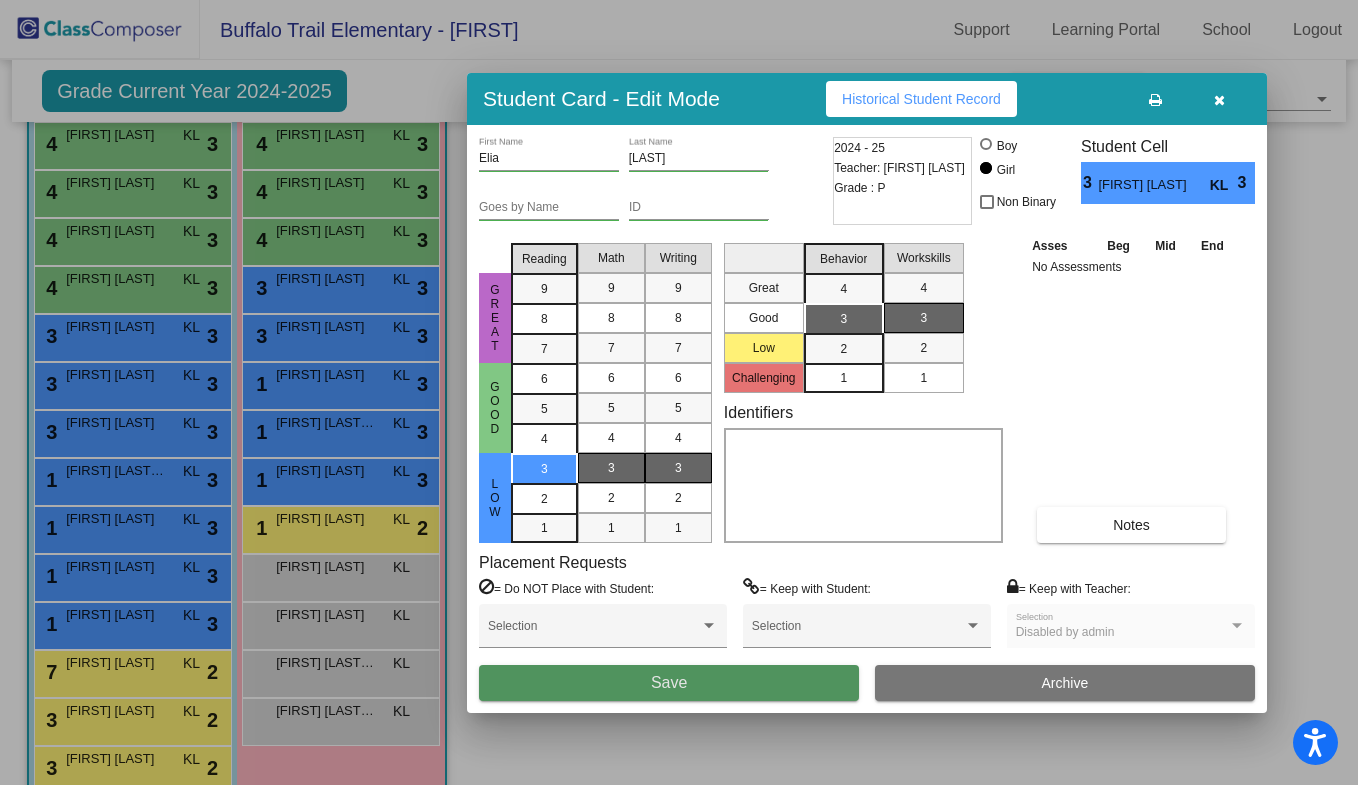 click on "Save" at bounding box center (669, 683) 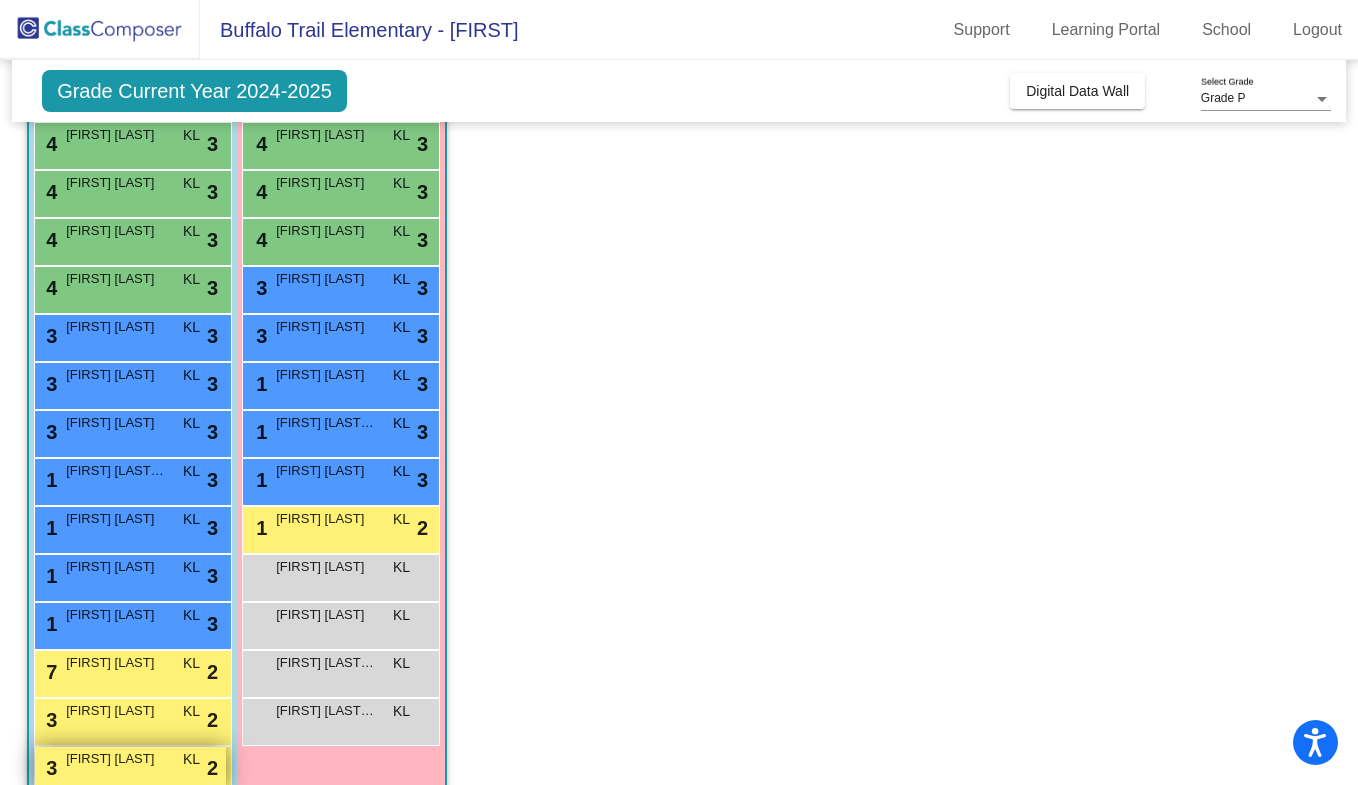 click on "3 [FIRST] [LAST] KL lock do_not_disturb_alt 2" at bounding box center [130, 767] 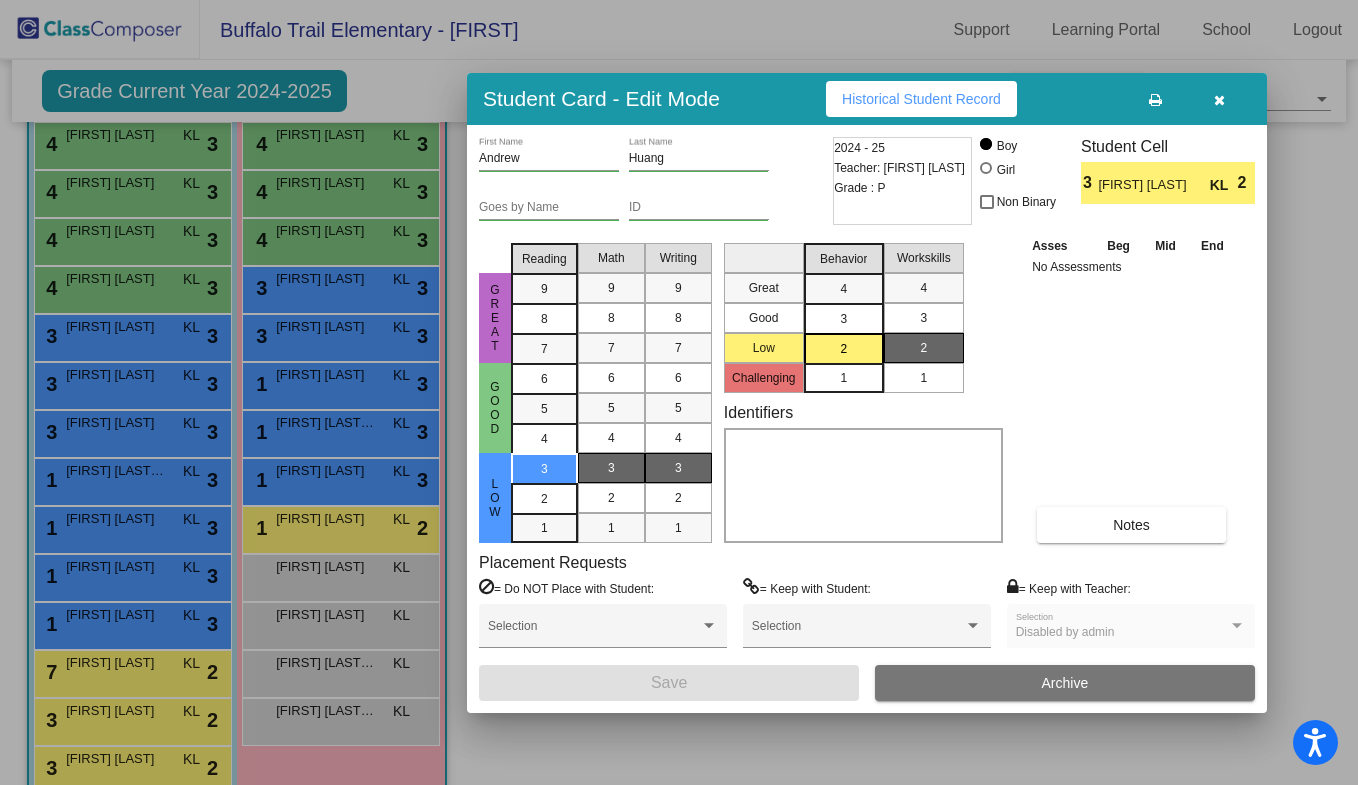 click at bounding box center (1219, 100) 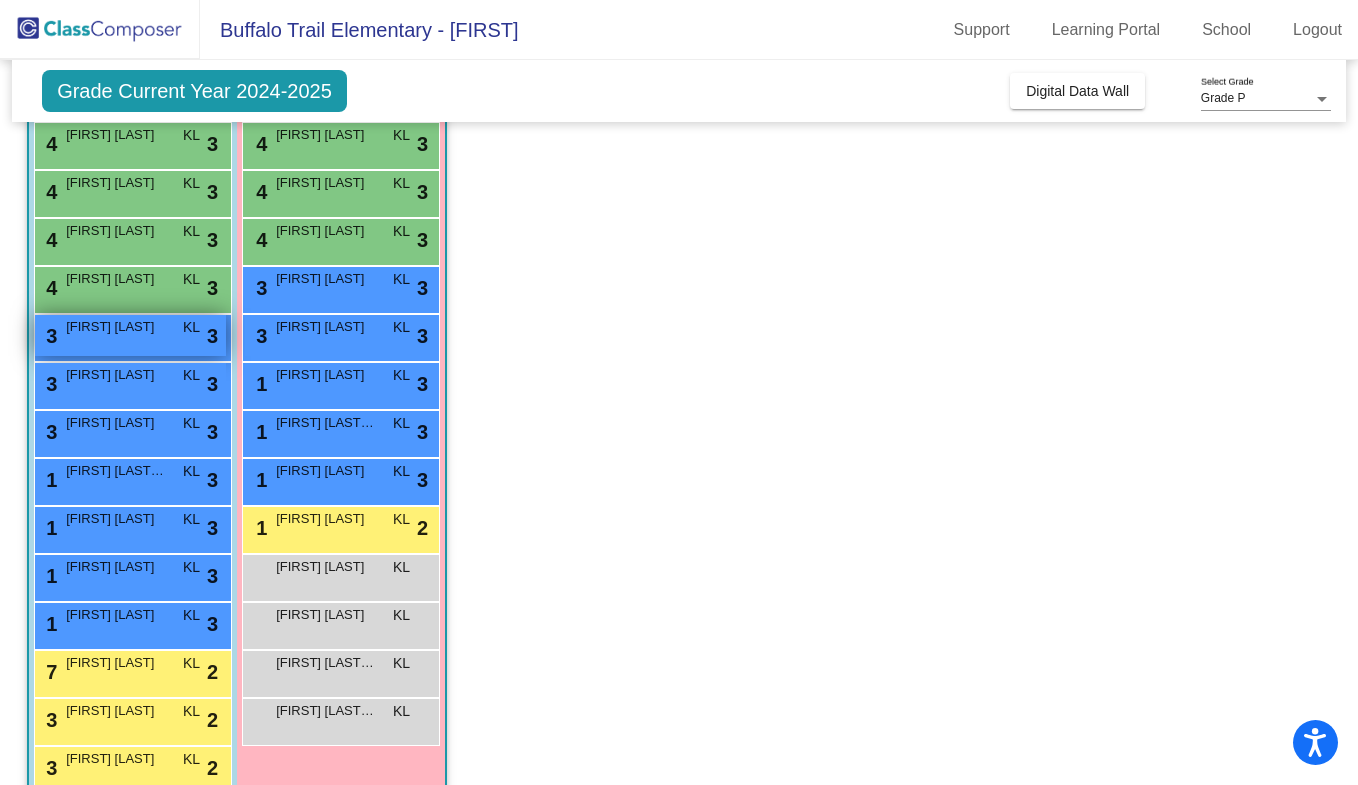 click on "3 [FIRST] [LAST] KL lock do_not_disturb_alt 3" at bounding box center [130, 335] 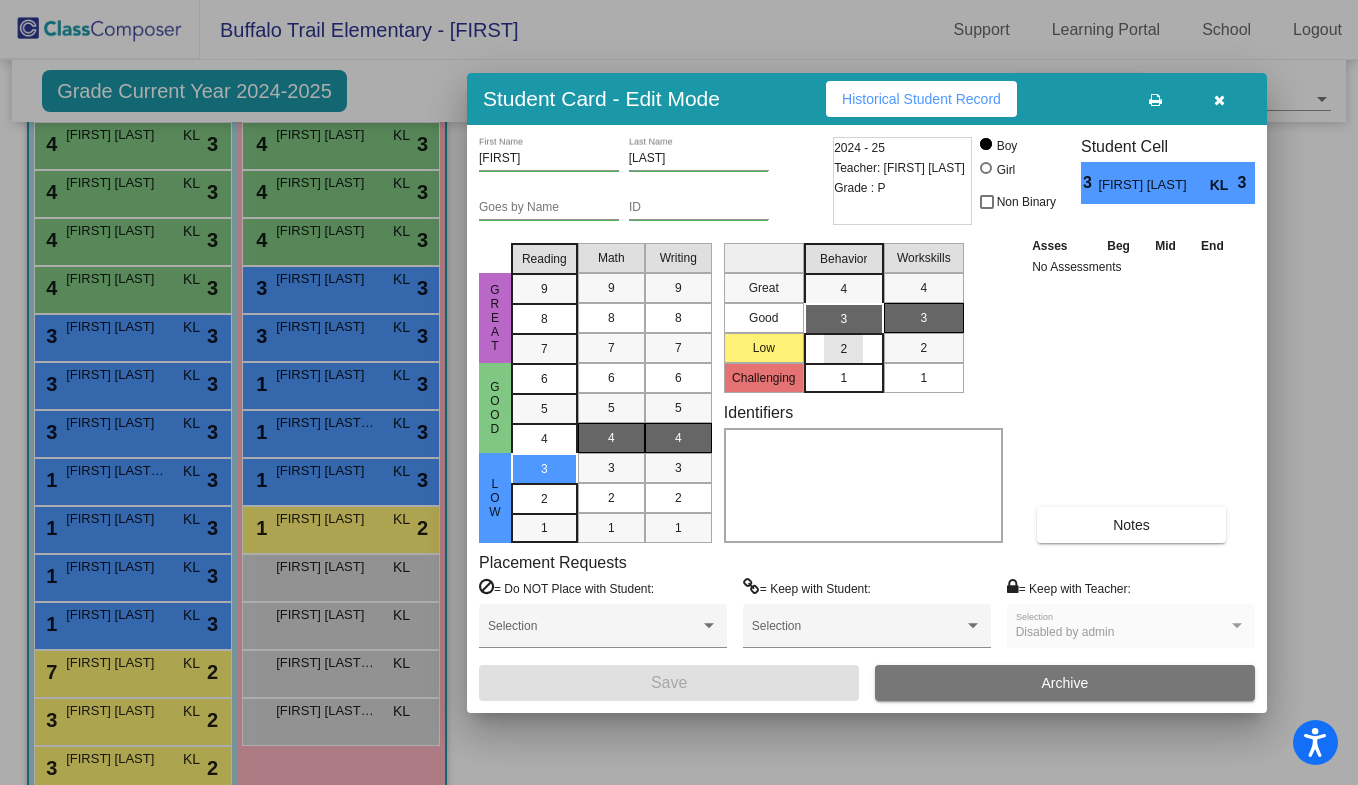 click on "2" at bounding box center [844, 348] 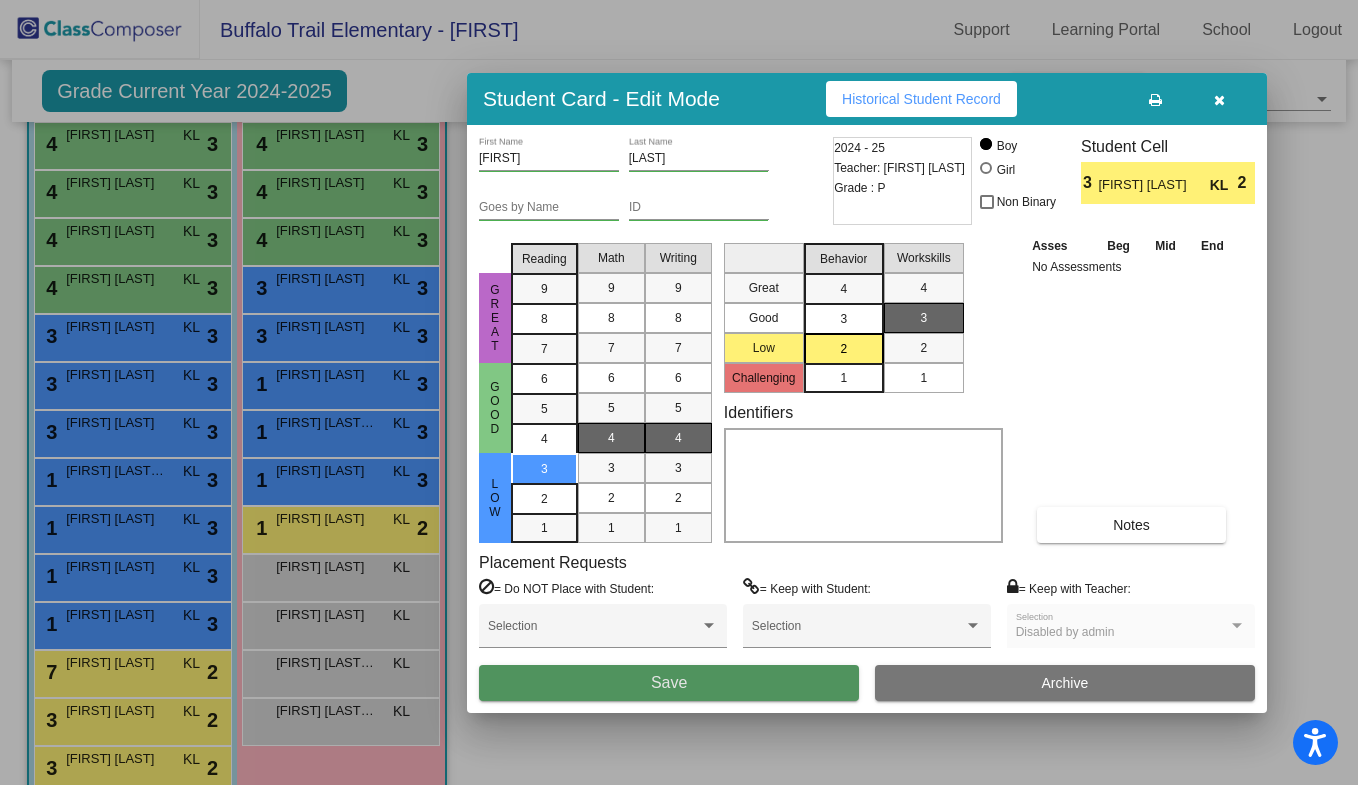 click on "Save" at bounding box center [669, 682] 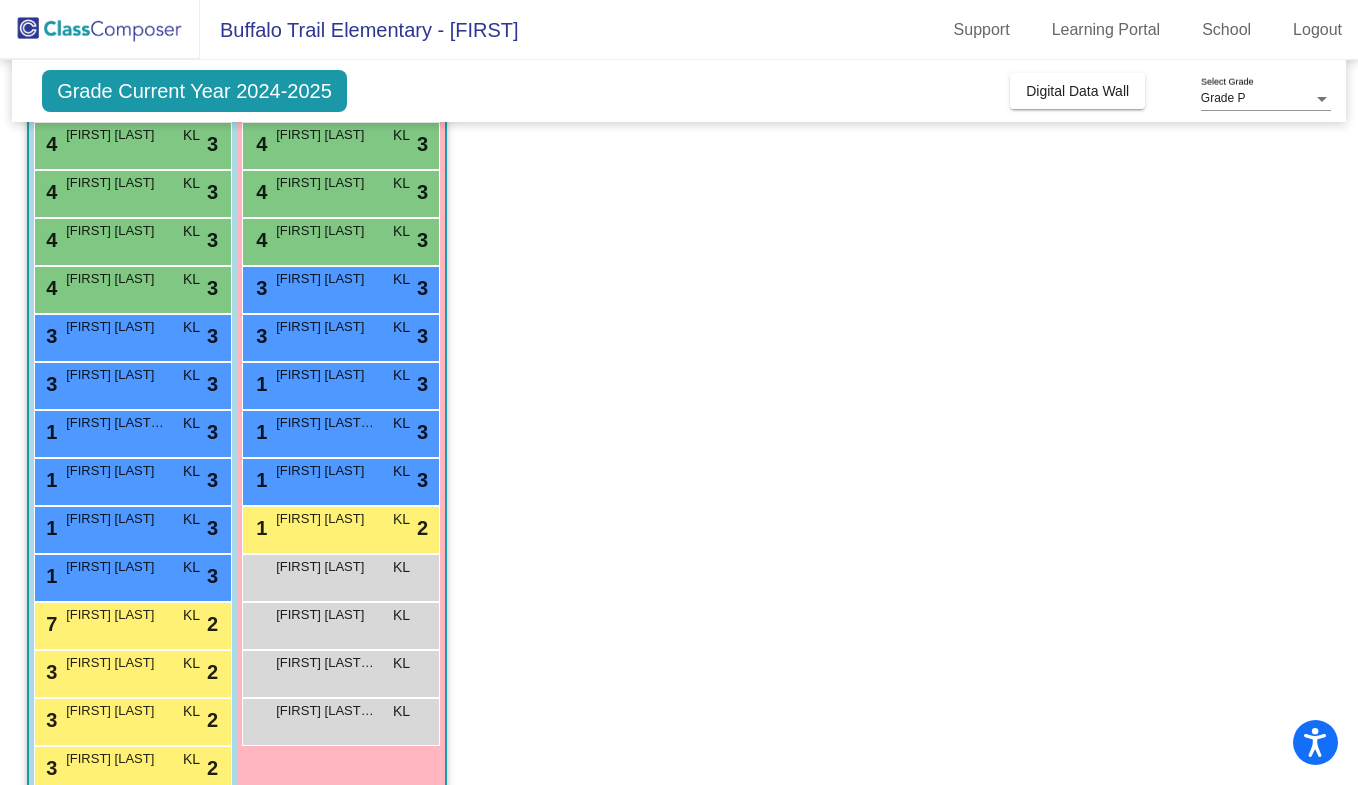scroll, scrollTop: 33, scrollLeft: 0, axis: vertical 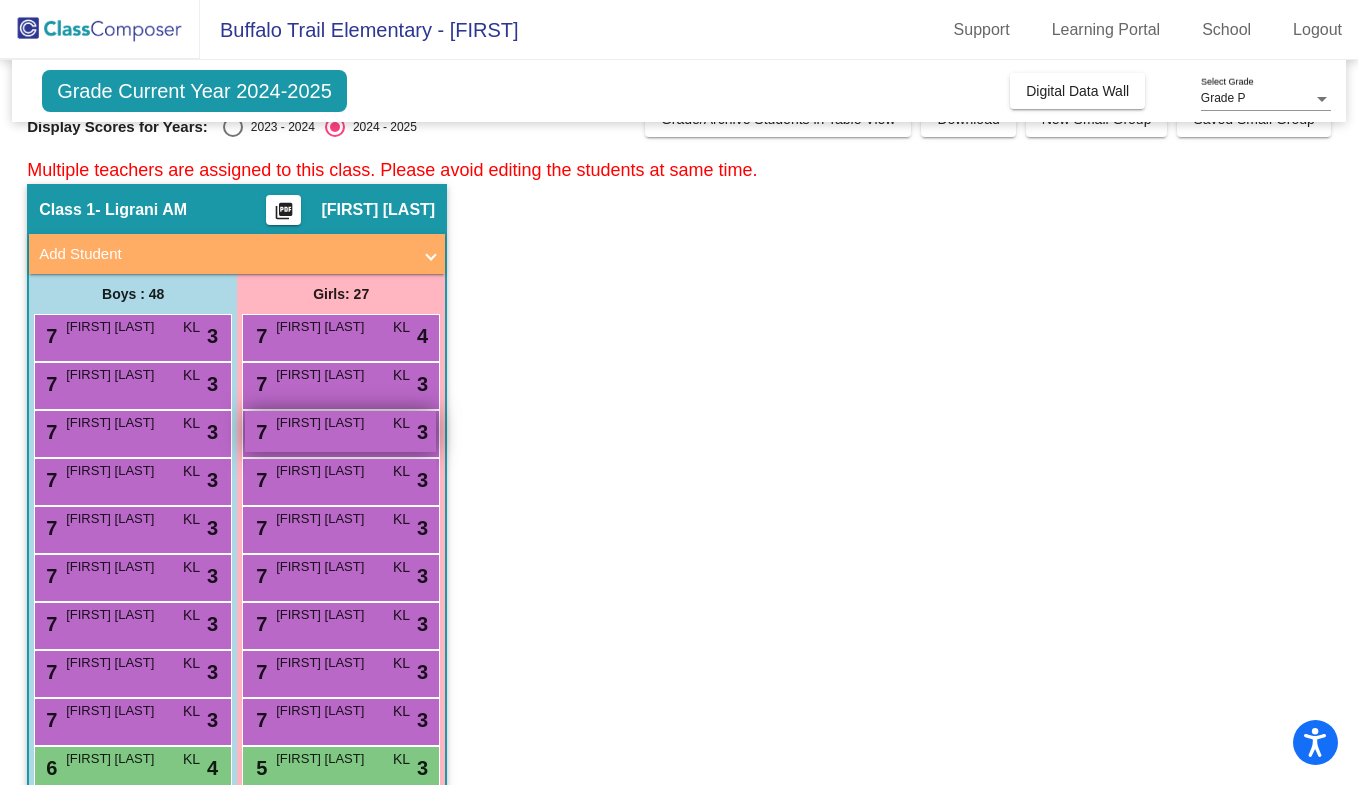 click on "7 [FIRST] [LAST] KL lock do_not_disturb_alt 3" at bounding box center [340, 431] 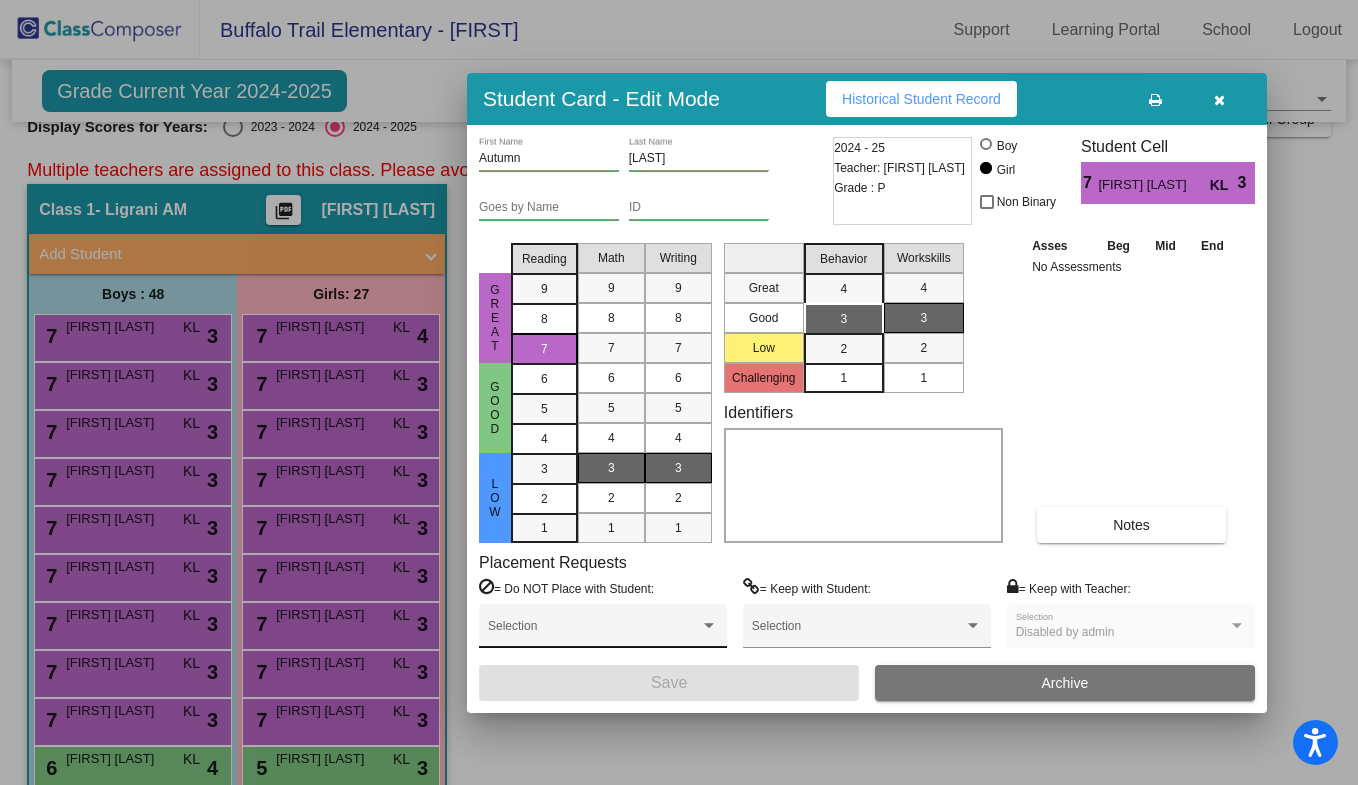 click at bounding box center (709, 626) 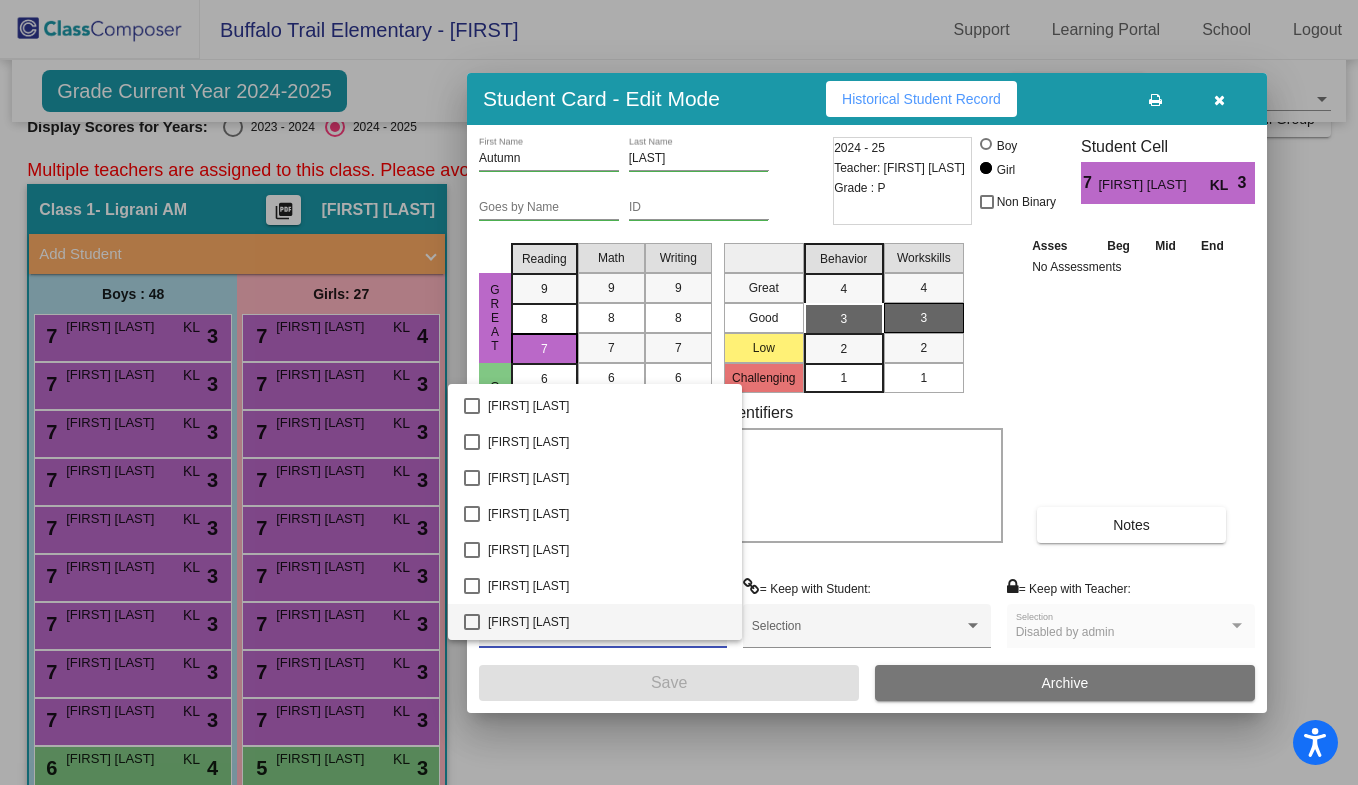 scroll, scrollTop: 1440, scrollLeft: 0, axis: vertical 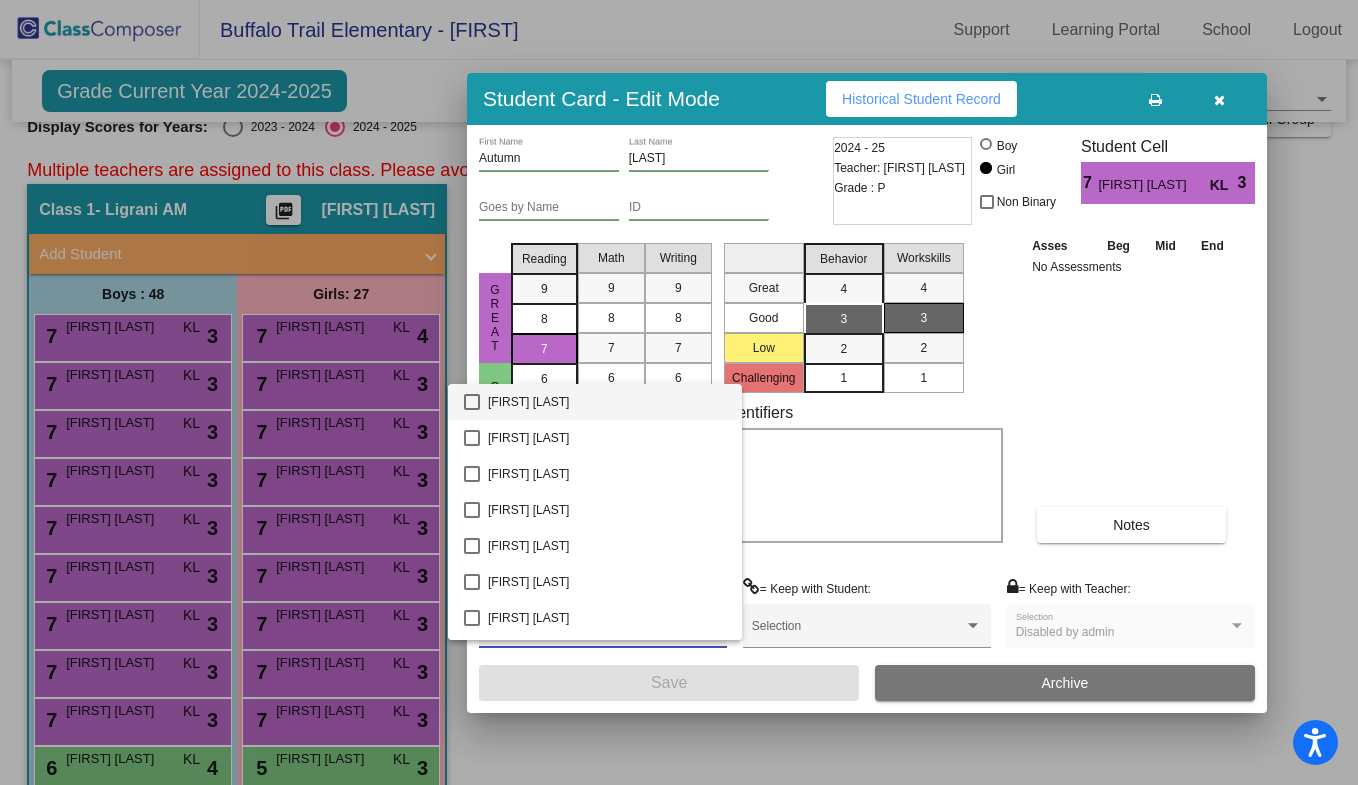 click at bounding box center (679, 392) 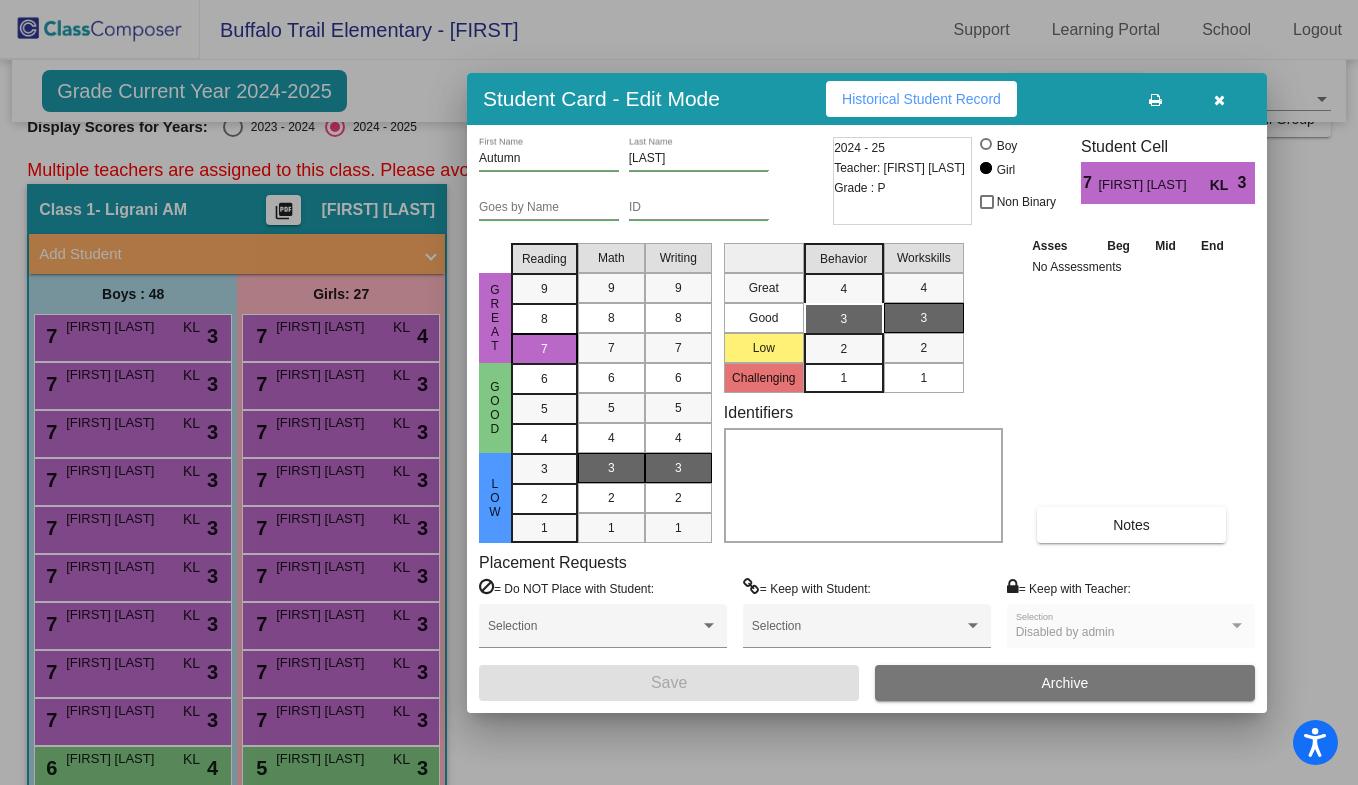 click at bounding box center (1219, 100) 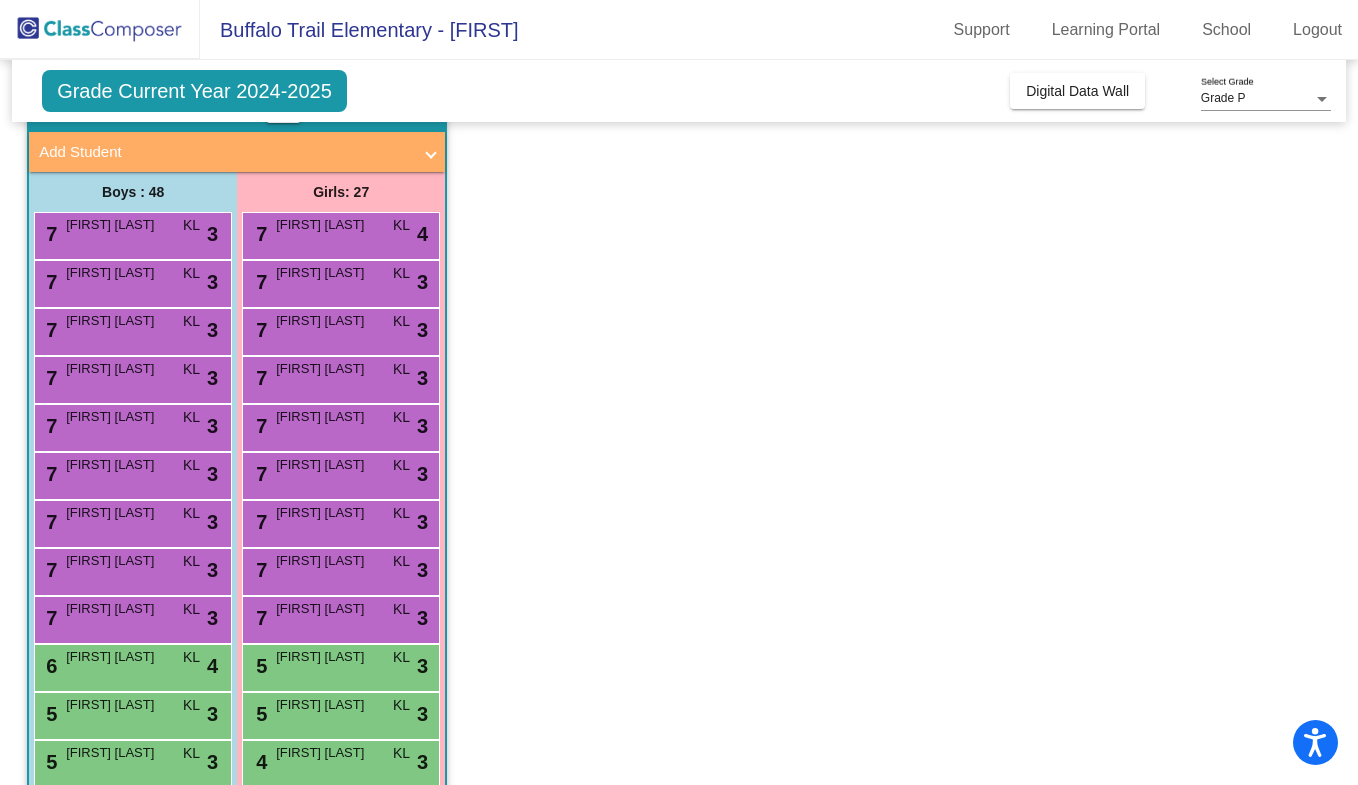 scroll, scrollTop: 132, scrollLeft: 0, axis: vertical 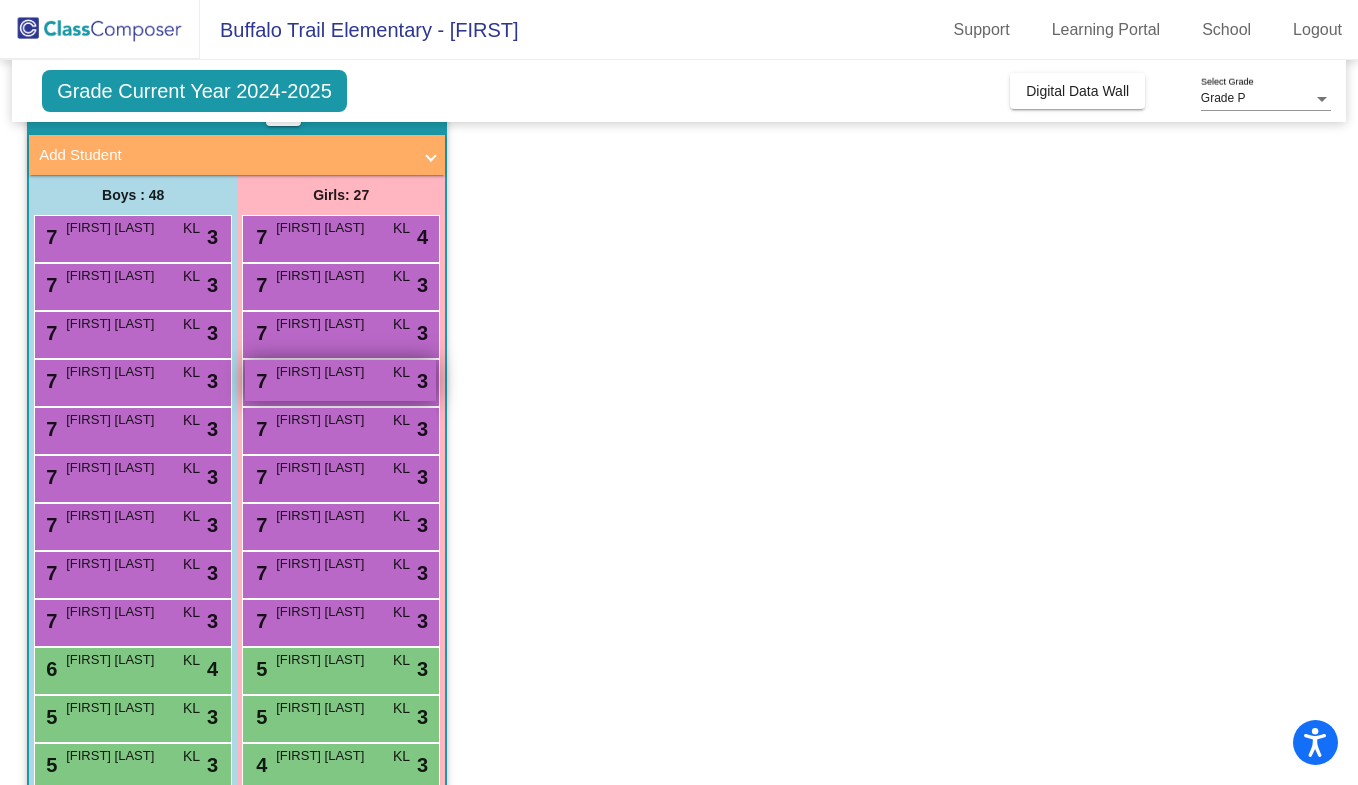 click on "7 [FIRST] [LAST] KL lock do_not_disturb_alt 3" at bounding box center (340, 380) 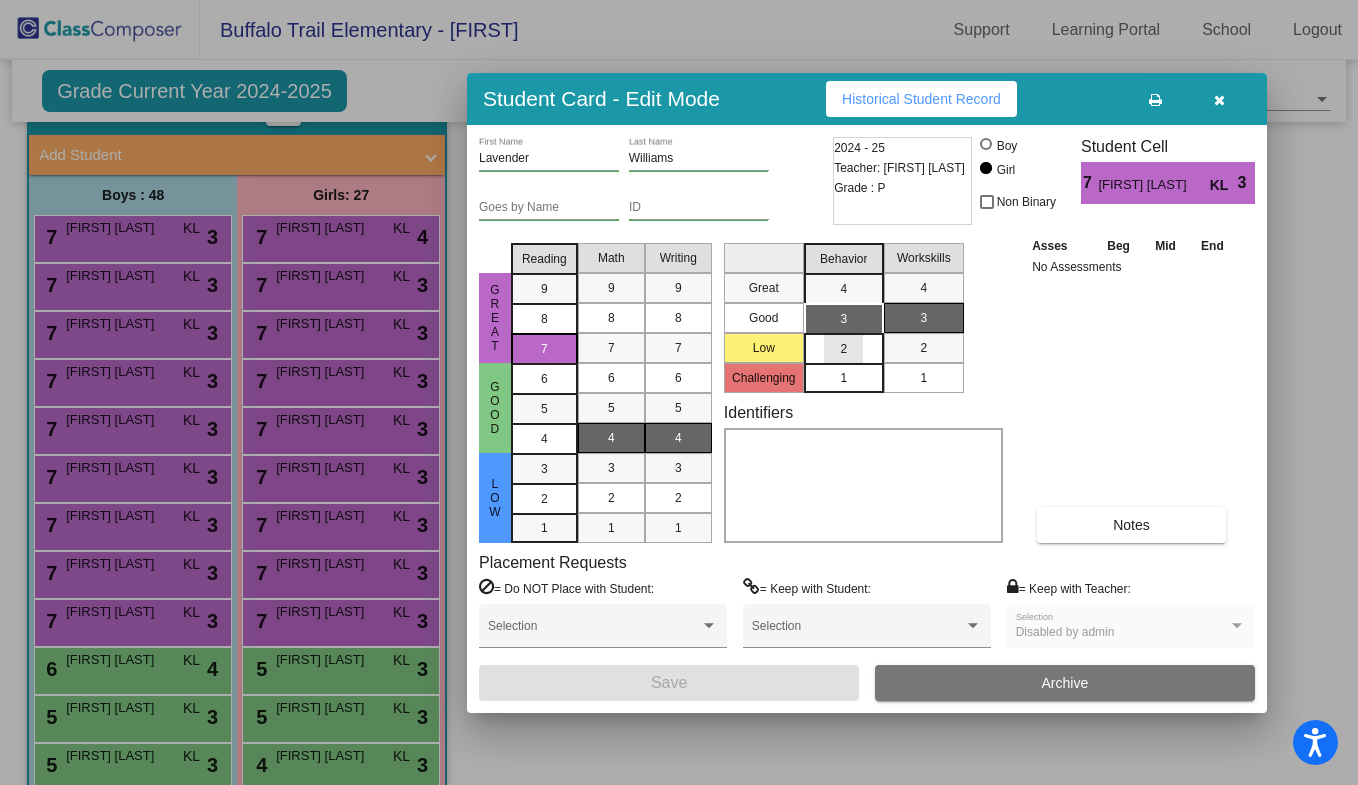 click on "2" at bounding box center [843, 349] 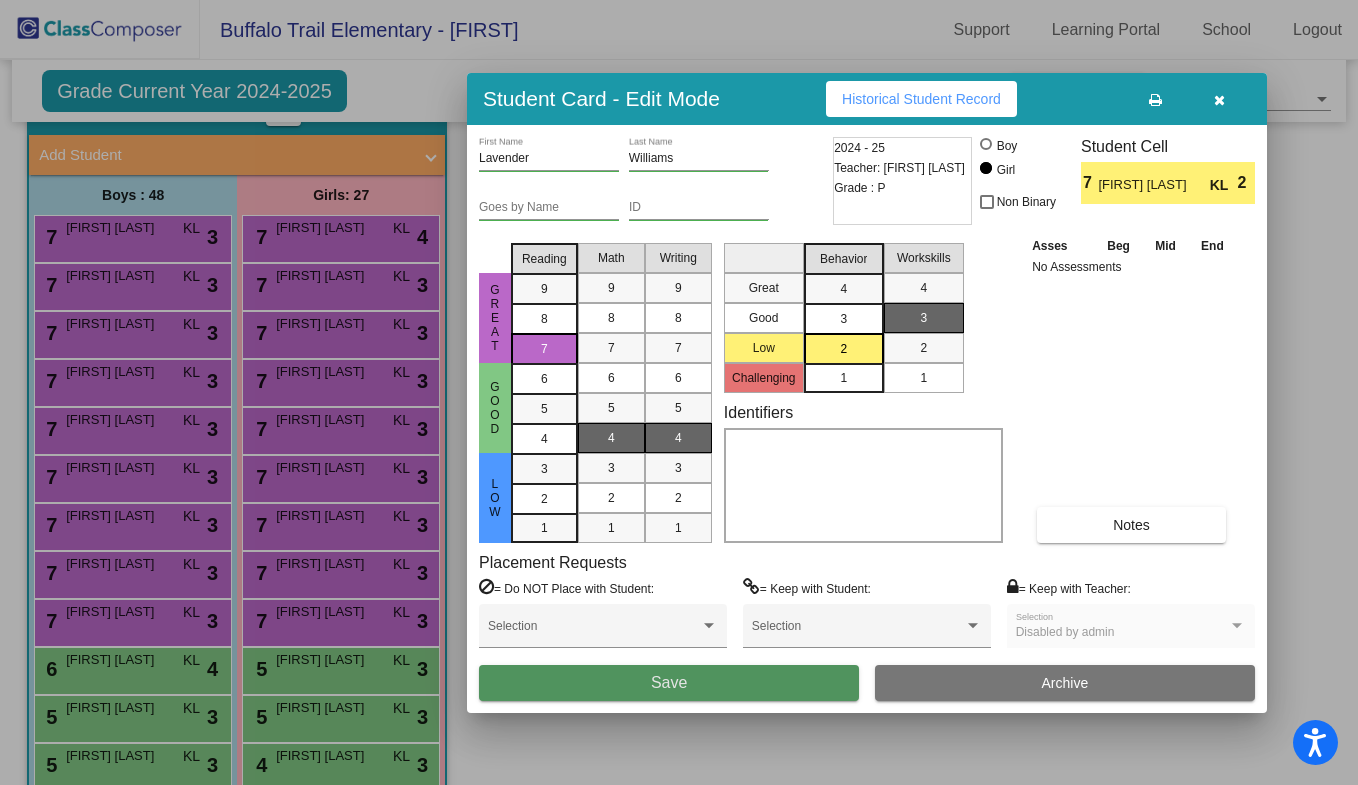 click on "Save" at bounding box center (669, 683) 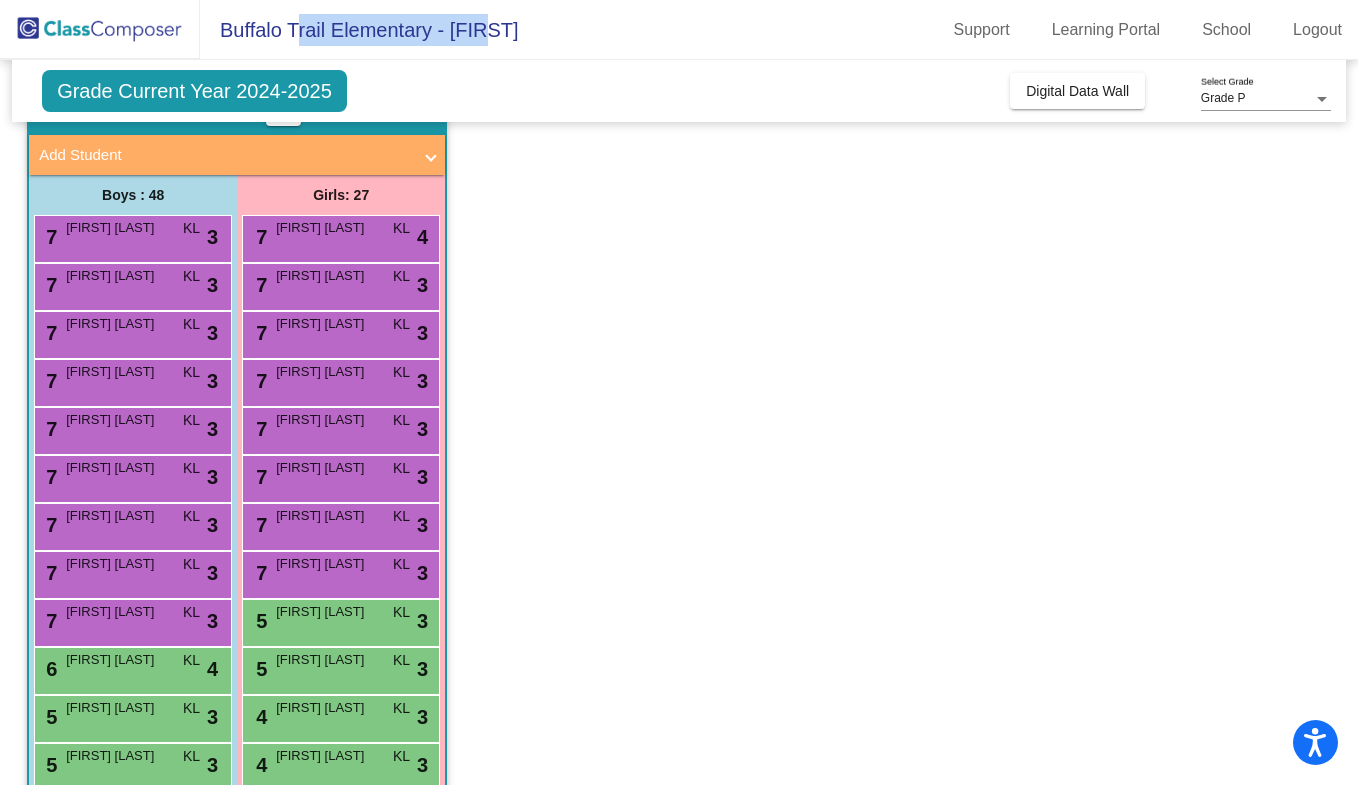 scroll, scrollTop: 0, scrollLeft: 0, axis: both 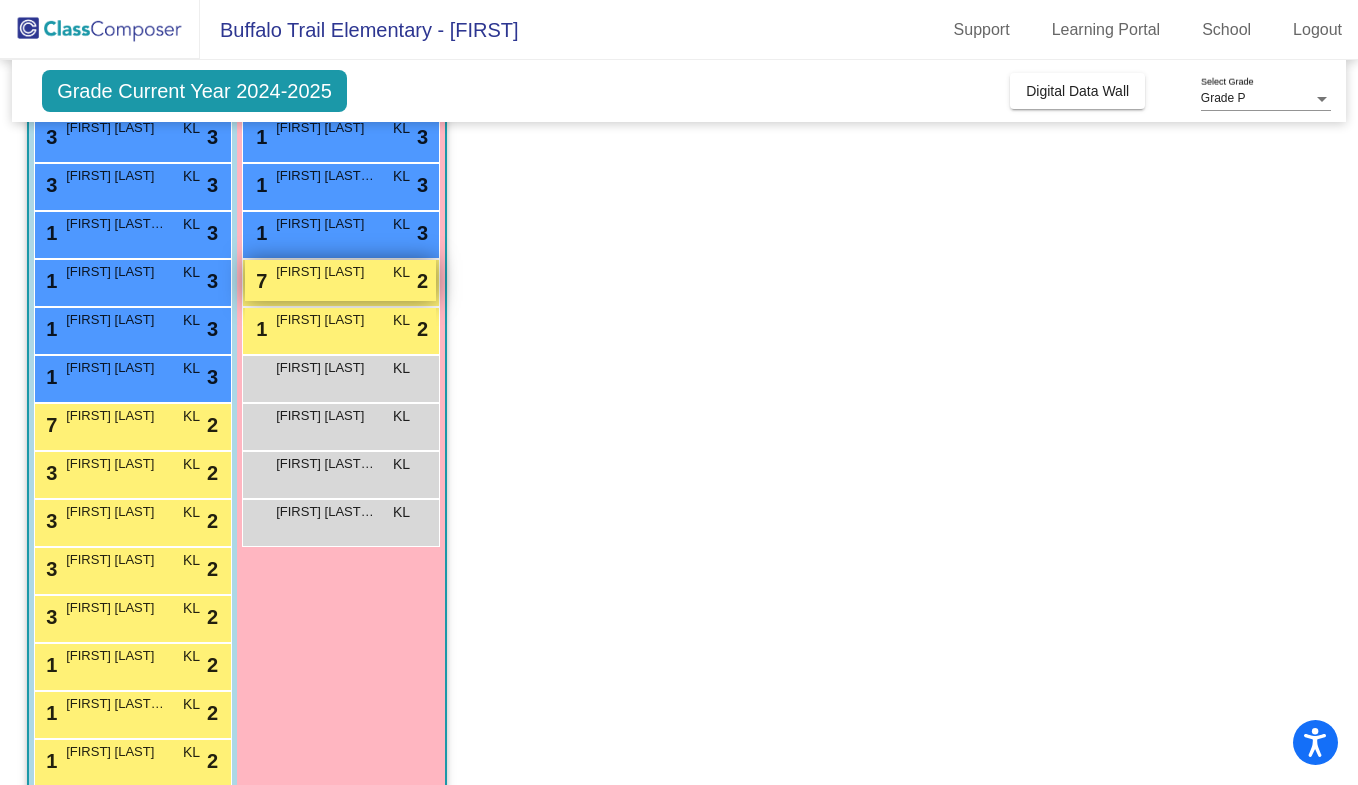 click on "7 [FIRST] [LAST] KL lock do_not_disturb_alt 2" at bounding box center [340, 280] 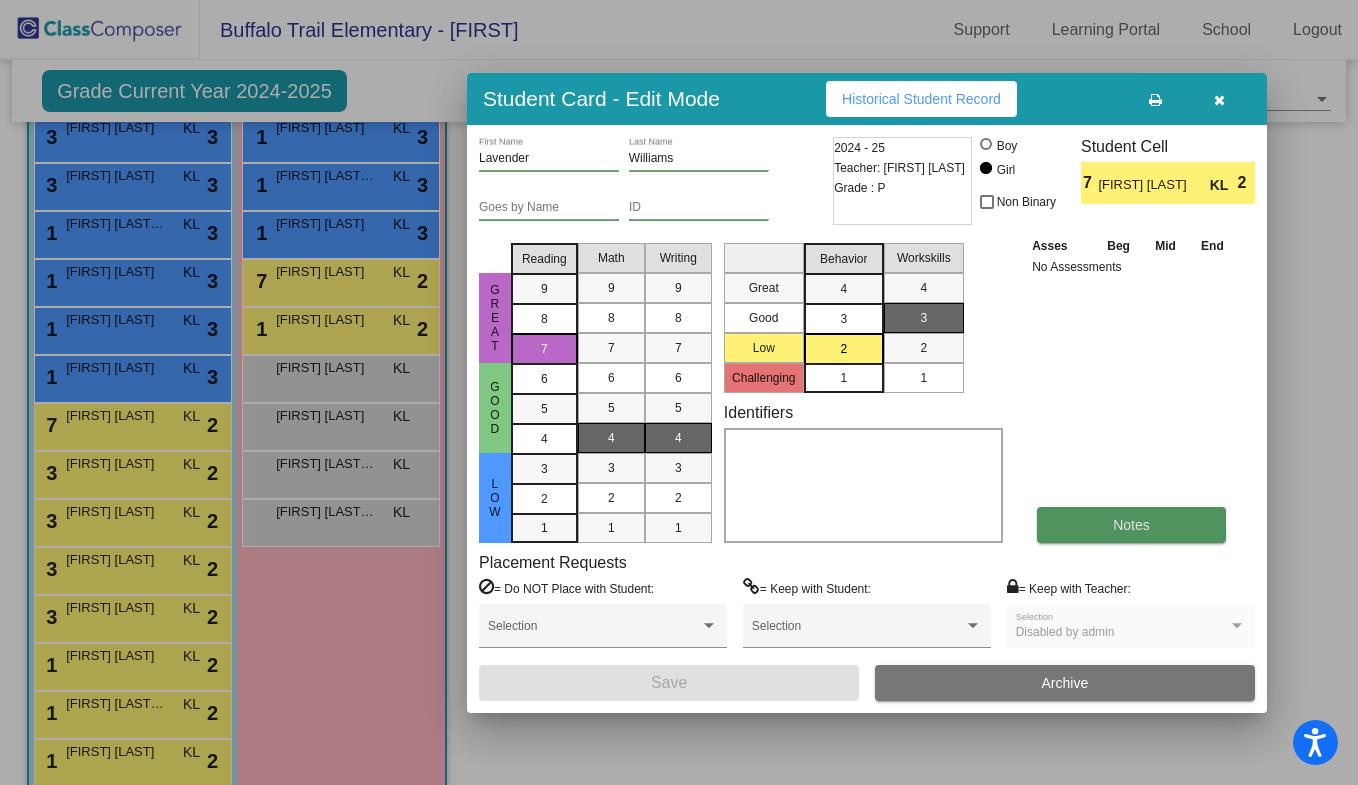click on "Notes" at bounding box center [1131, 525] 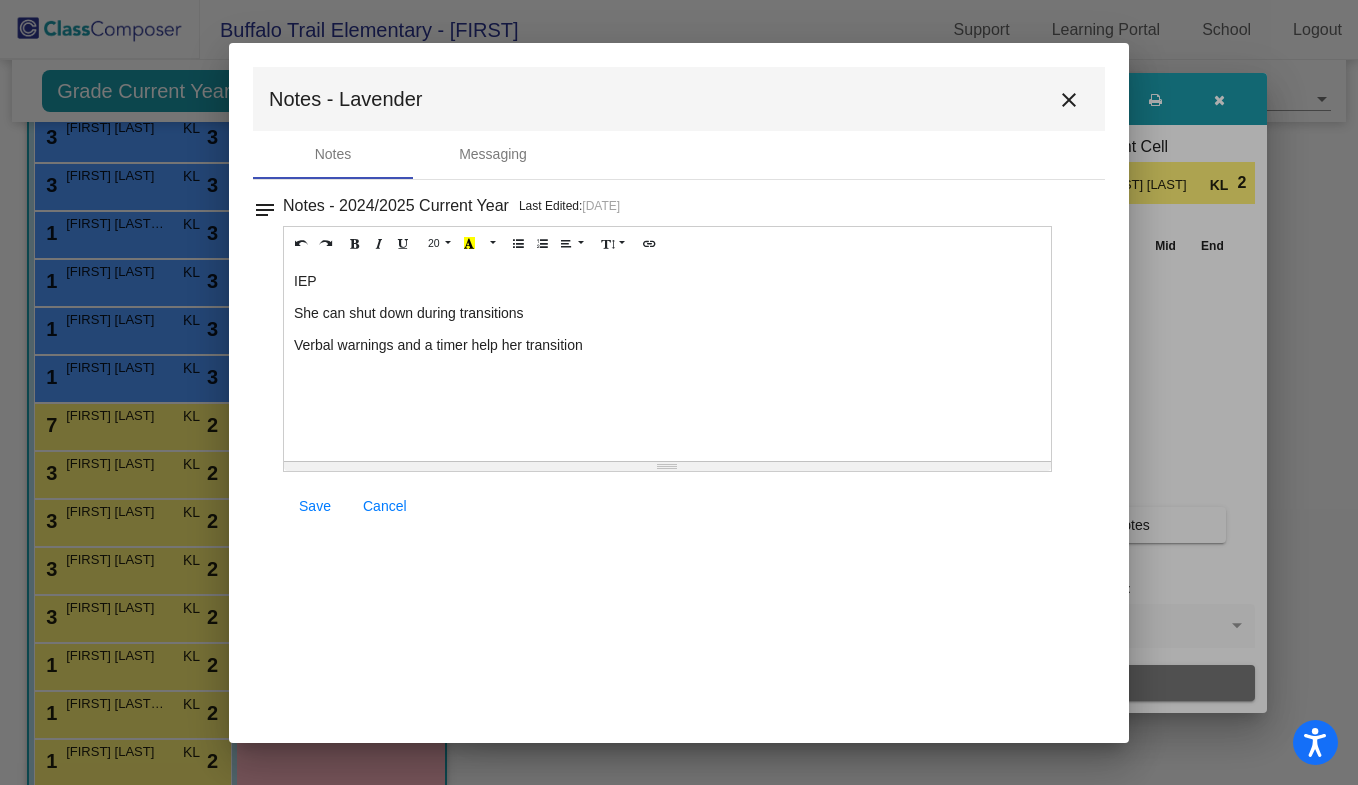 click on "Verbal warnings and a timer help her transition" at bounding box center [667, 345] 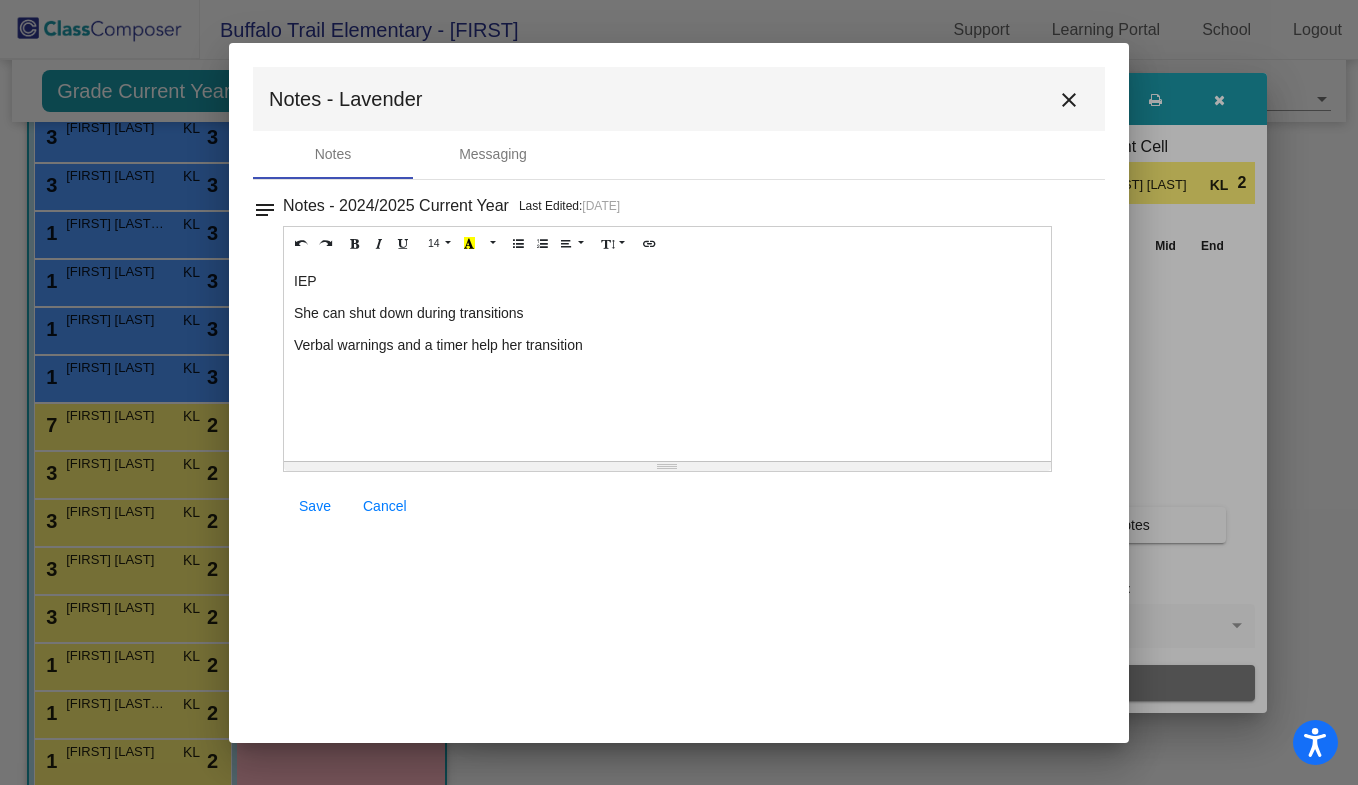 type 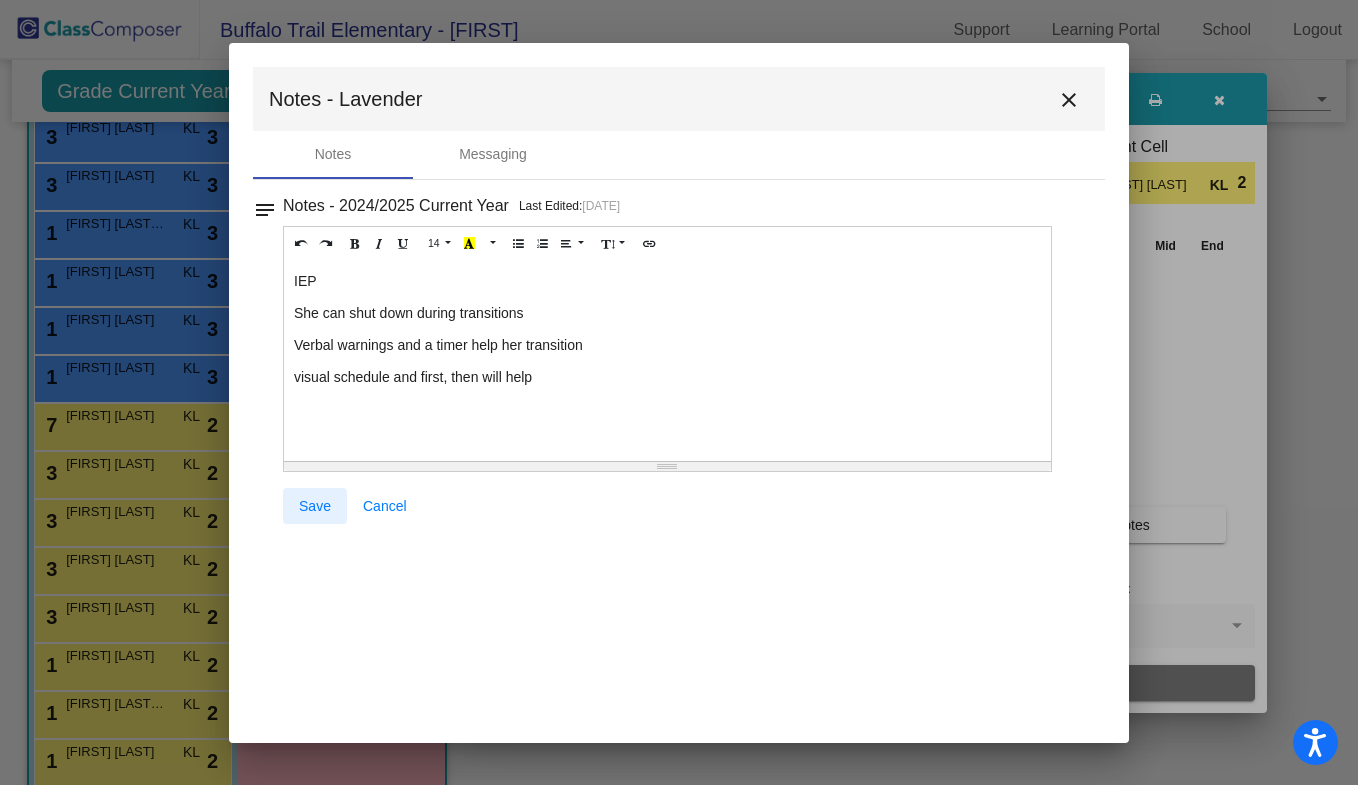 click on "Save" at bounding box center (315, 506) 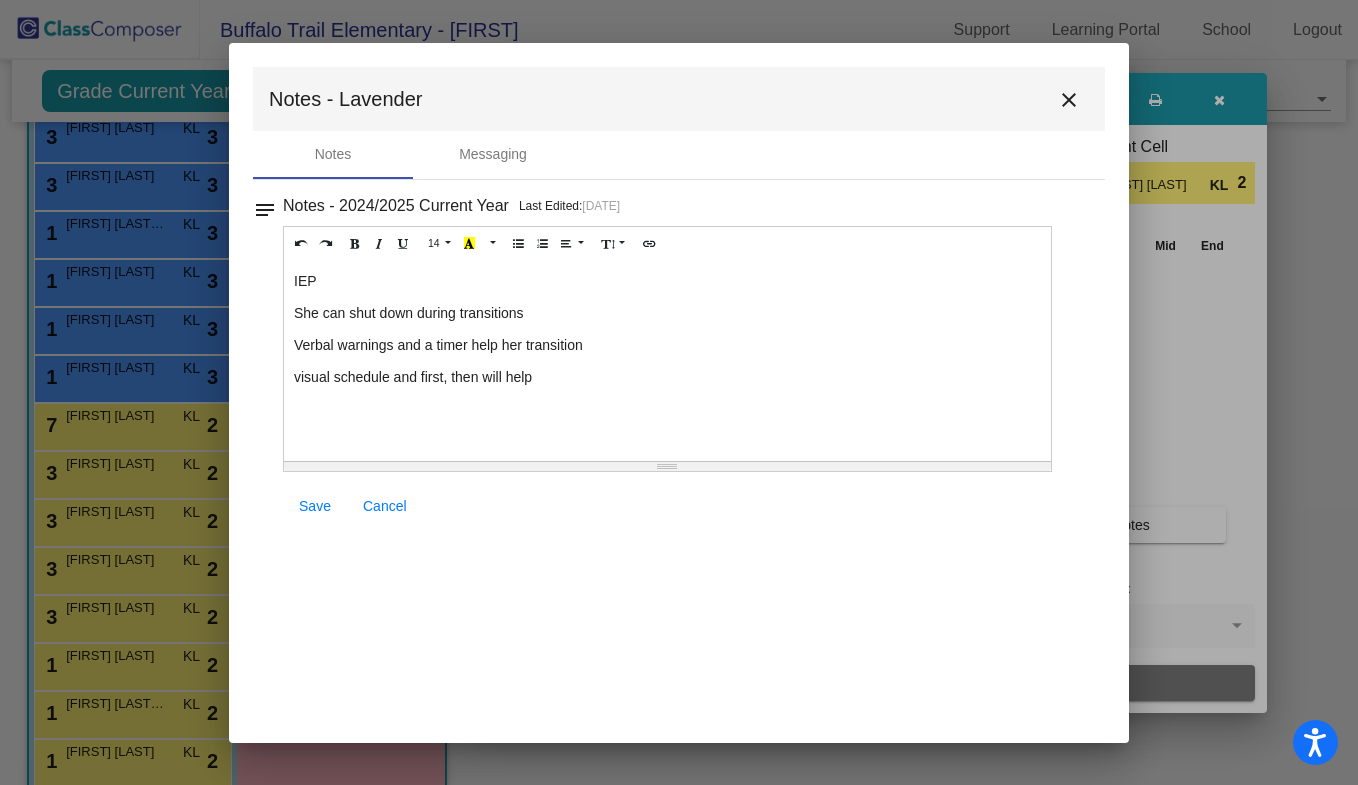 click on "close" at bounding box center (1069, 100) 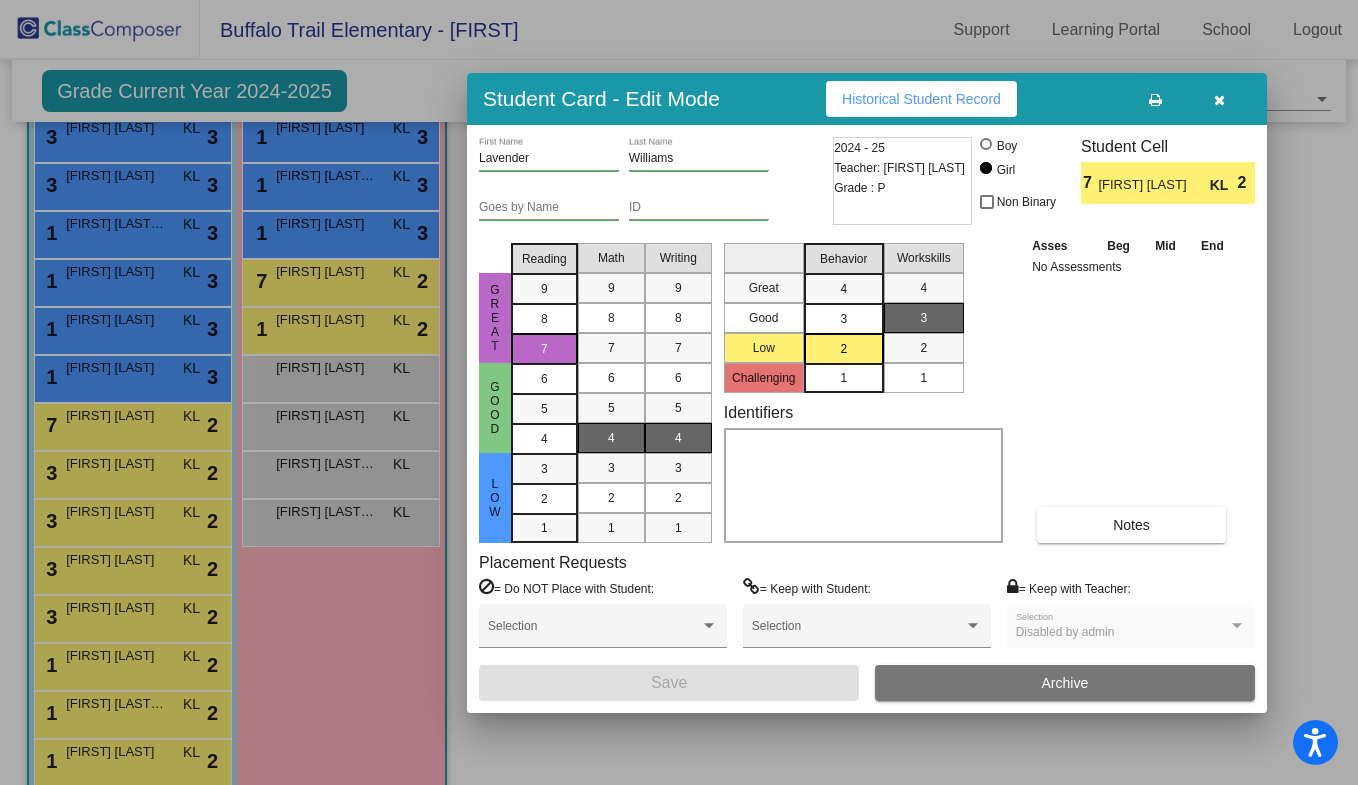 click at bounding box center (1219, 100) 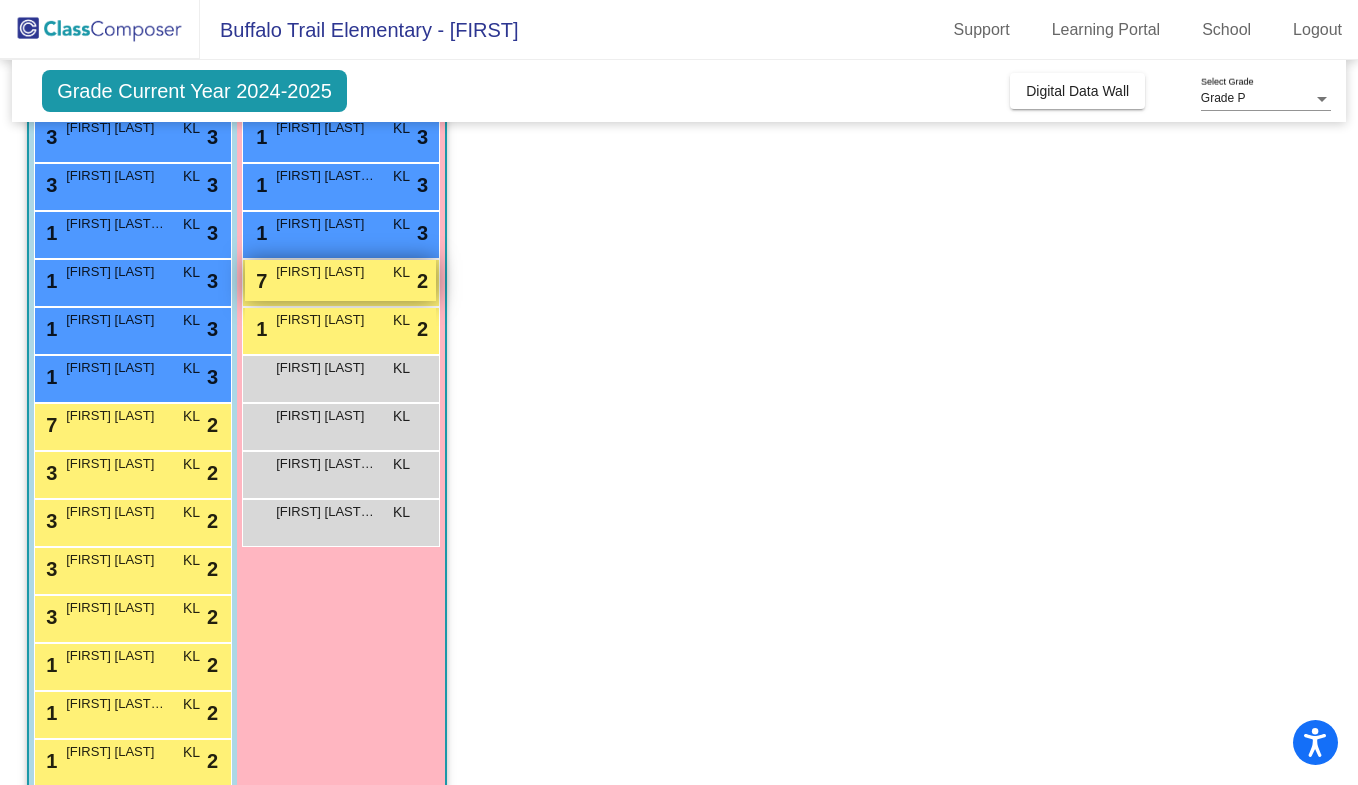 click on "7 [FIRST] [LAST] KL lock do_not_disturb_alt 2" at bounding box center [340, 280] 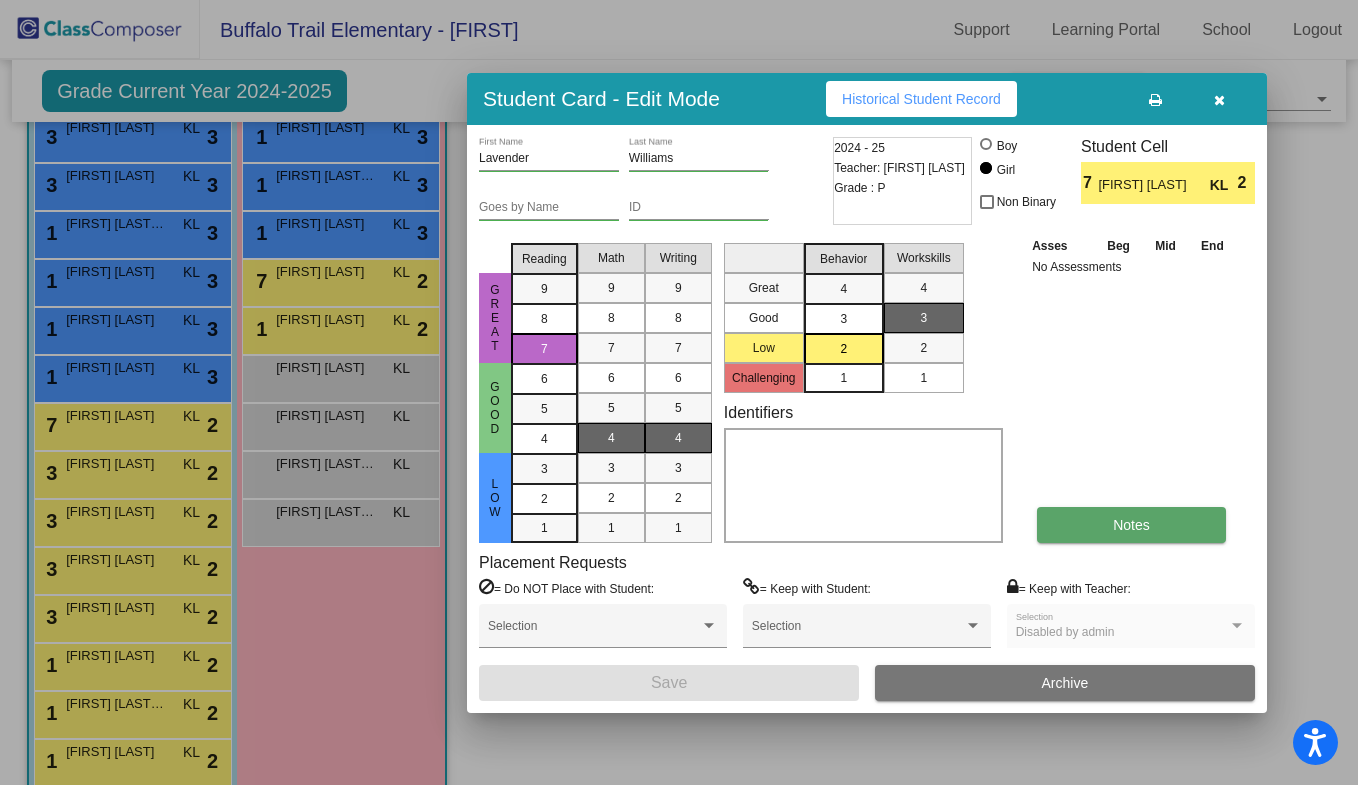 click on "Notes" at bounding box center [1131, 525] 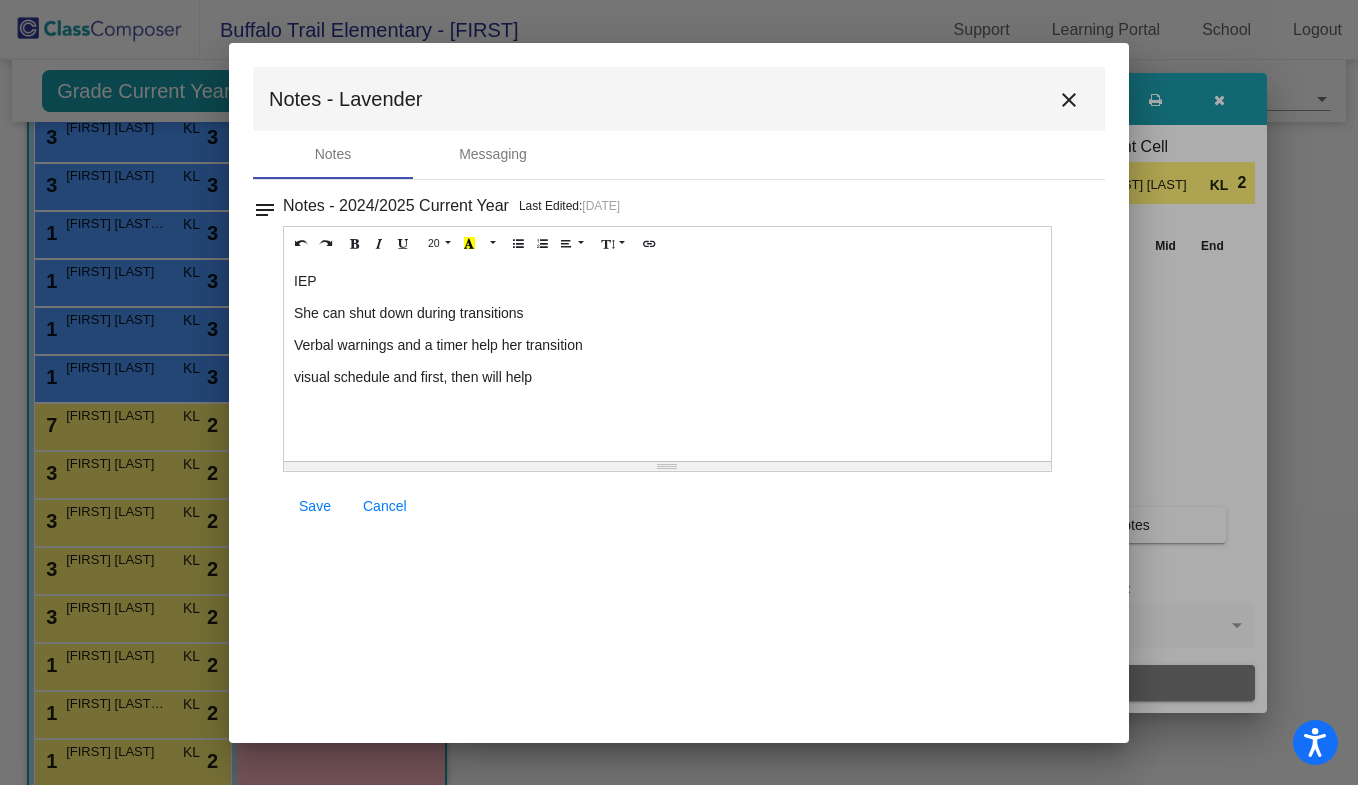 click on "visual schedule and first, then will help" at bounding box center (667, 377) 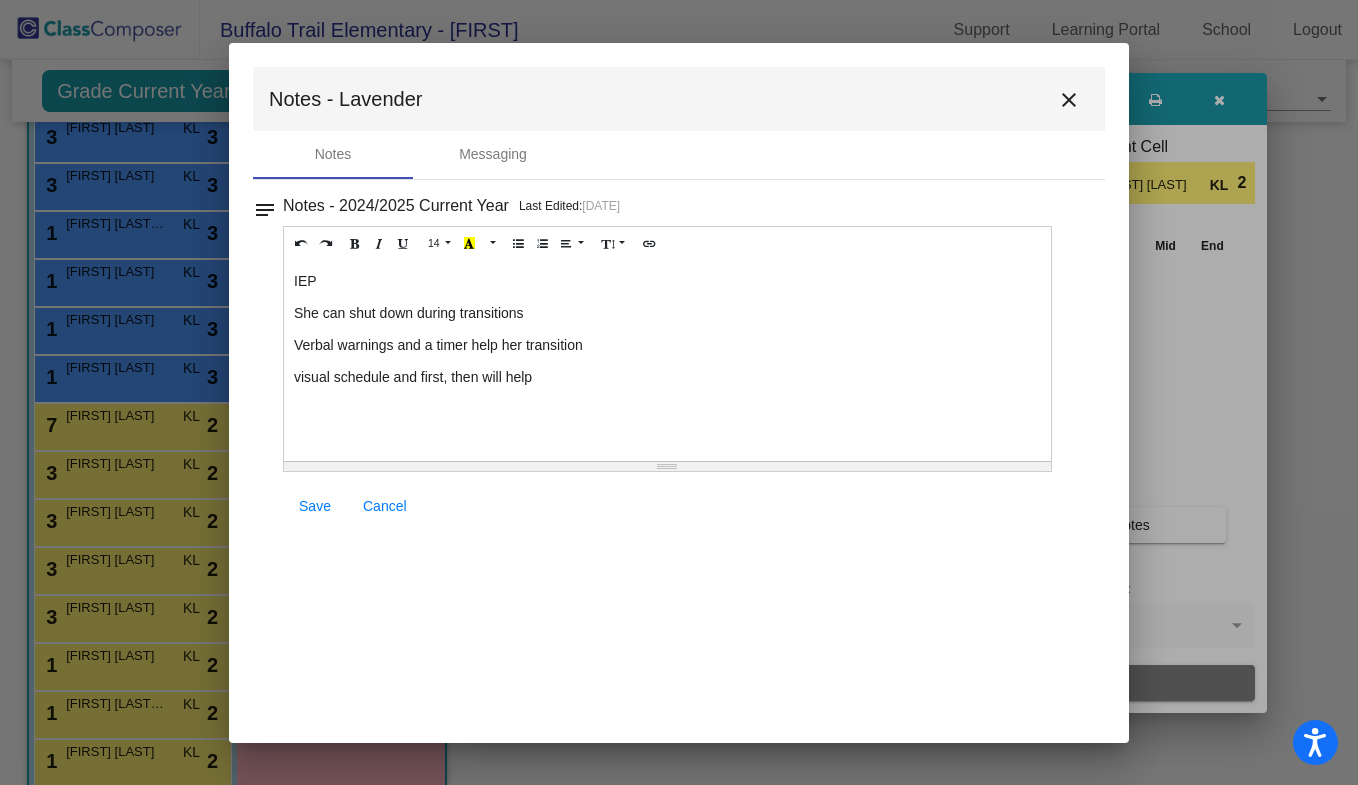 type 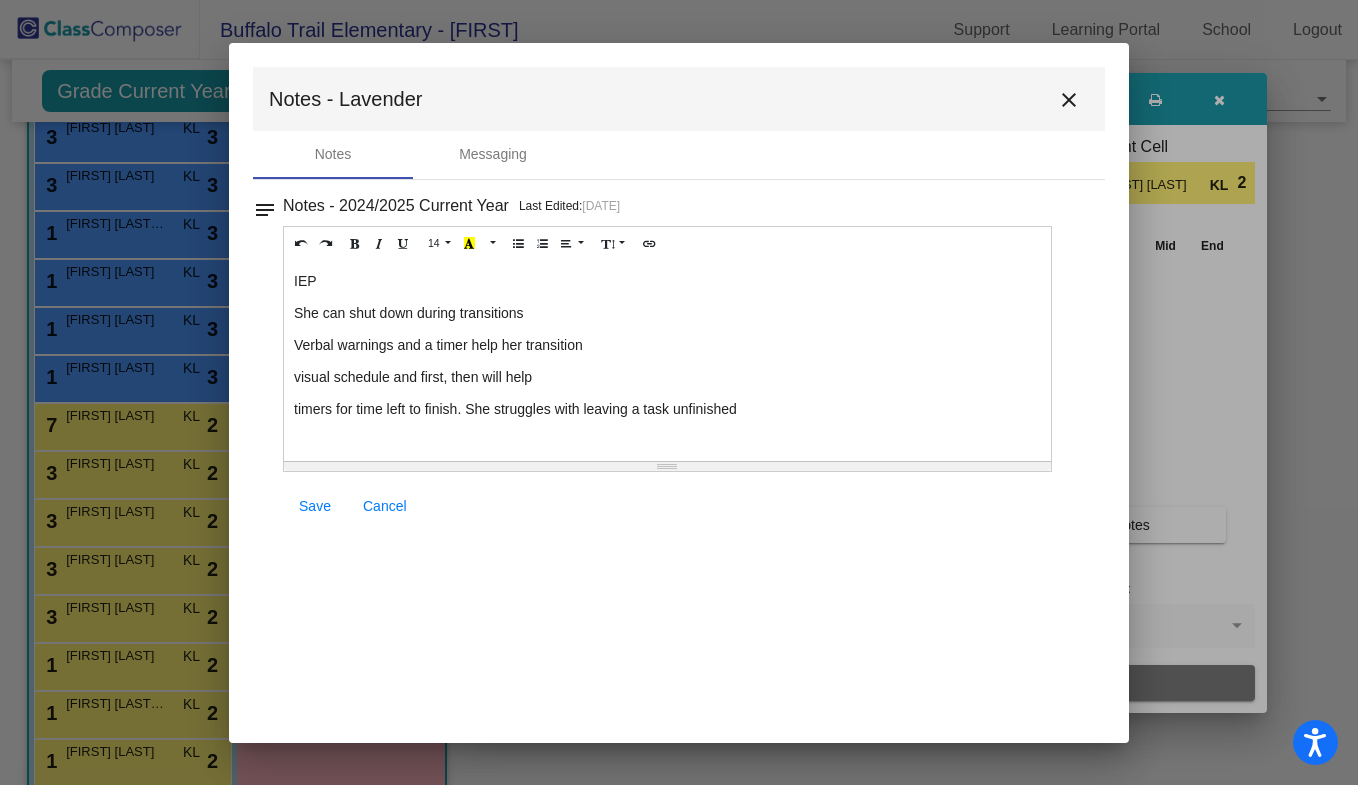 click on "Save" at bounding box center (315, 506) 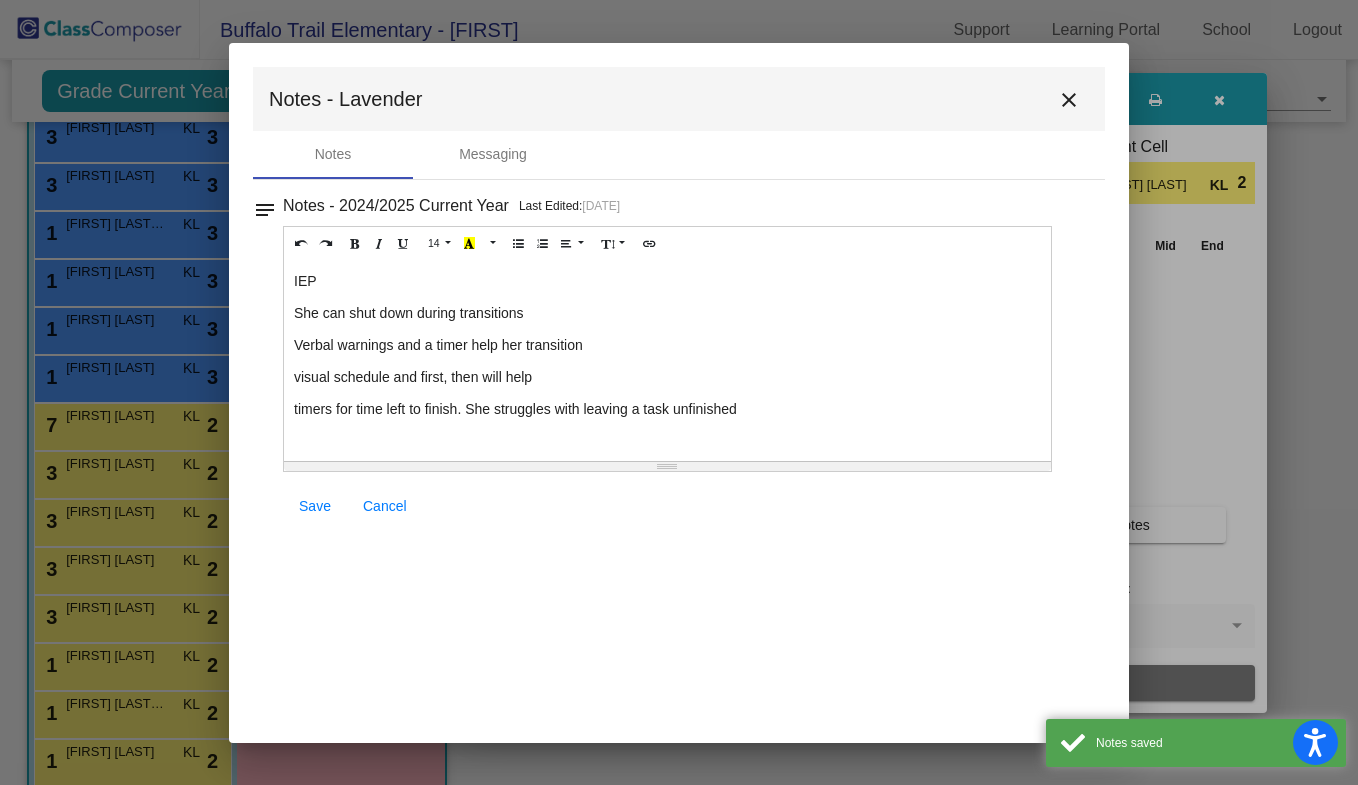 click on "close" at bounding box center (1069, 100) 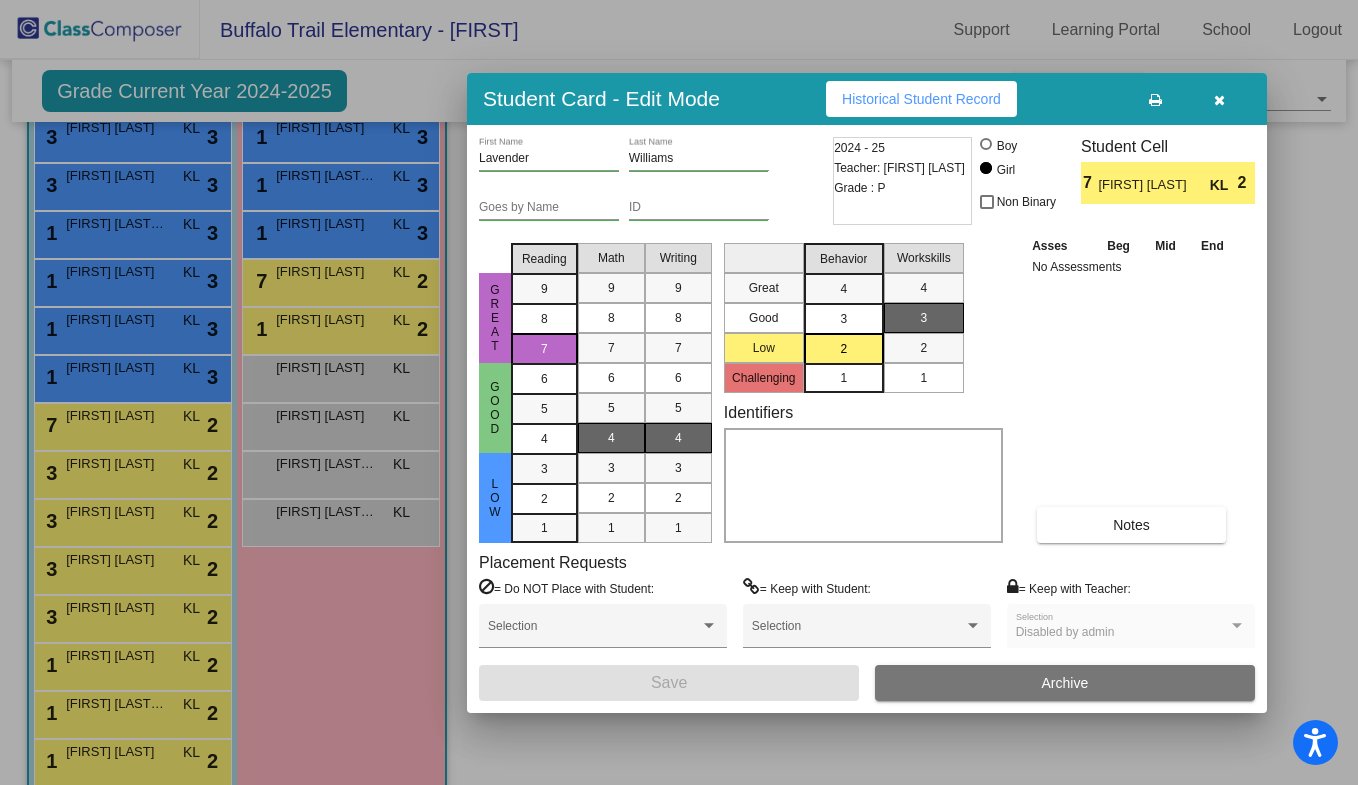 click at bounding box center (1219, 99) 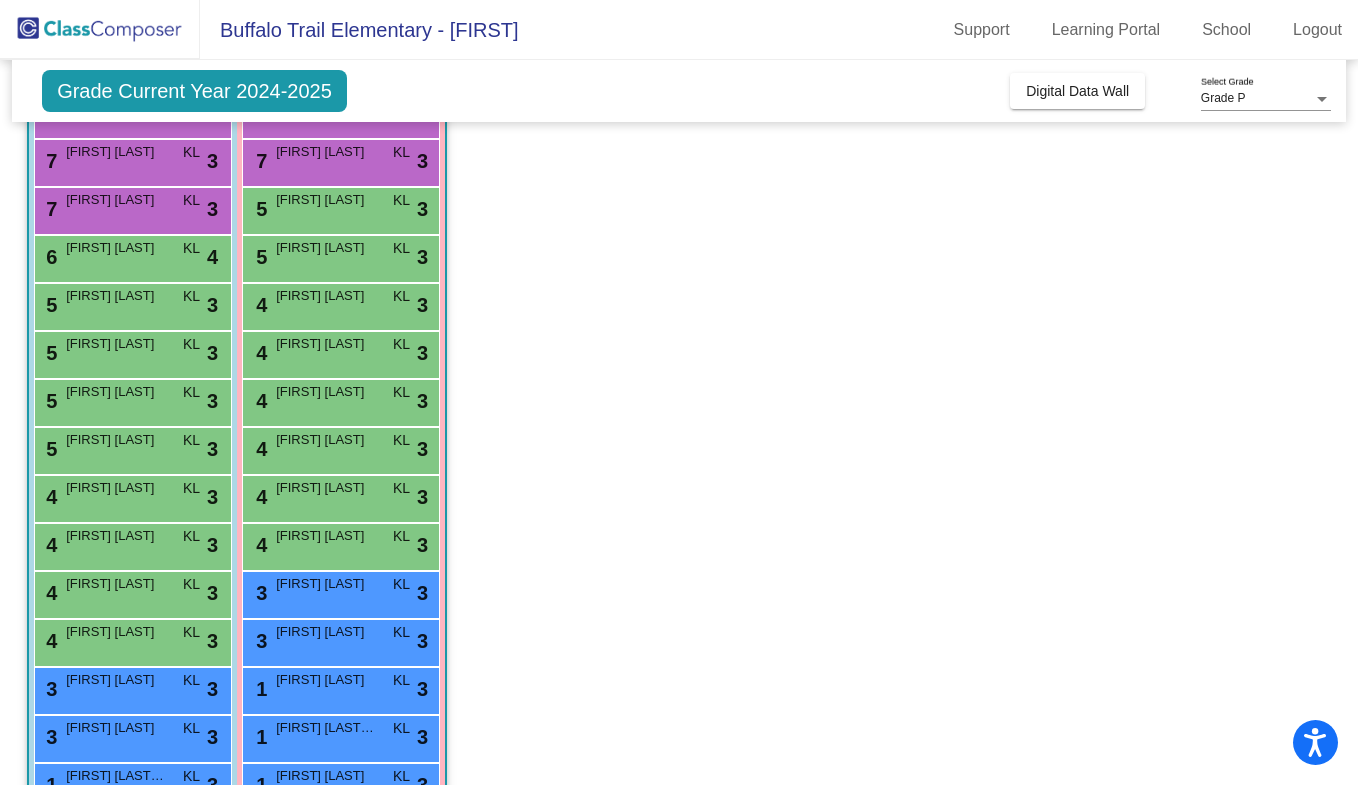 scroll, scrollTop: 2622, scrollLeft: 0, axis: vertical 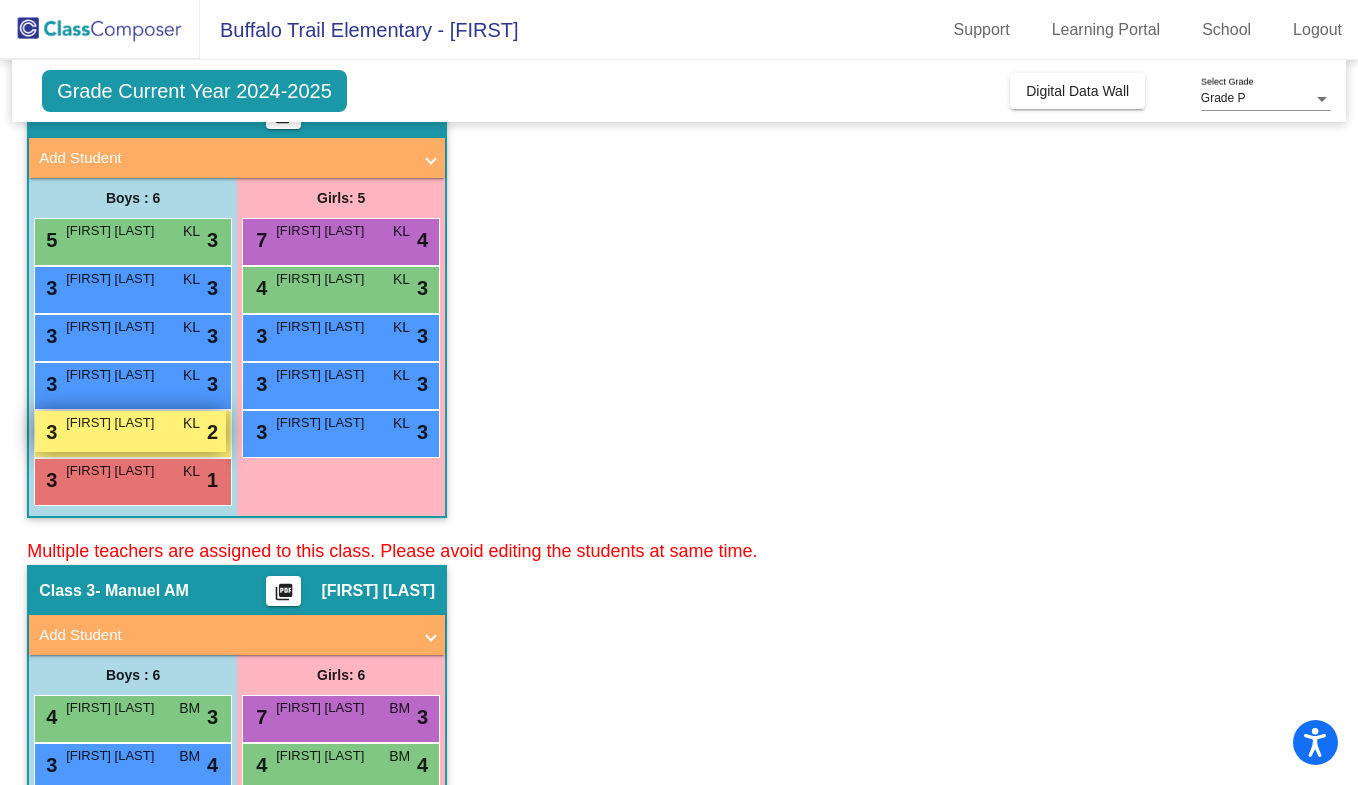 click on "3 [FIRST] [LAST] KL lock do_not_disturb_alt 2" at bounding box center [130, 431] 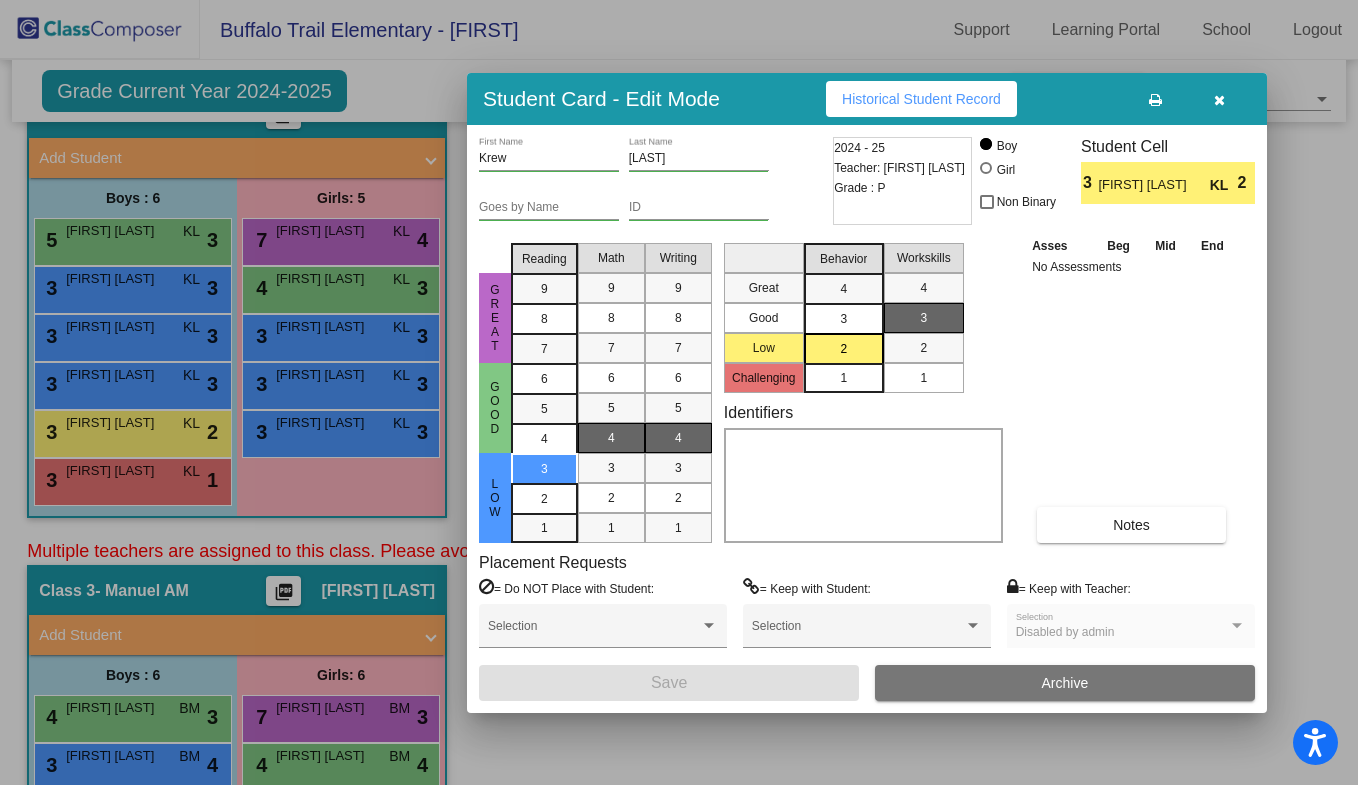 click at bounding box center (1219, 99) 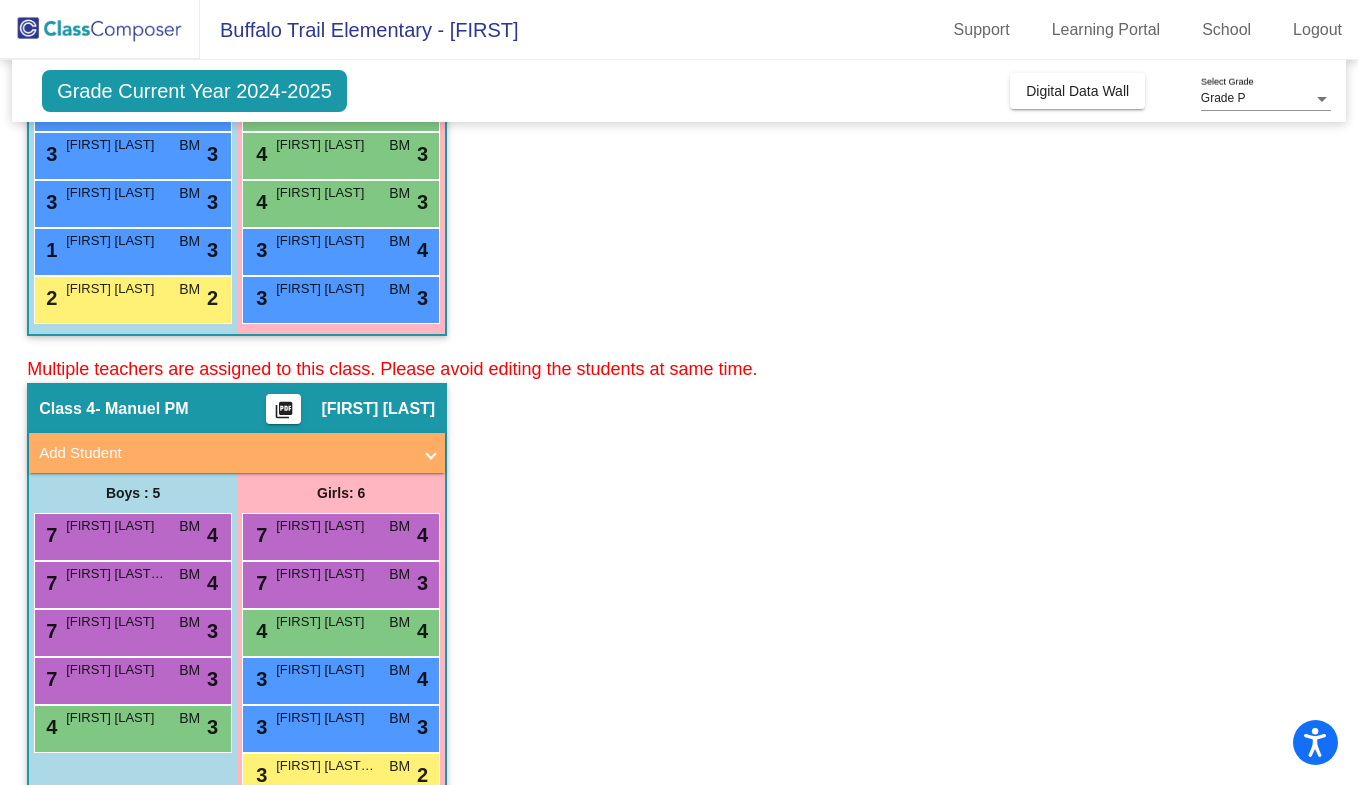 scroll, scrollTop: 3329, scrollLeft: 0, axis: vertical 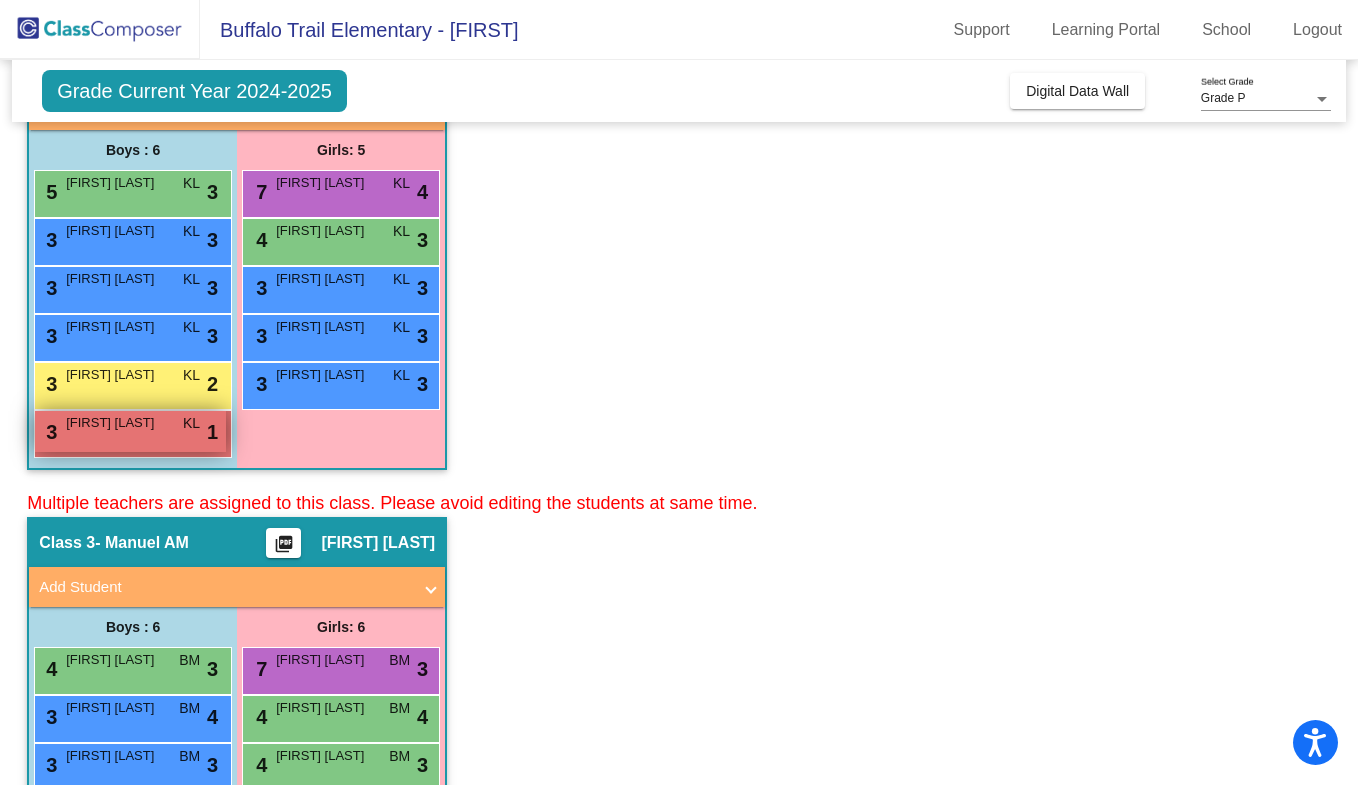 click on "3 [FIRST] [LAST] KL lock do_not_disturb_alt 1" at bounding box center [130, 431] 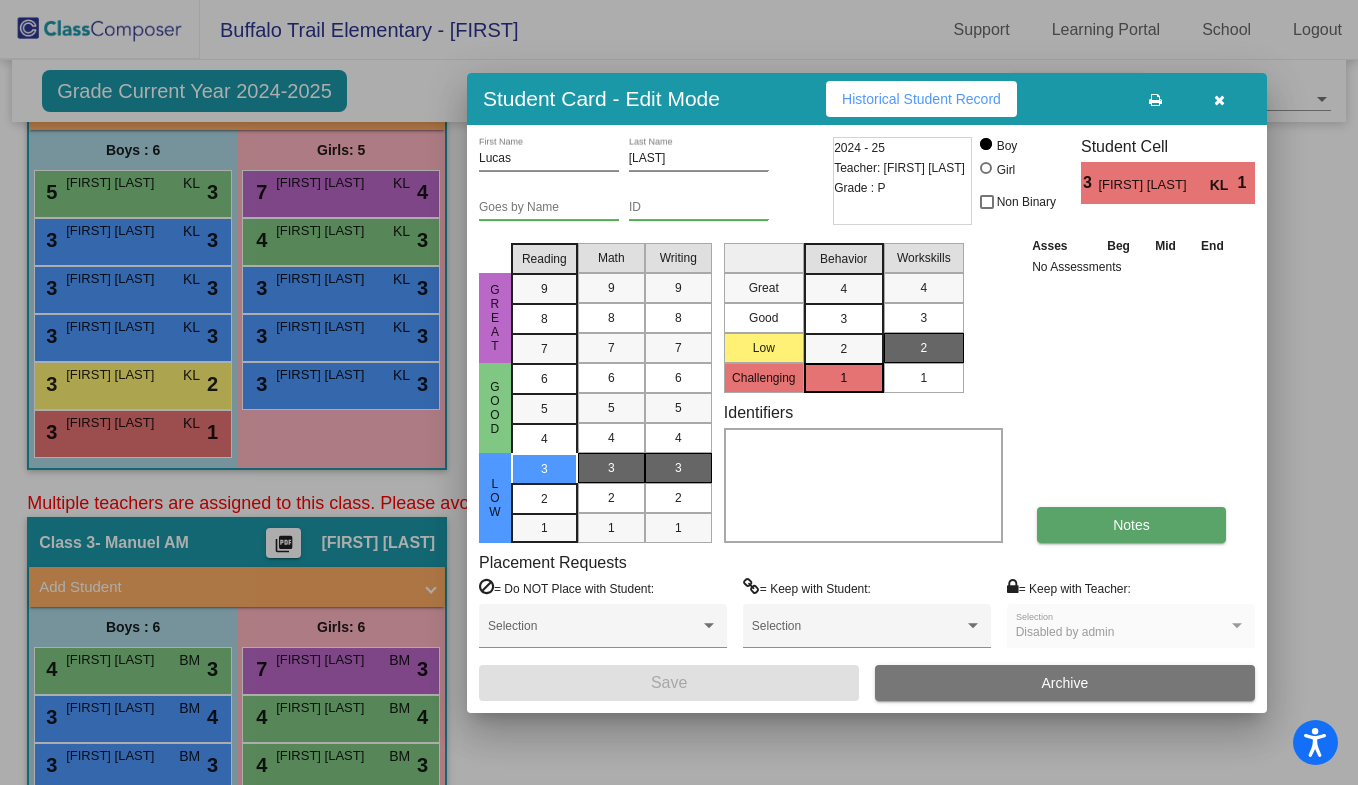 click on "Notes" at bounding box center [1131, 525] 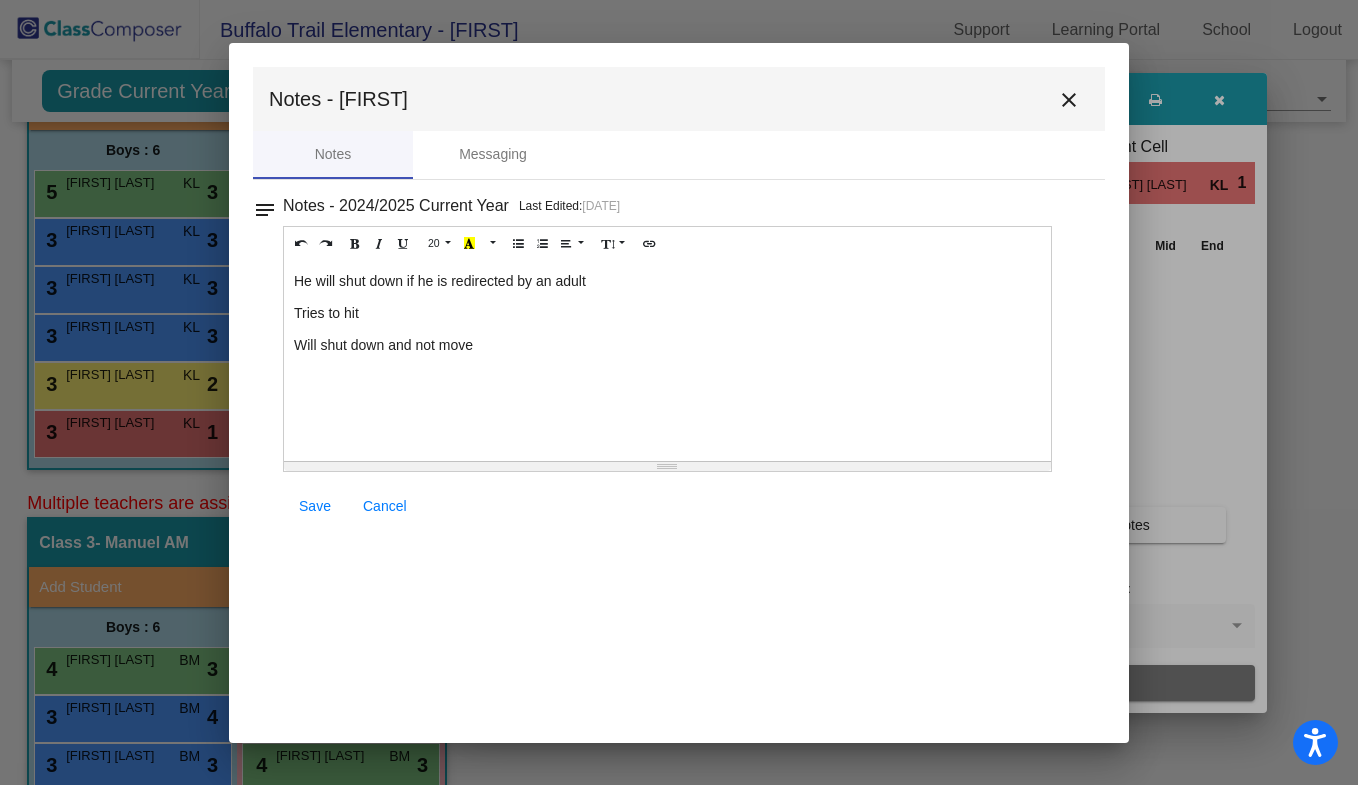 click on "Will shut down and not move" at bounding box center (667, 345) 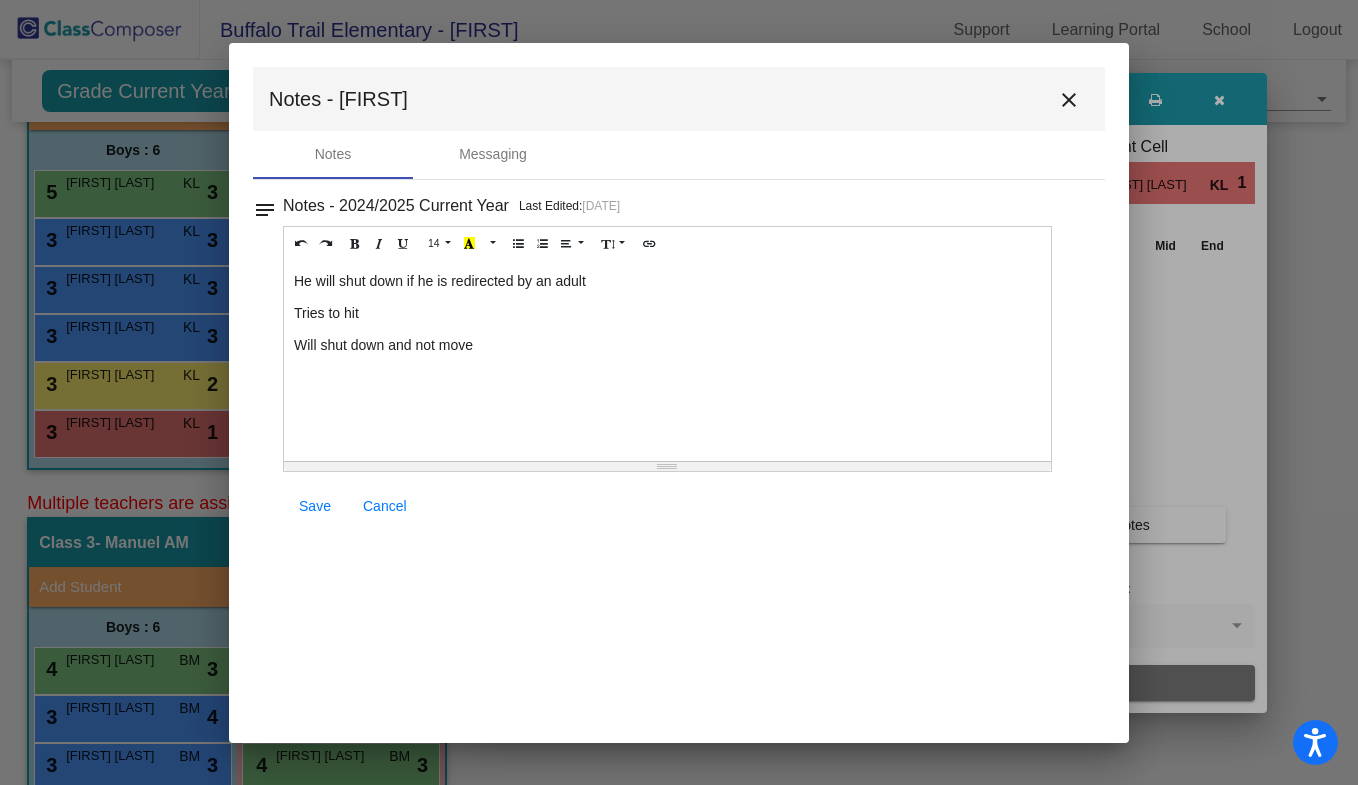 type 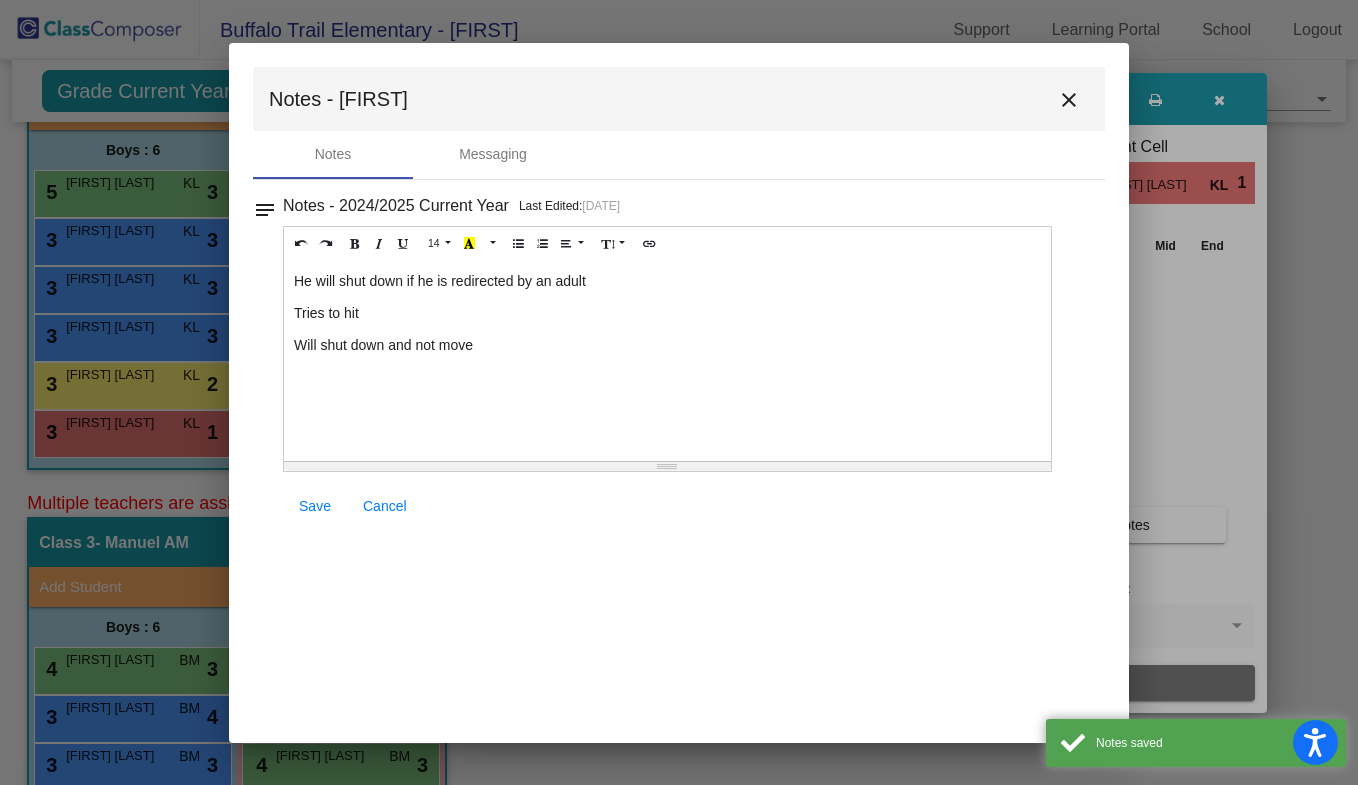 click on "Save" at bounding box center [315, 506] 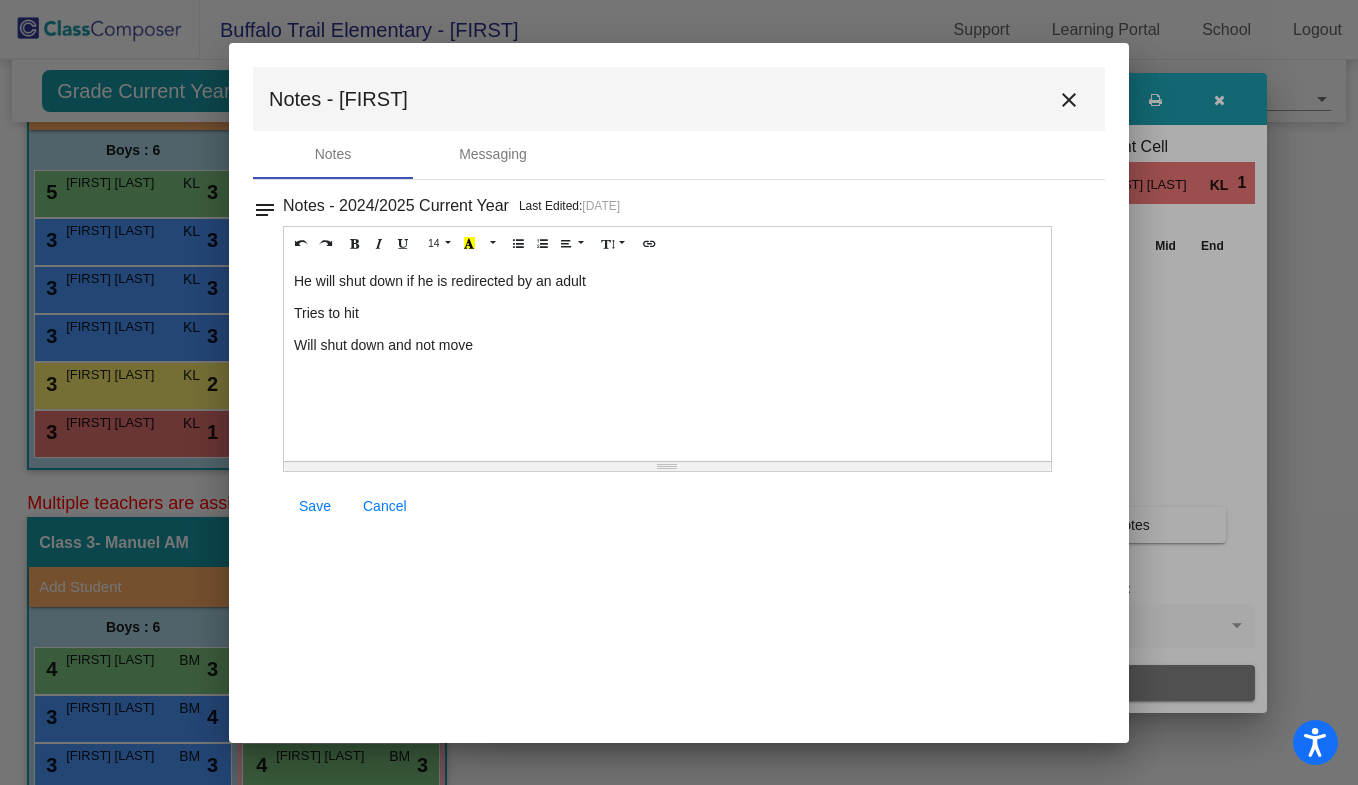 click on "close" at bounding box center [1069, 100] 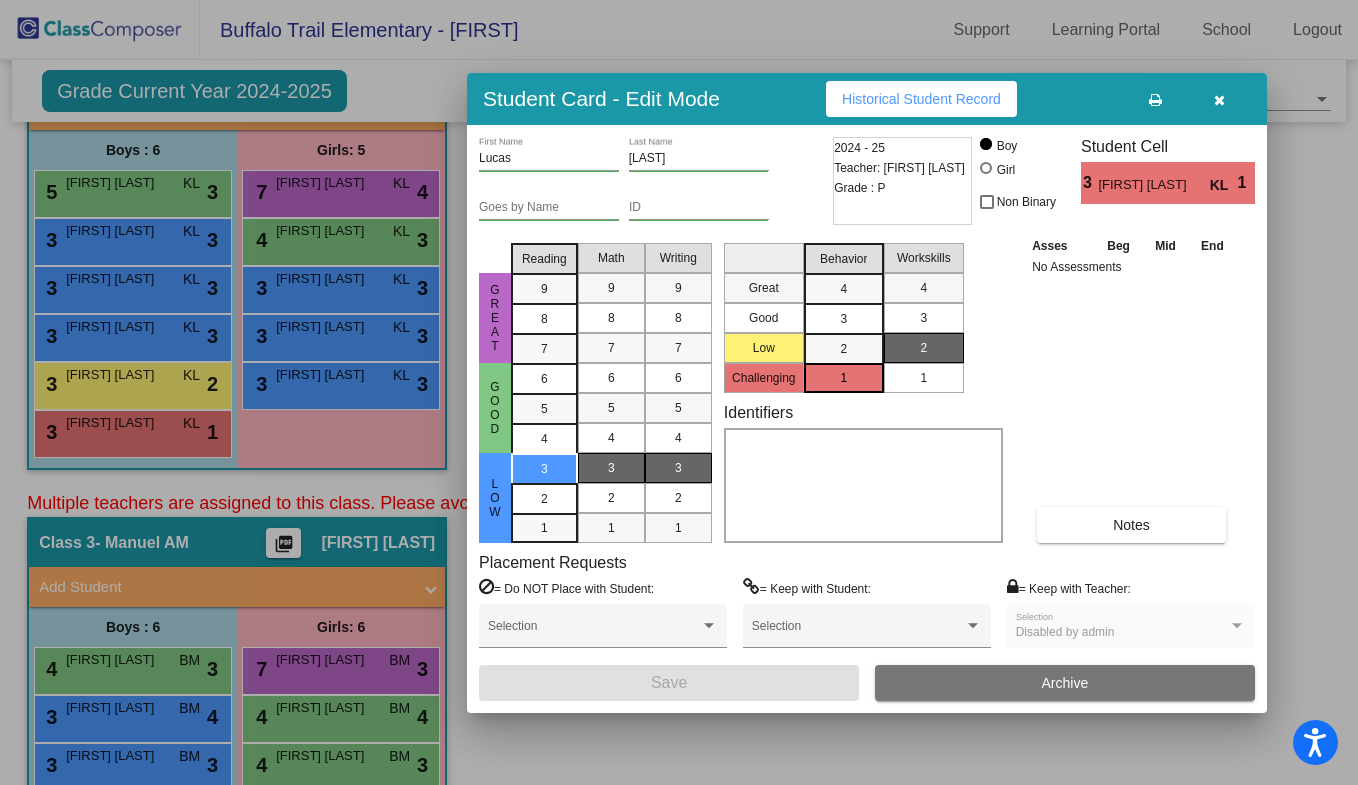 click at bounding box center [1219, 100] 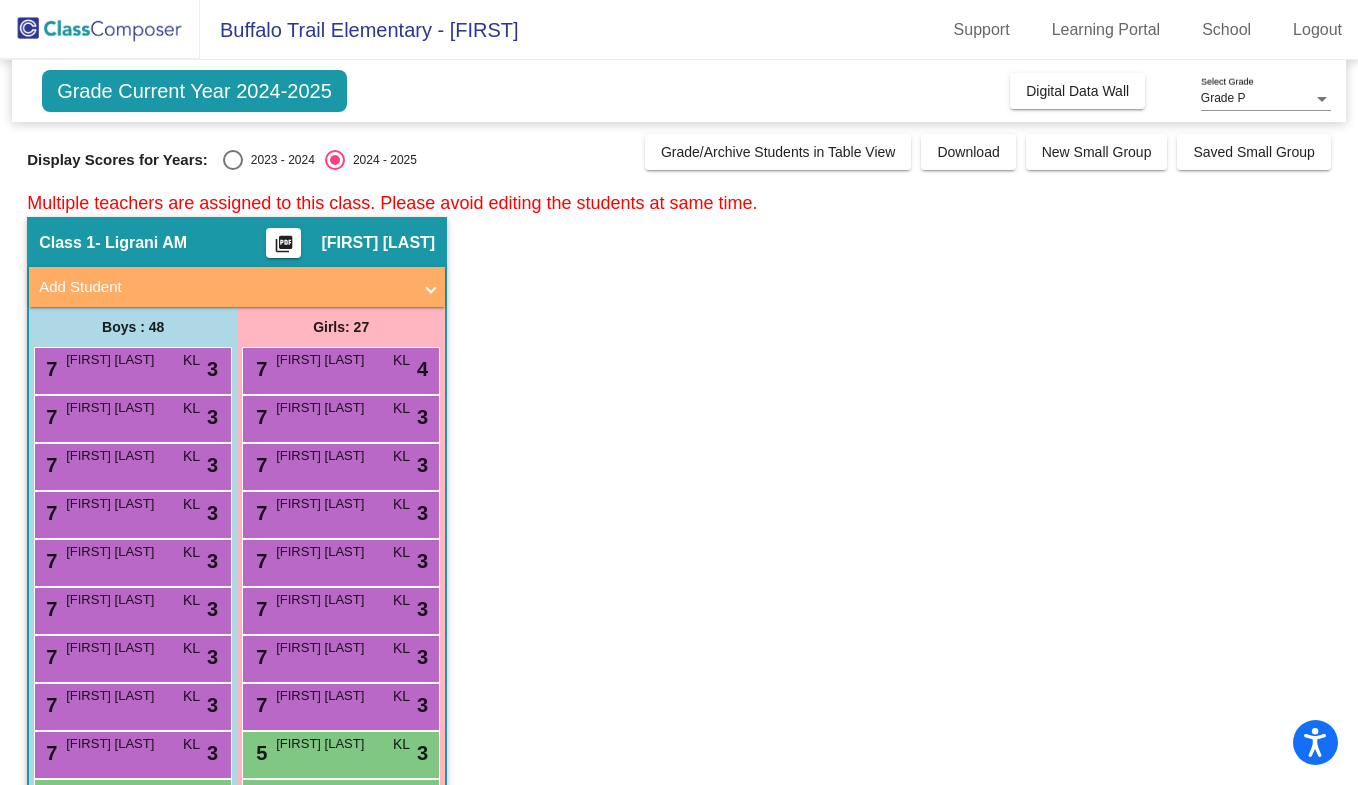 scroll, scrollTop: 2526, scrollLeft: 0, axis: vertical 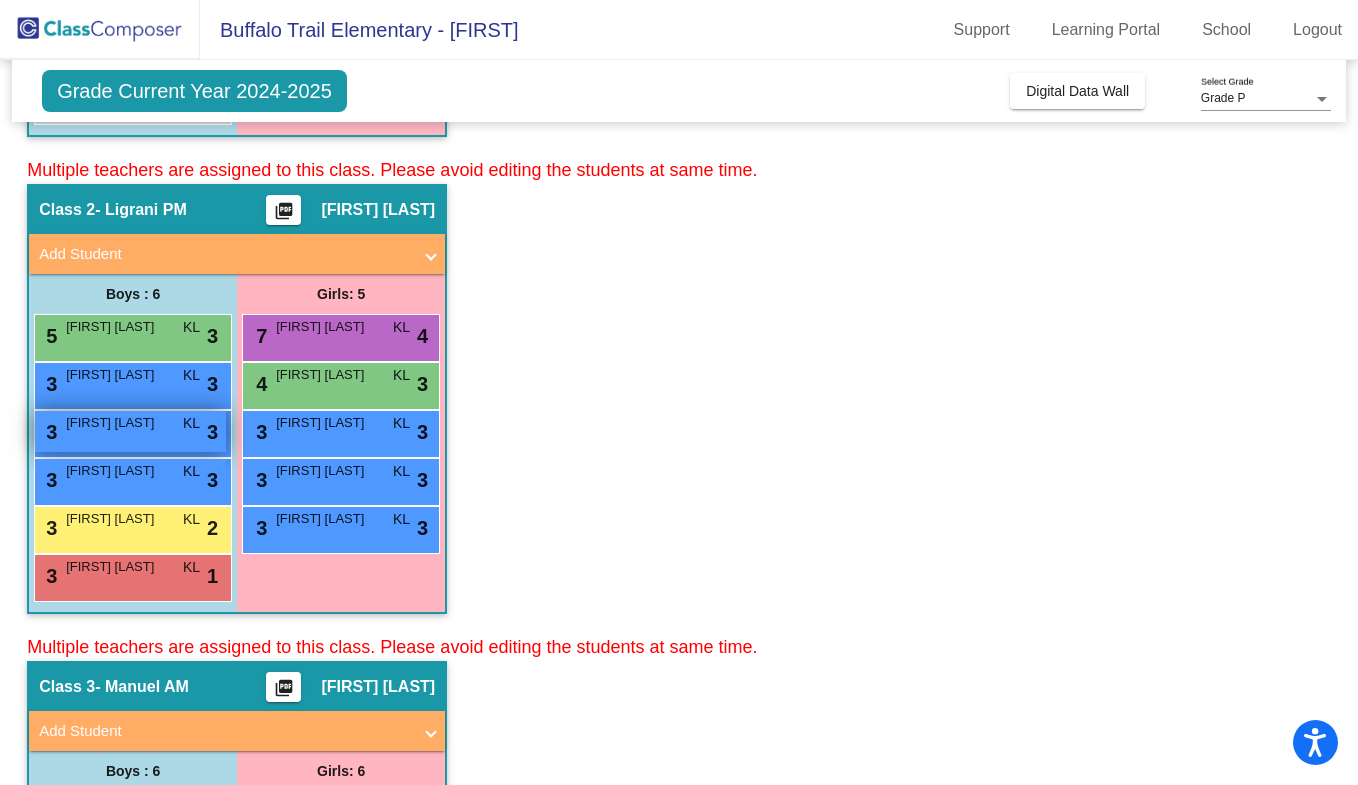 click on "3 [FIRST] [LAST] KL lock do_not_disturb_alt 3" at bounding box center [130, 431] 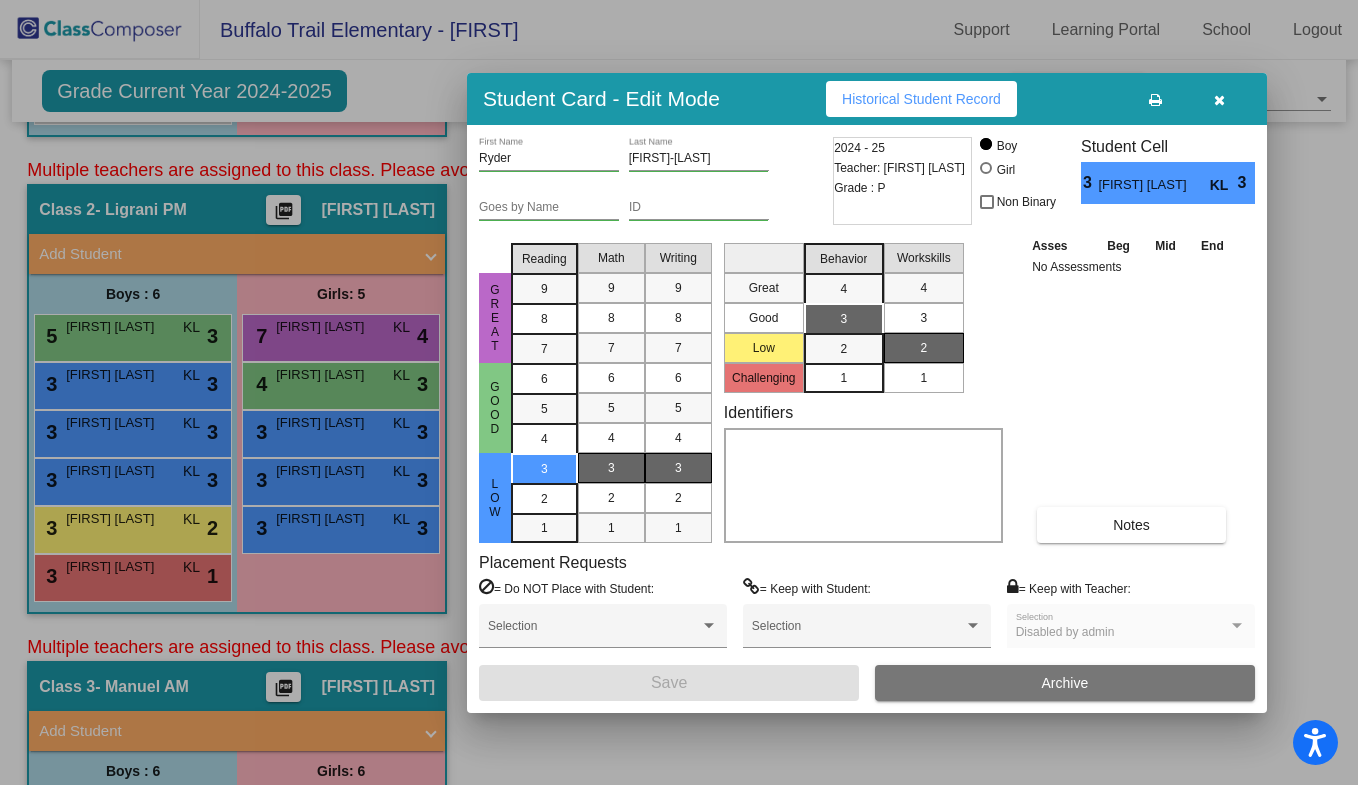 click at bounding box center [1219, 100] 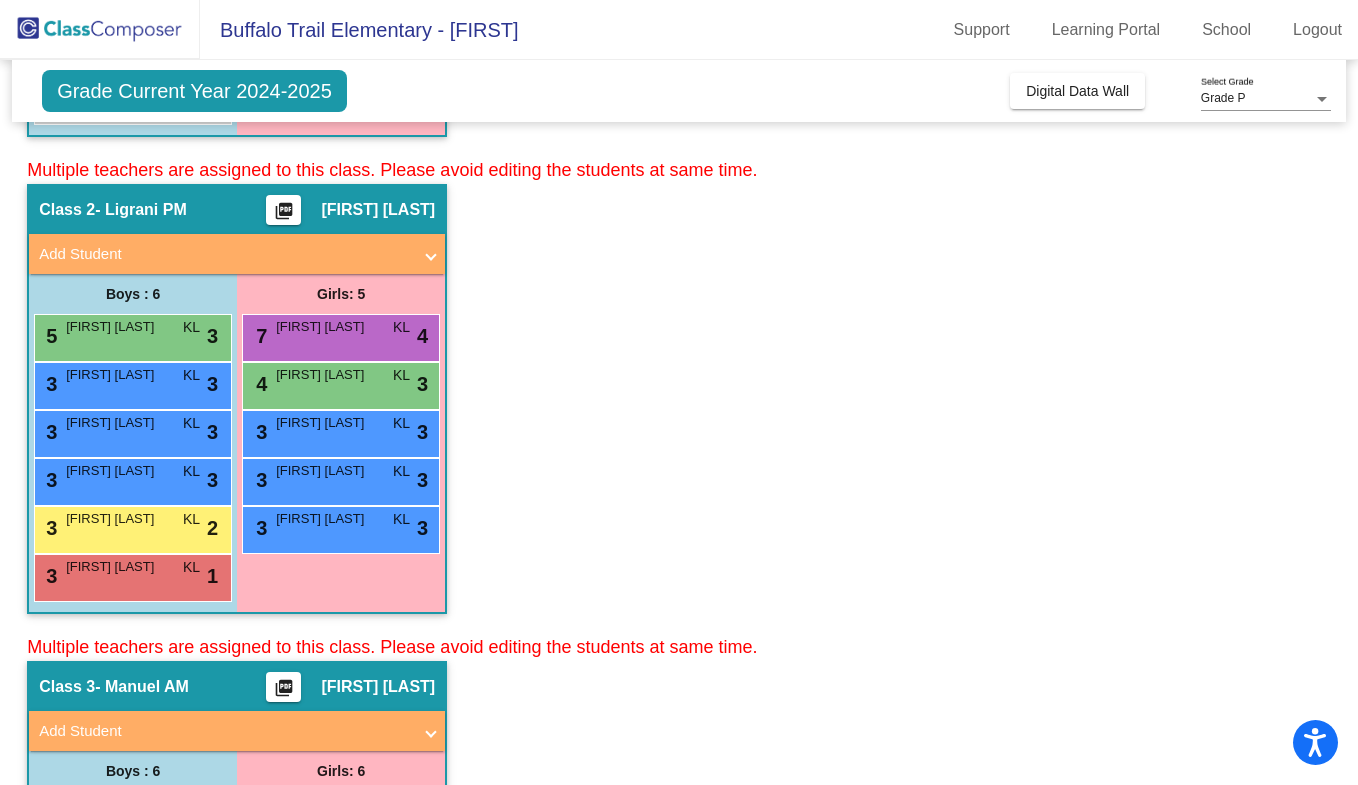 scroll, scrollTop: 993, scrollLeft: 0, axis: vertical 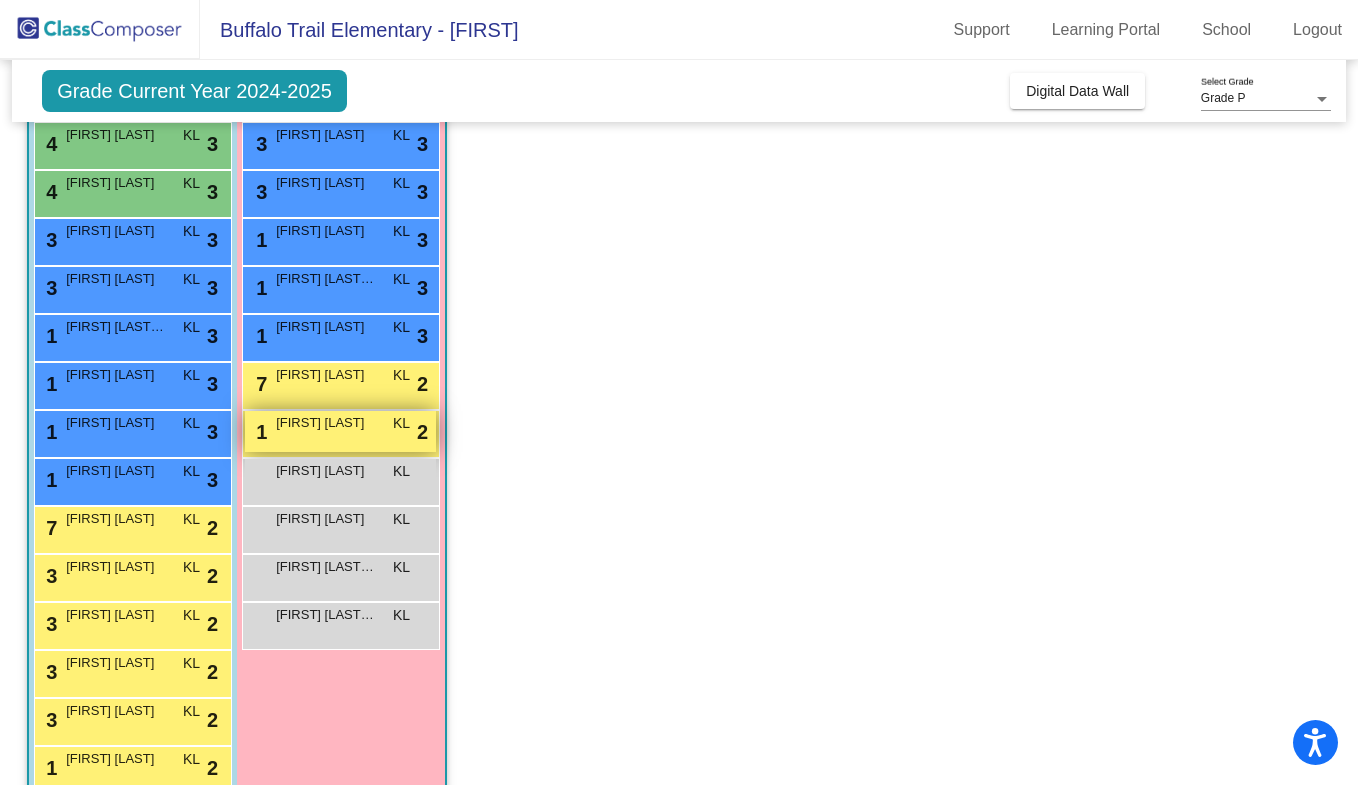 click on "1 [FIRST] [LAST] KL lock do_not_disturb_alt 2" at bounding box center [340, 431] 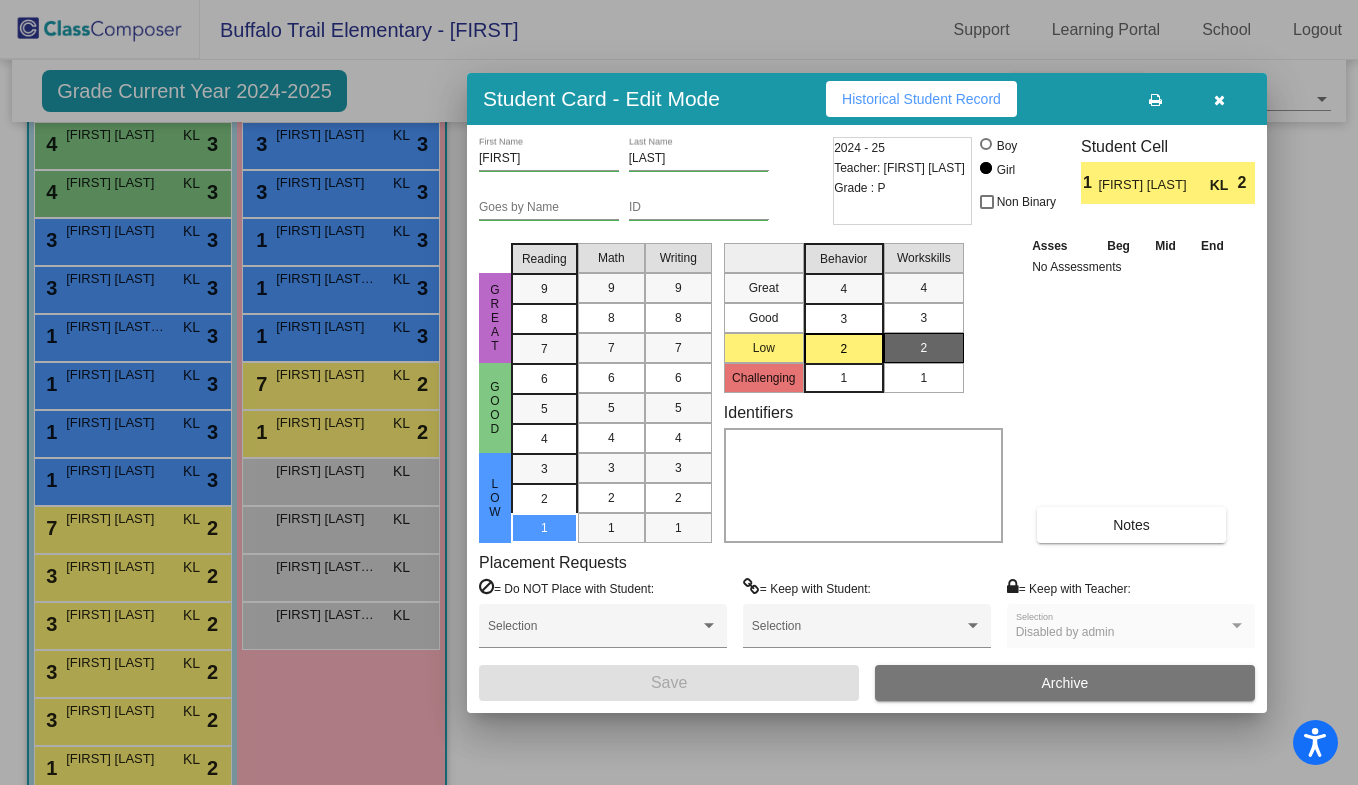 click at bounding box center (1219, 100) 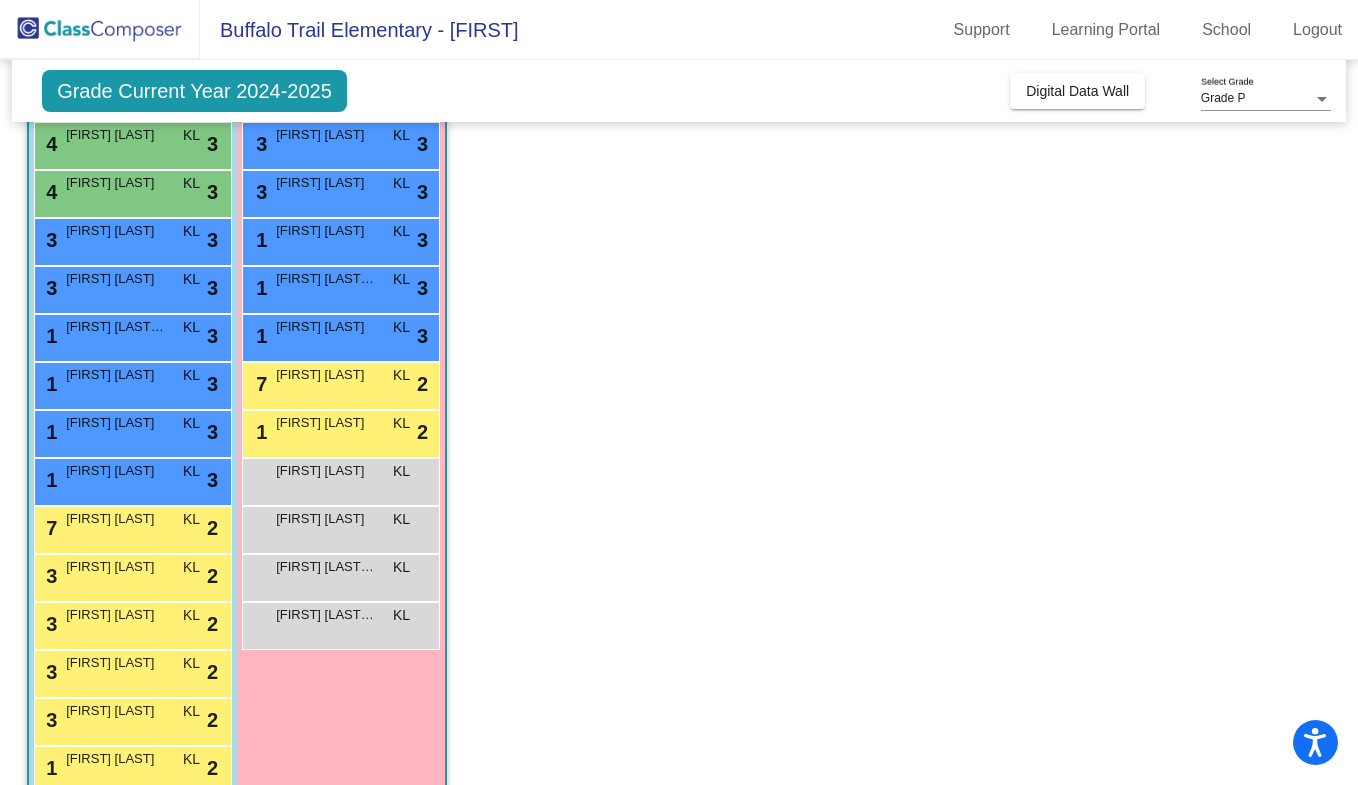 scroll, scrollTop: 3147, scrollLeft: 0, axis: vertical 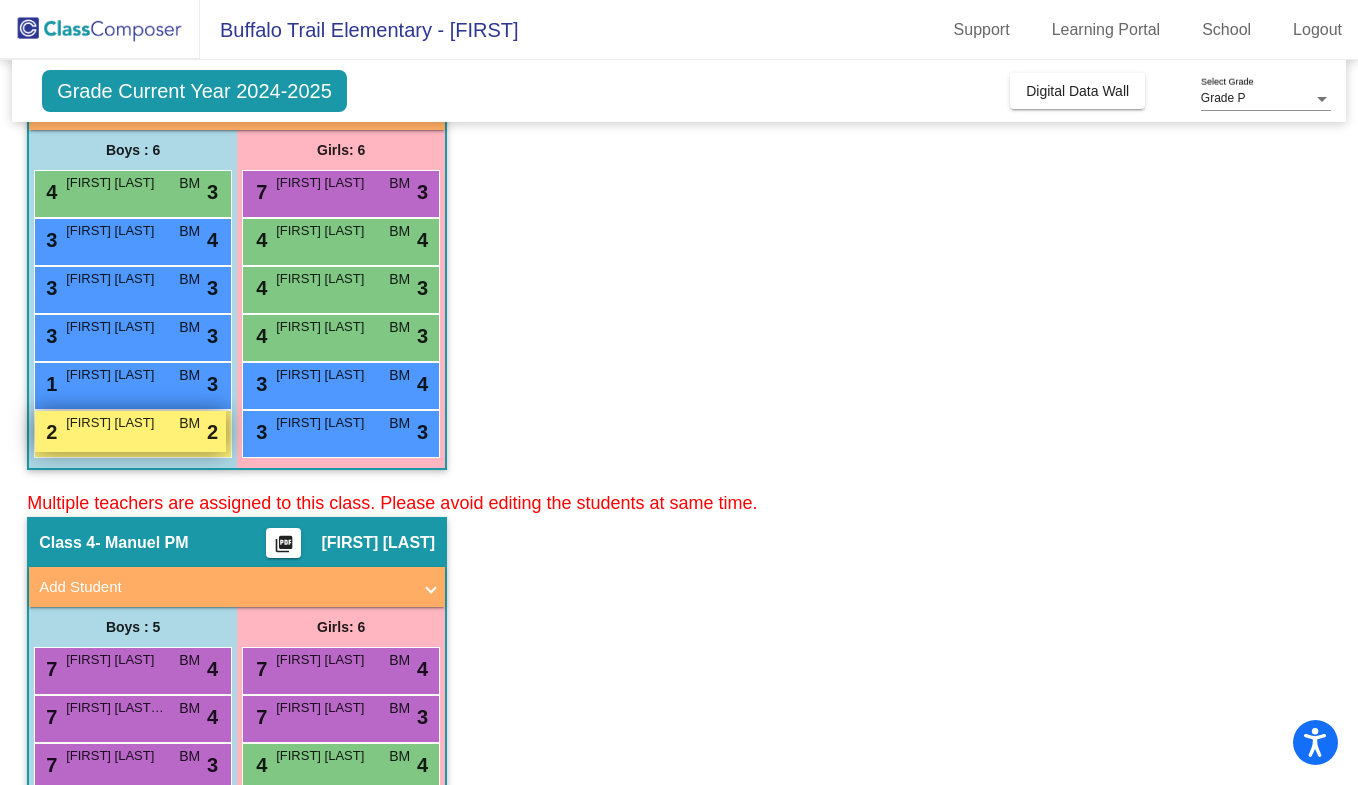 click on "[FIRST] [LAST]" at bounding box center (116, 423) 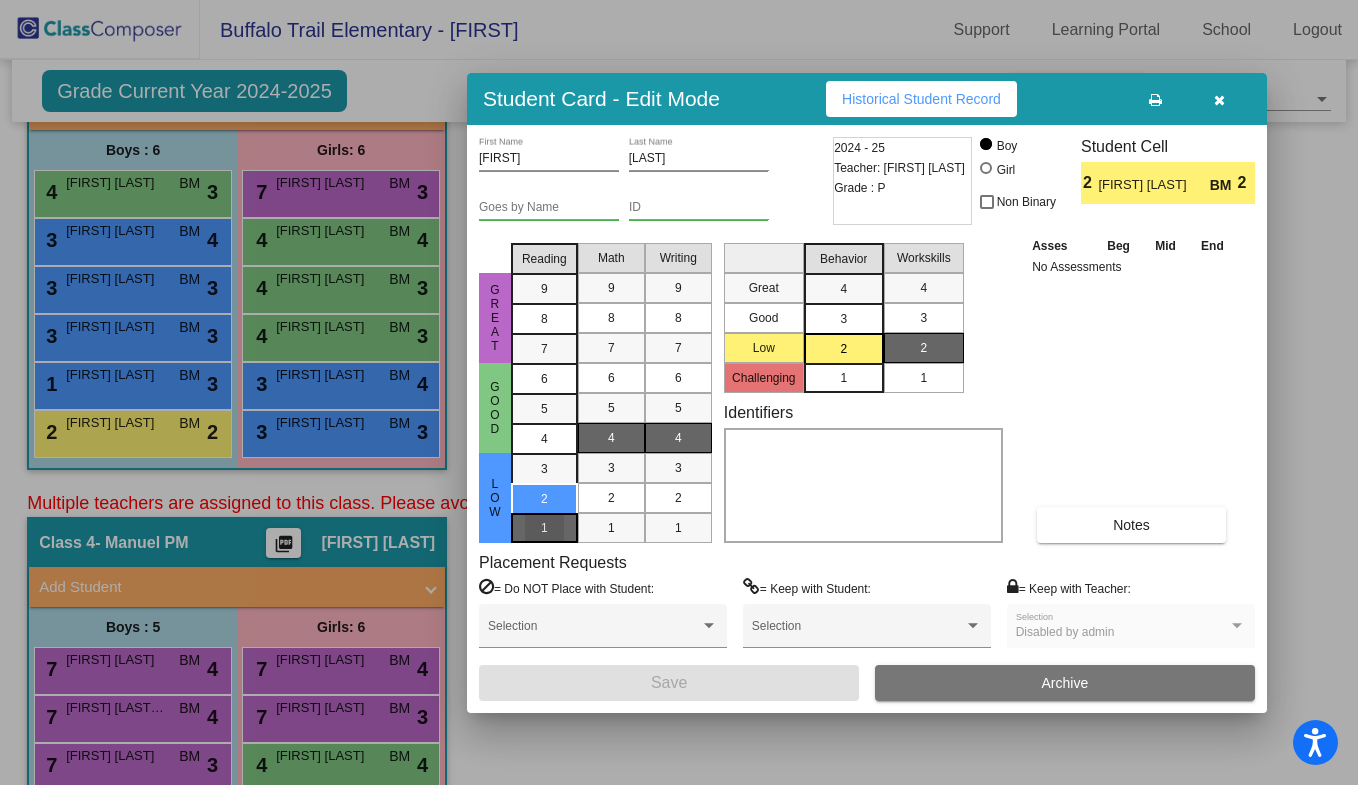 click on "1" at bounding box center (544, 469) 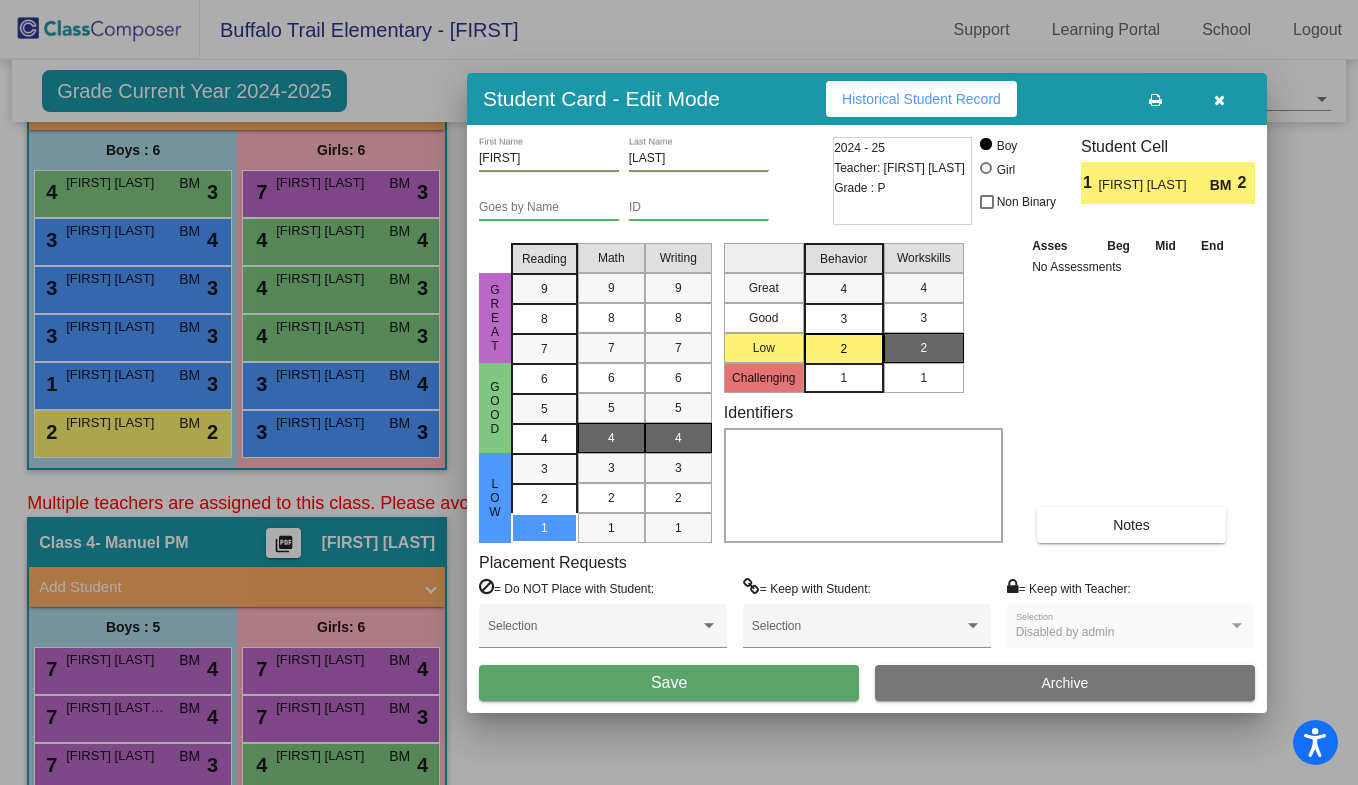 click on "Save" at bounding box center (669, 682) 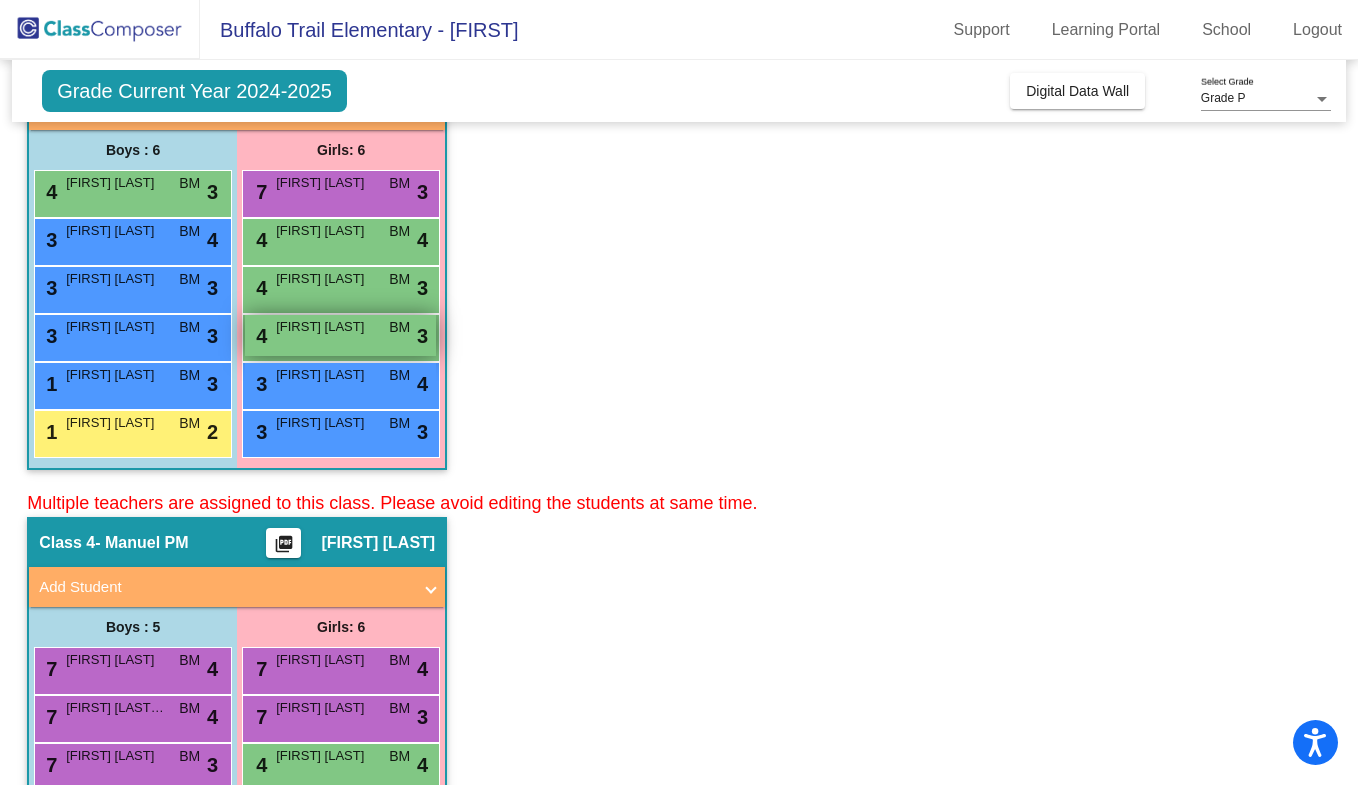 click on "[FIRST] [LAST]" at bounding box center [326, 327] 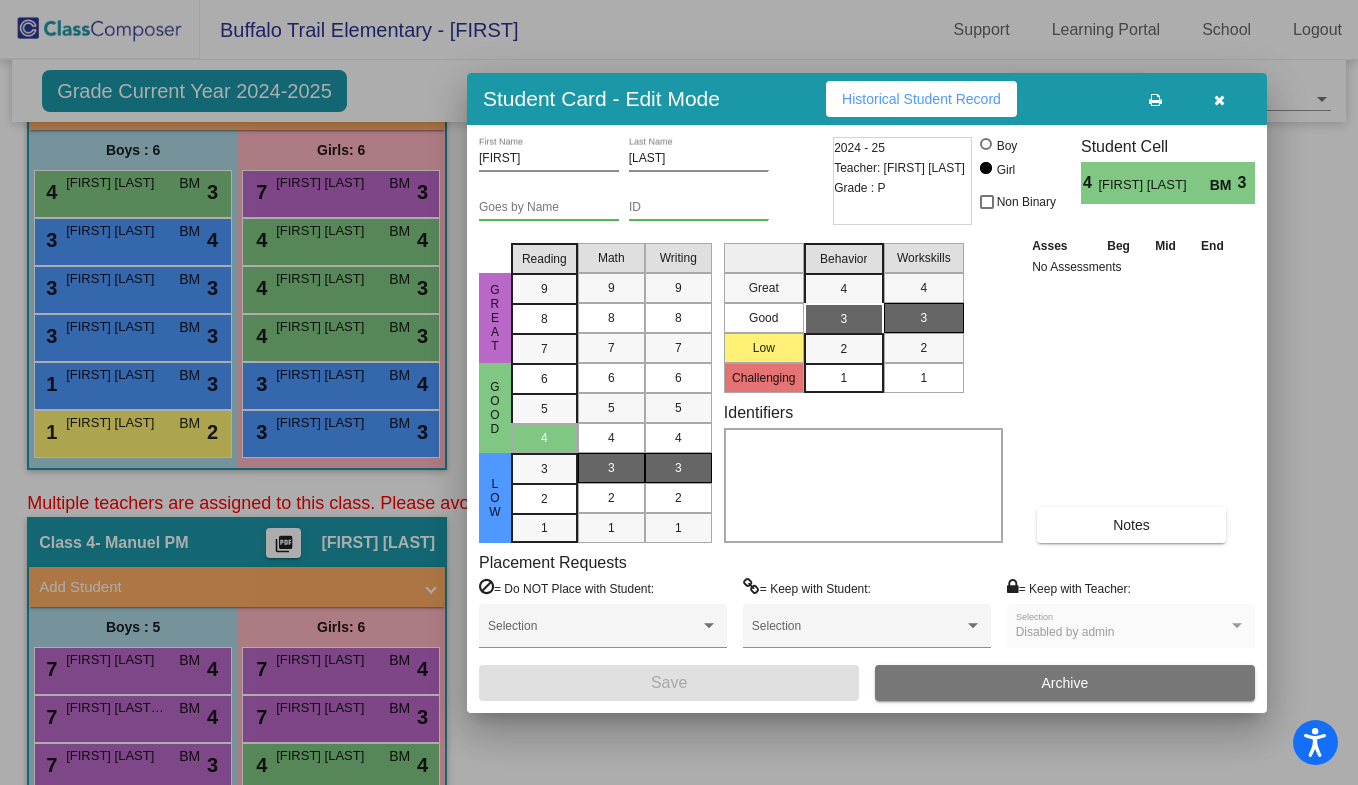 click at bounding box center [1219, 100] 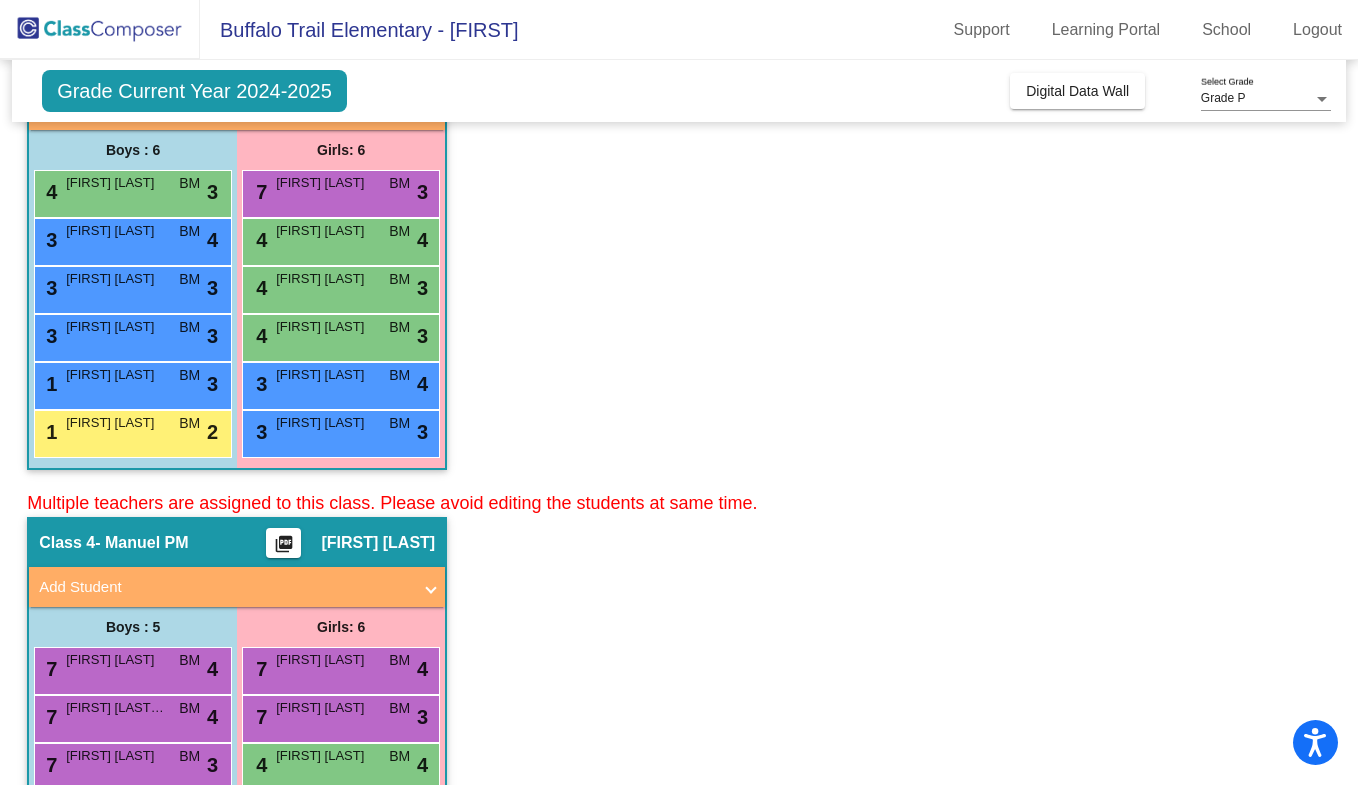 scroll, scrollTop: 369, scrollLeft: 0, axis: vertical 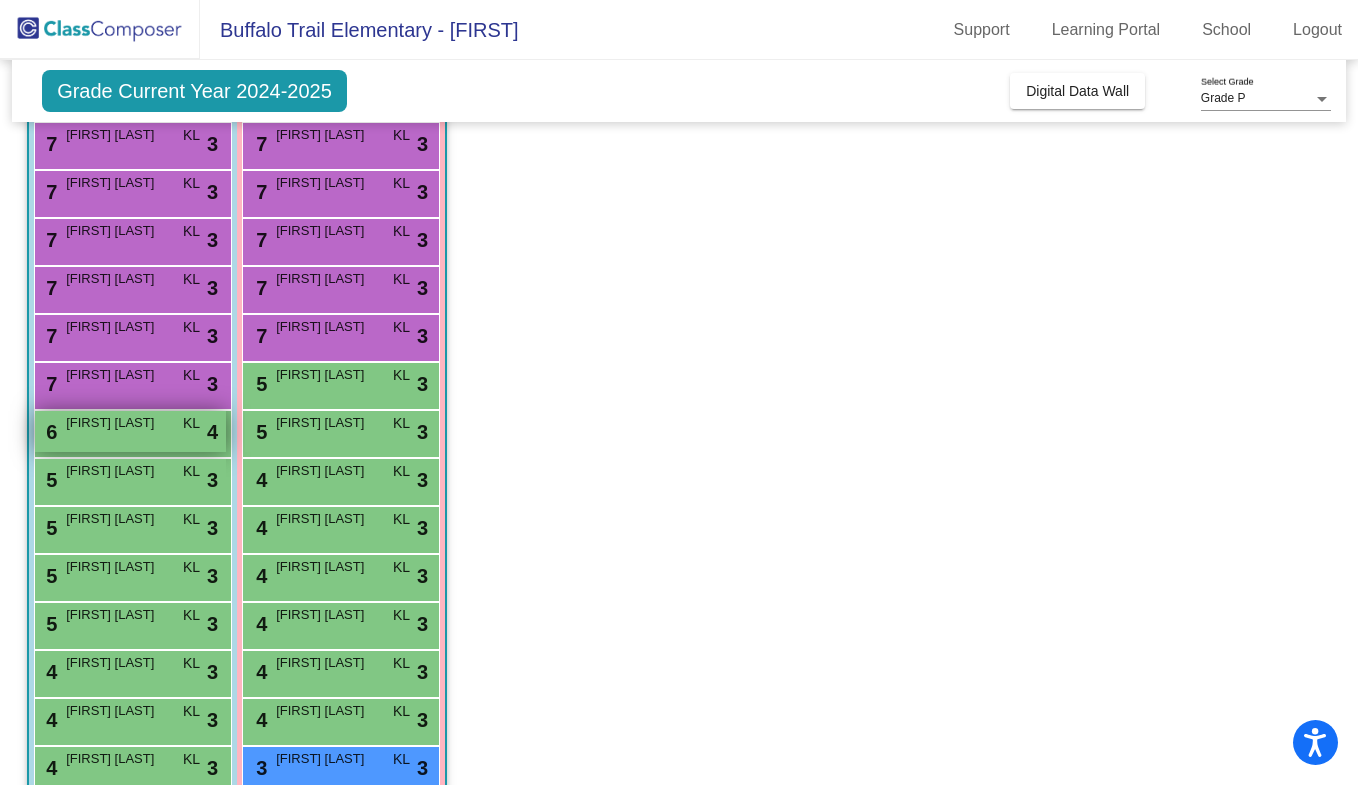 click on "6 [FIRST] [LAST] KL lock do_not_disturb_alt 4" at bounding box center [130, 431] 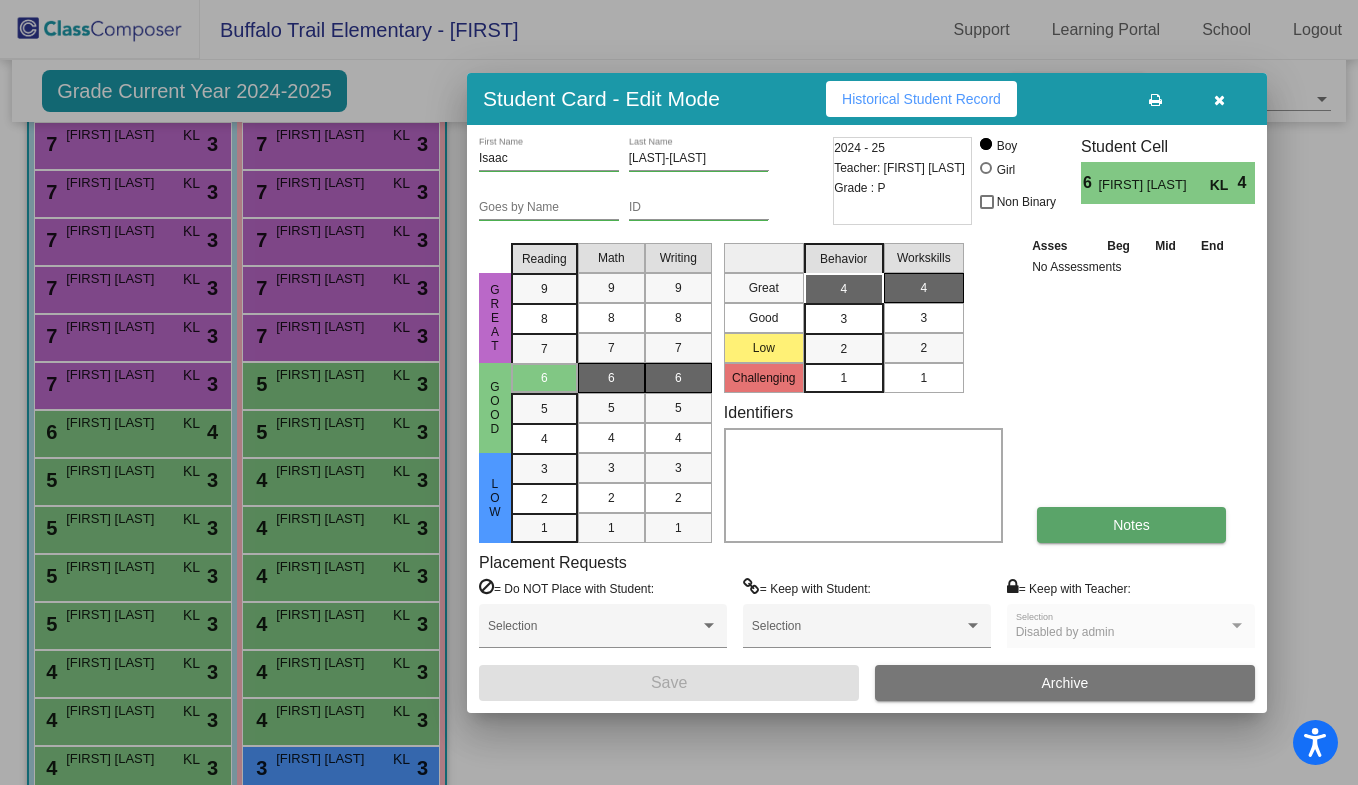 click on "Notes" at bounding box center [1131, 525] 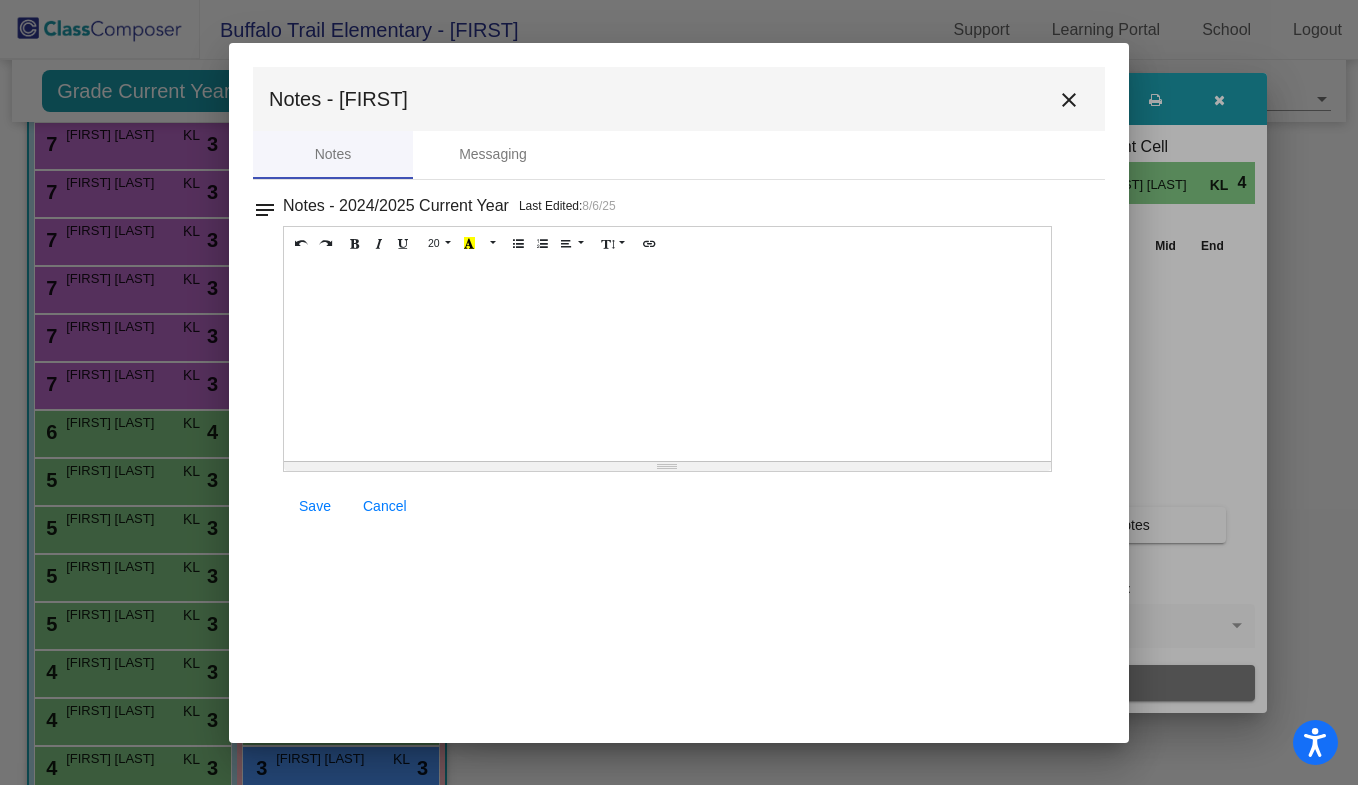 click at bounding box center [667, 361] 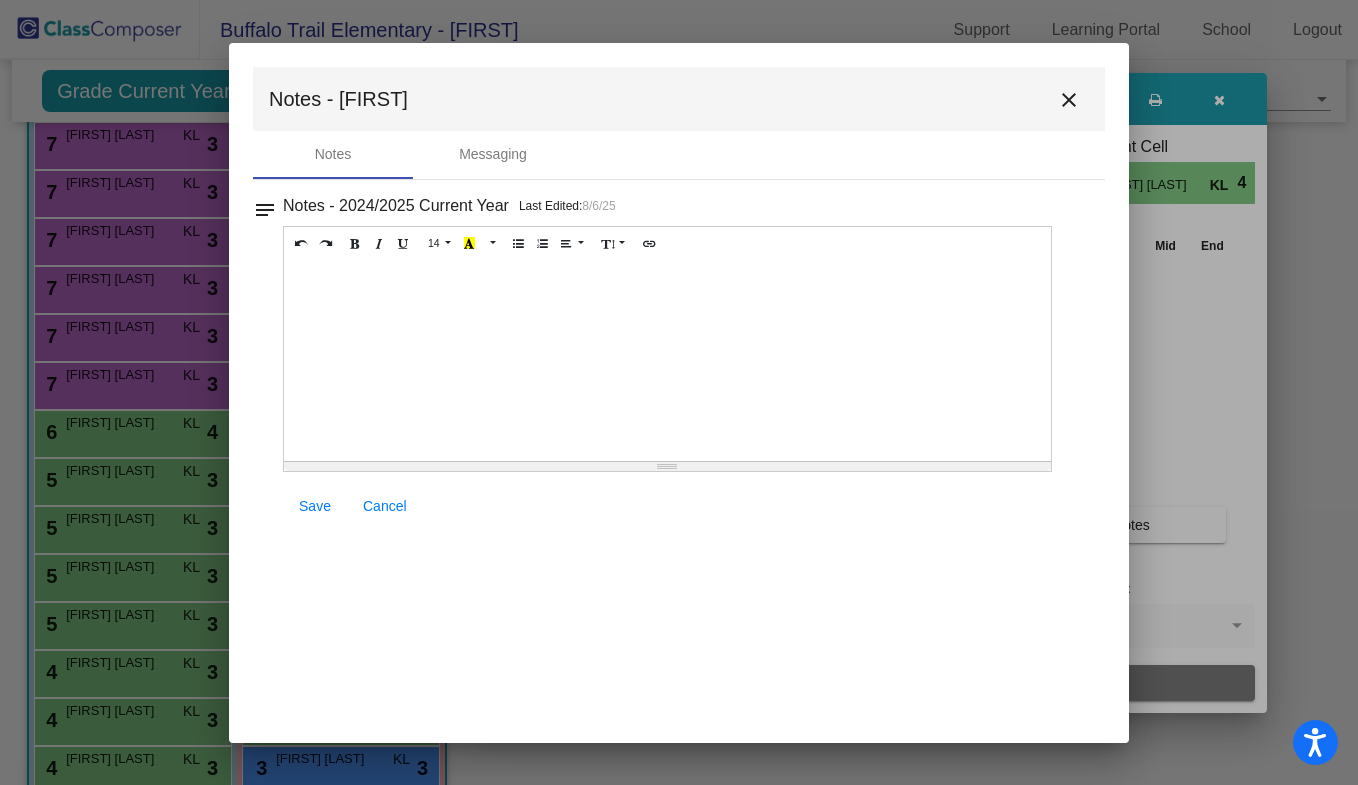 type 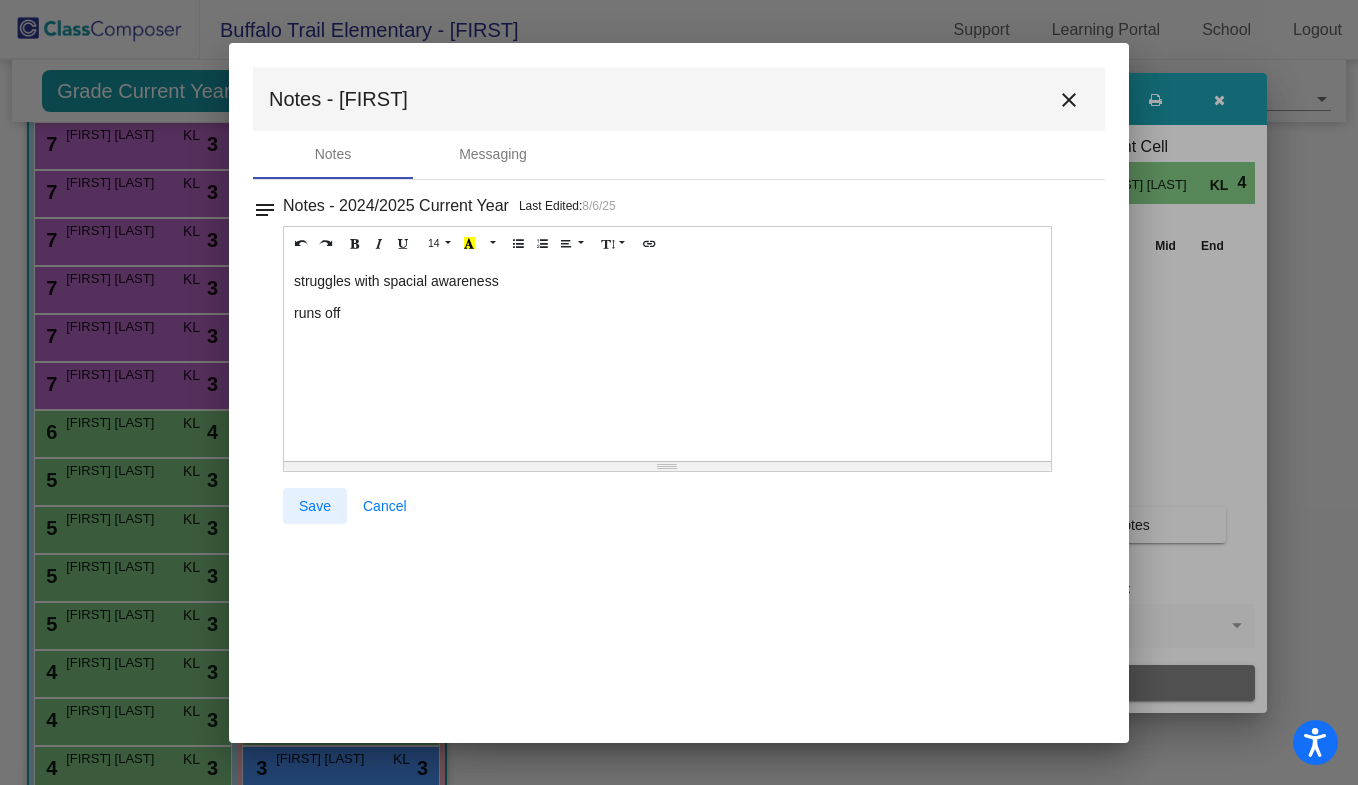 click on "Save" at bounding box center (315, 506) 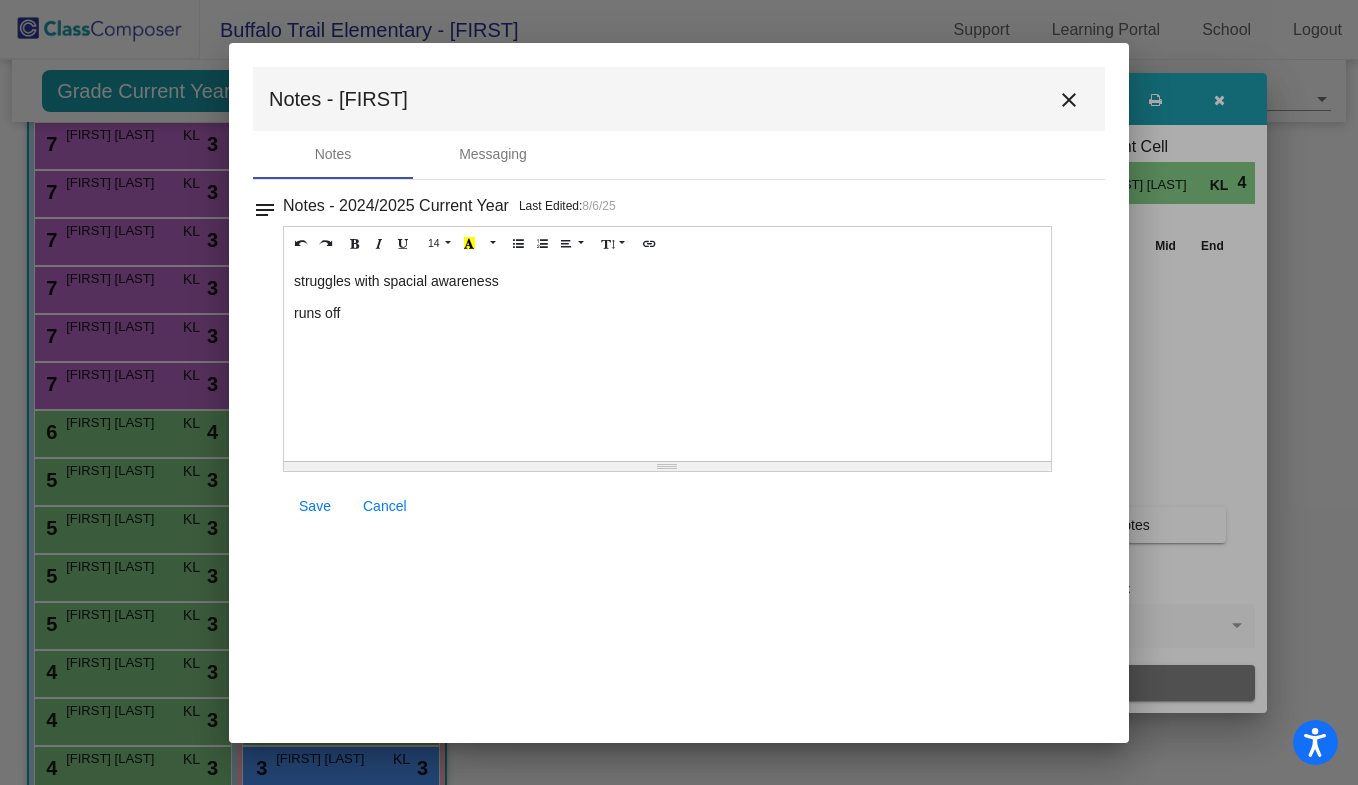 click on "close" at bounding box center [1069, 100] 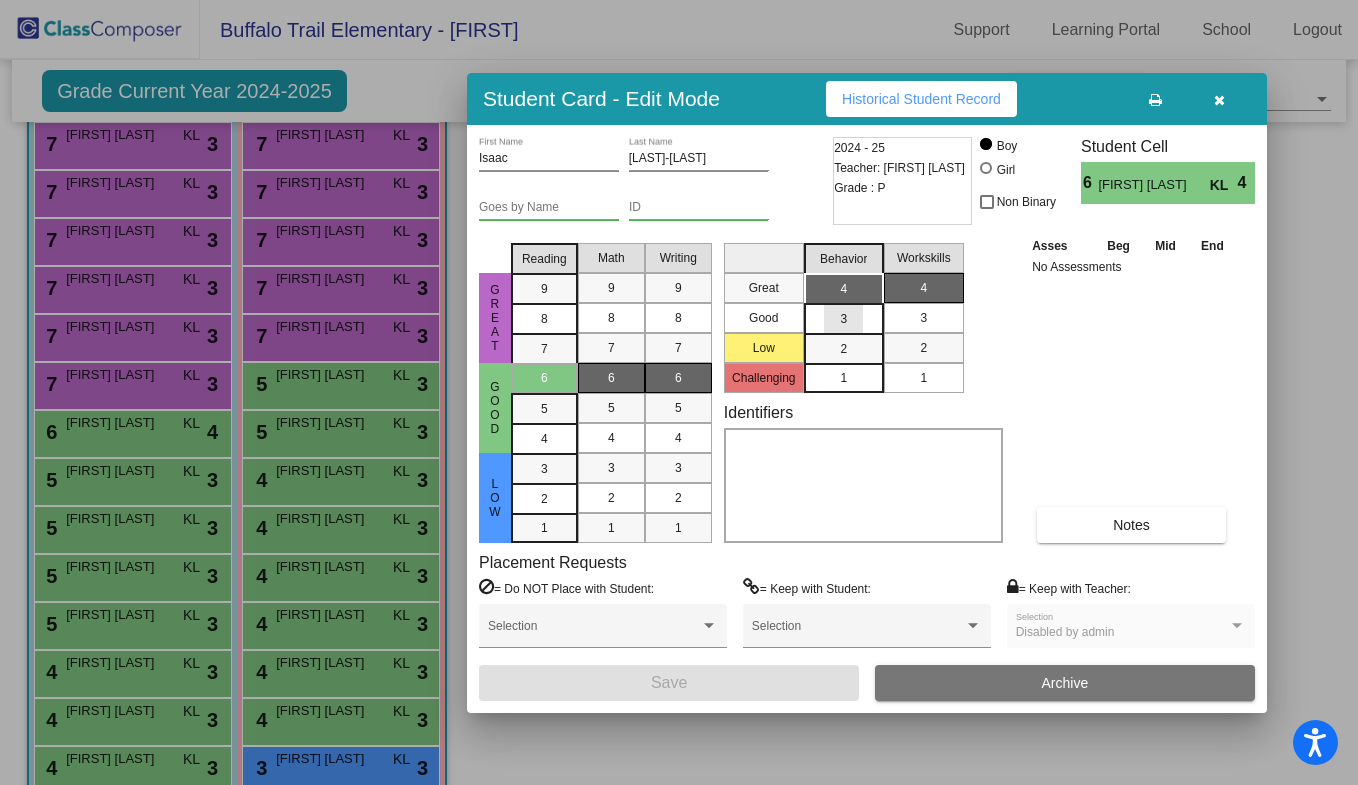 click on "3" at bounding box center (843, 289) 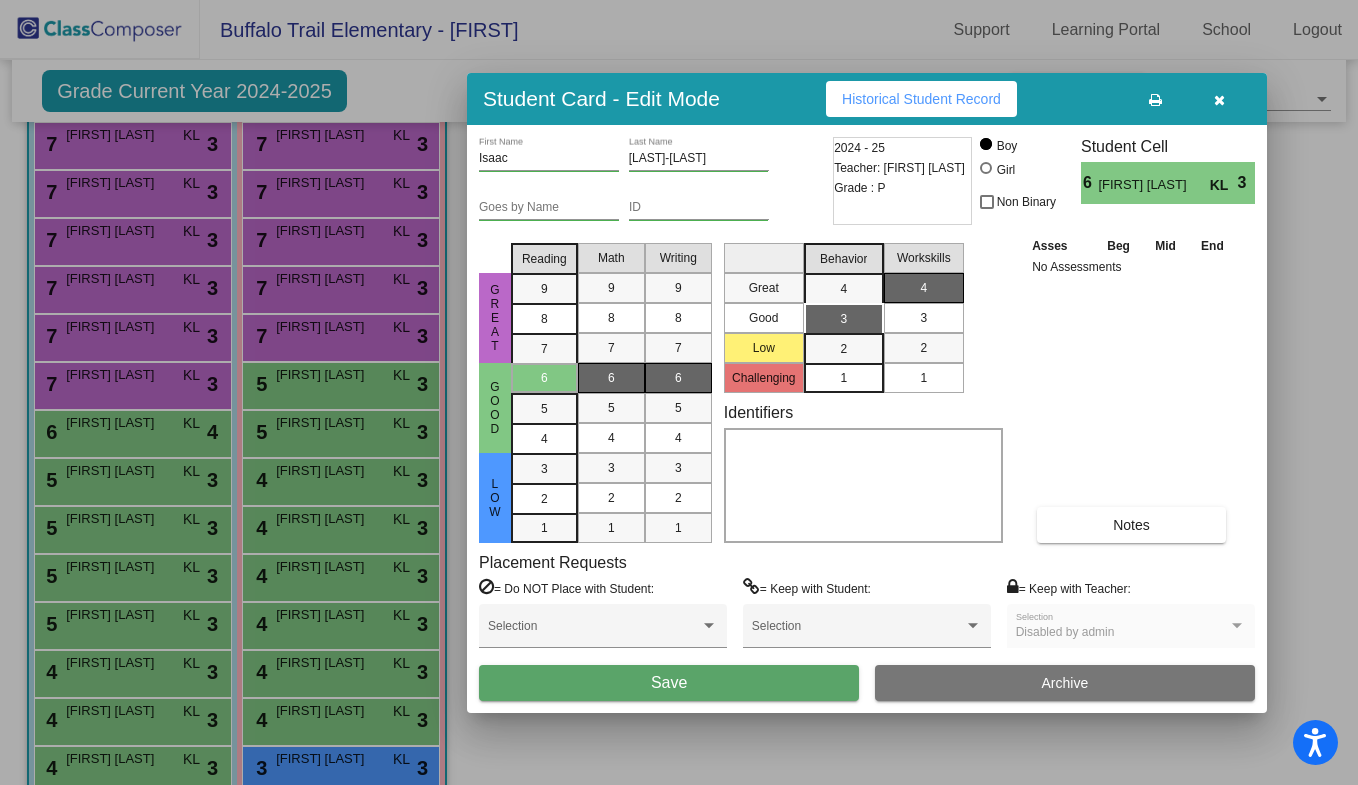 click on "Save" at bounding box center [669, 683] 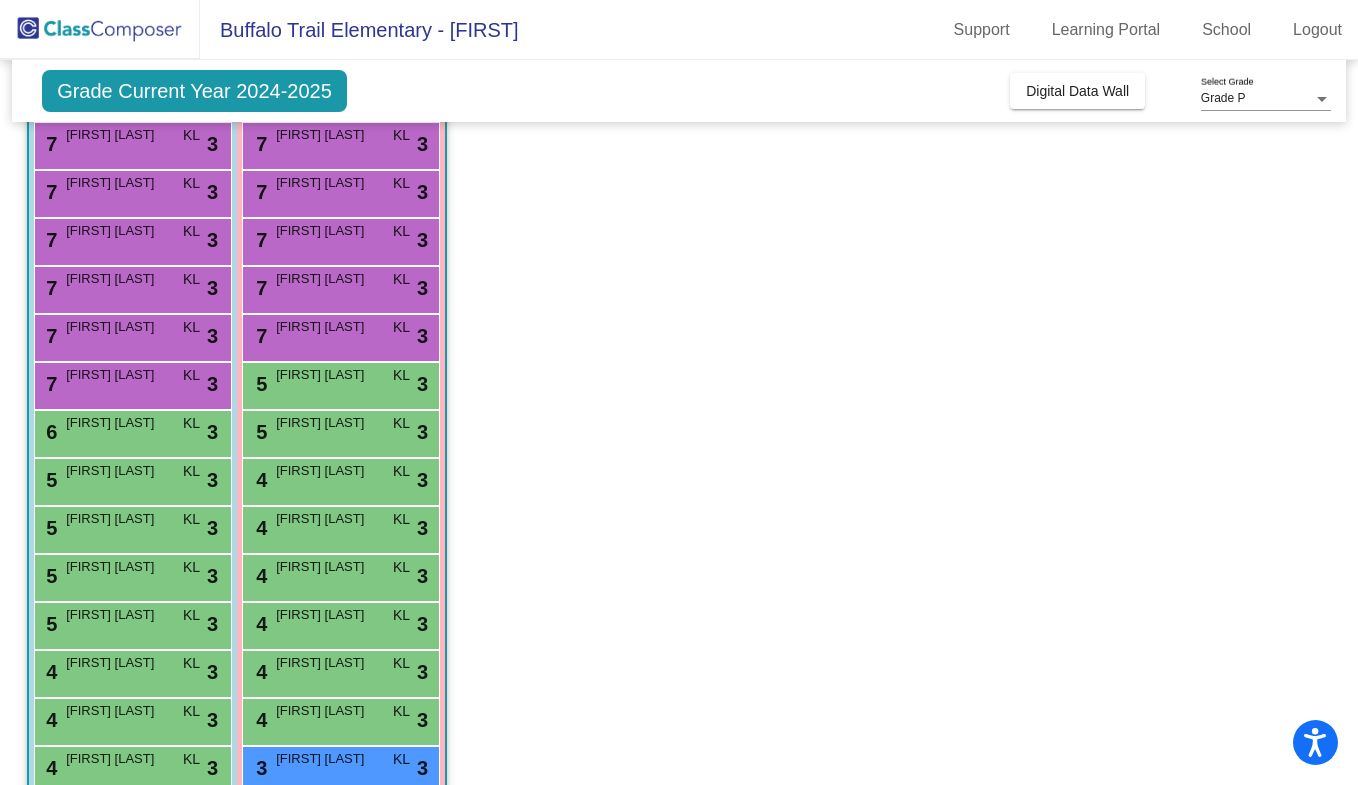 scroll, scrollTop: 993, scrollLeft: 0, axis: vertical 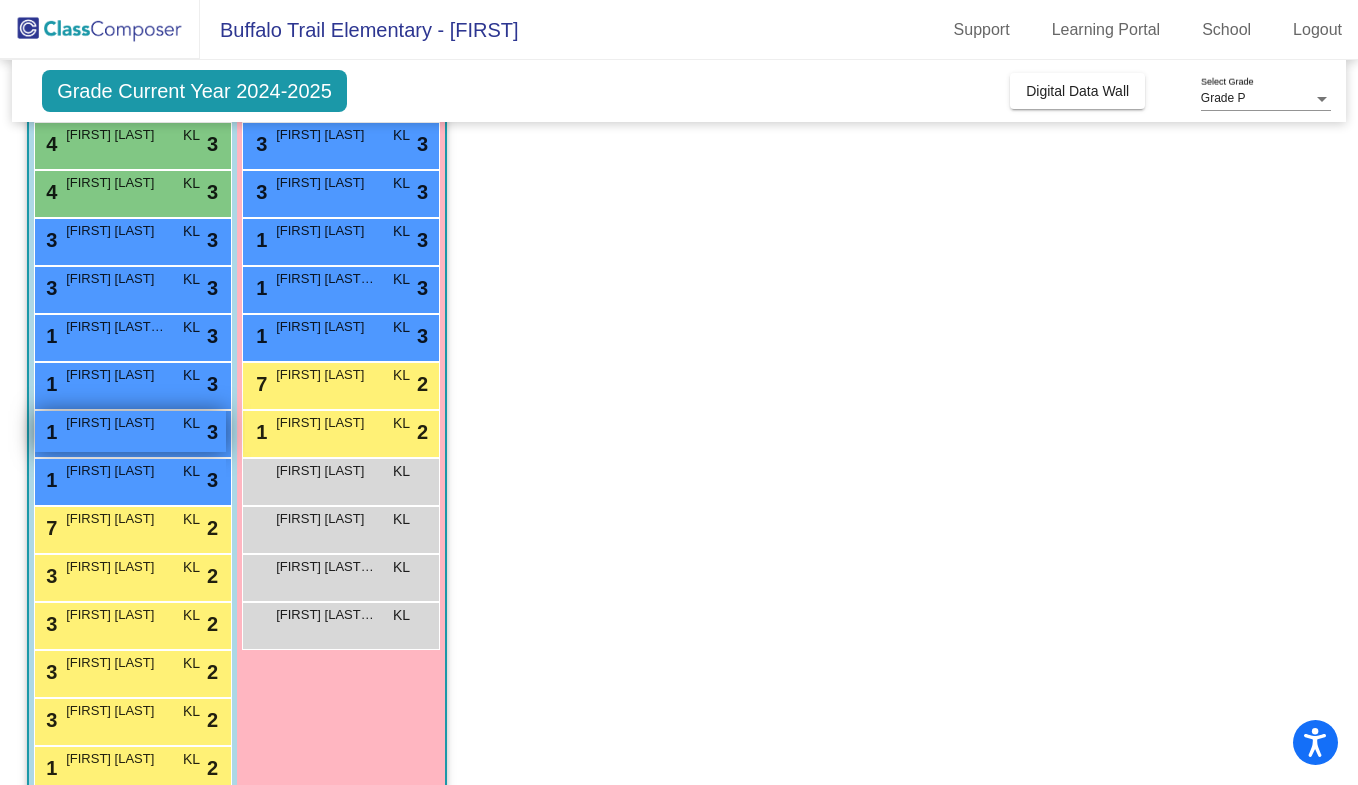 click on "1 [FIRST] [LAST] KL lock do_not_disturb_alt 3" at bounding box center (130, 431) 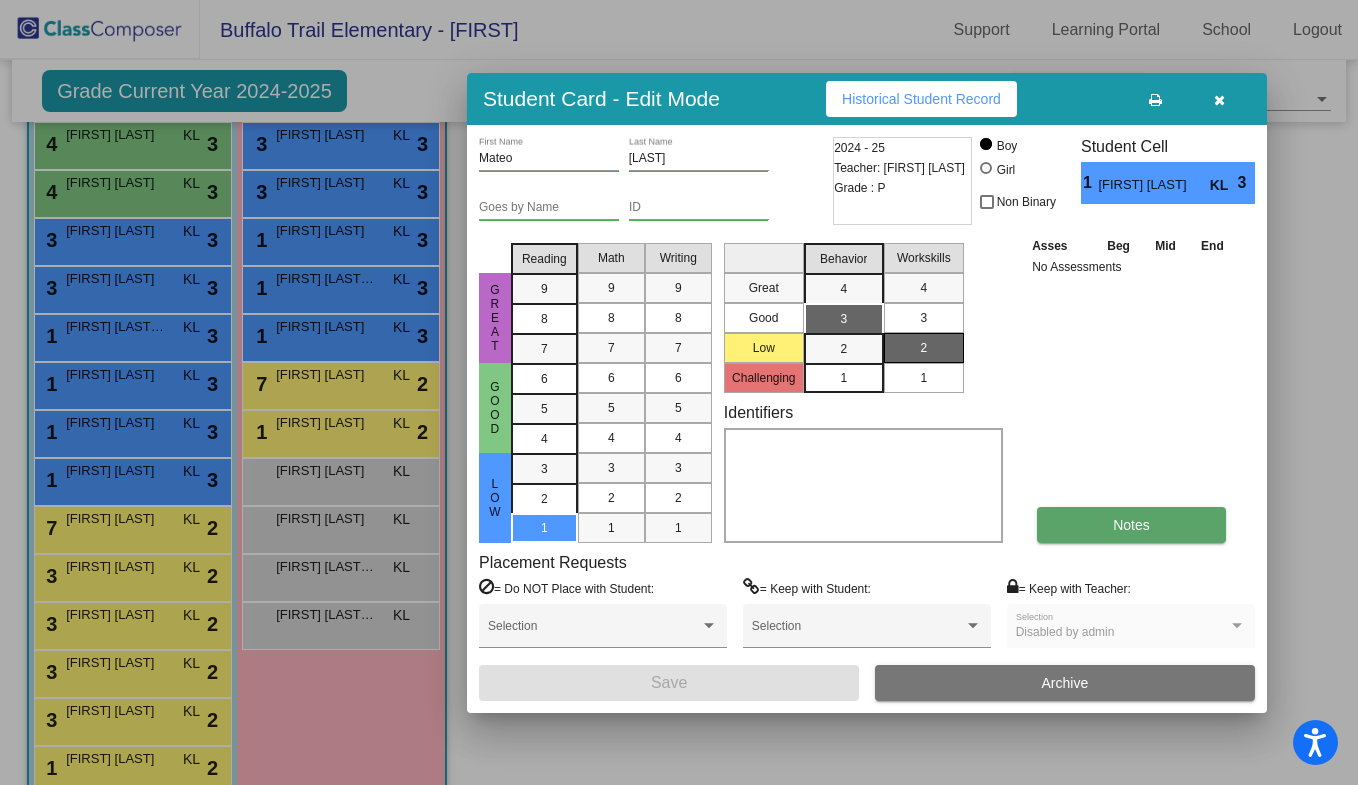 click on "Notes" at bounding box center [1131, 525] 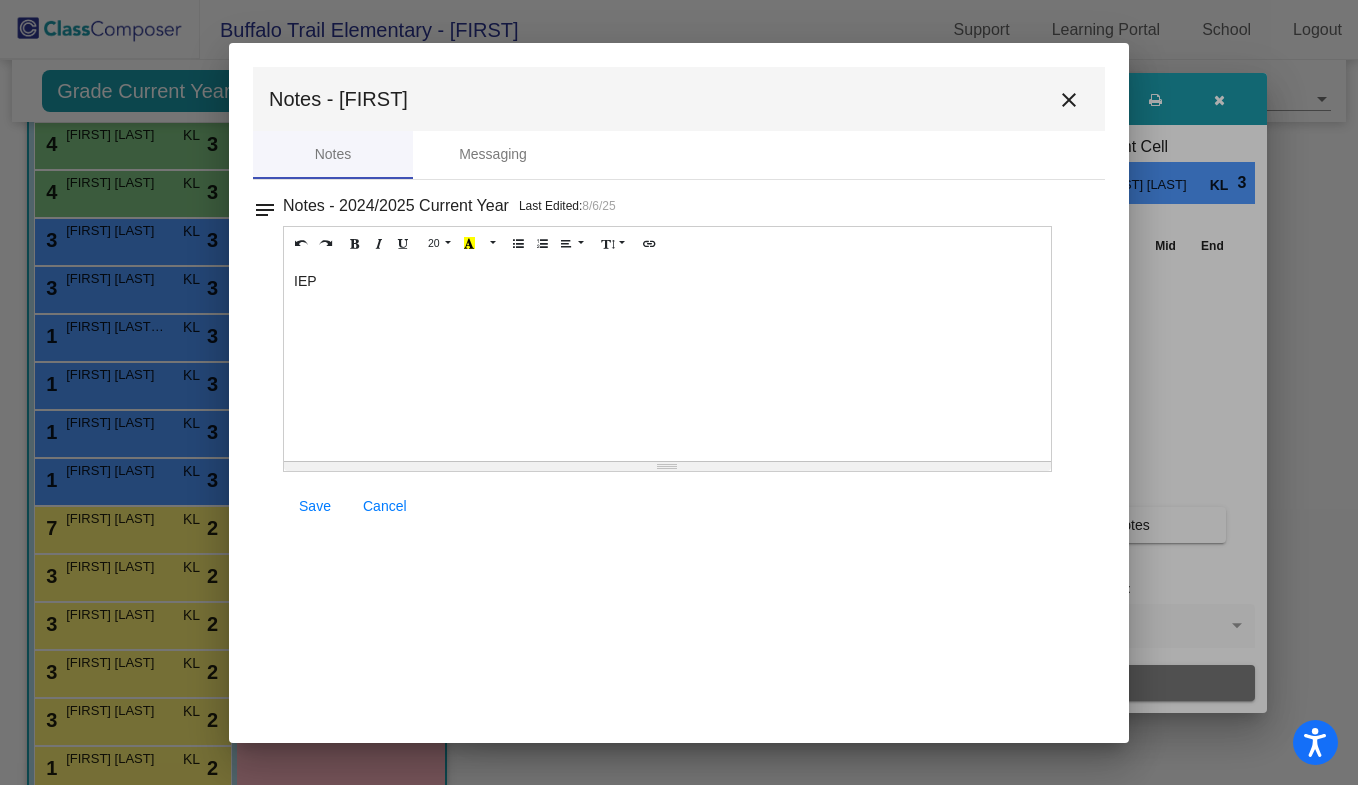 click on "IEP" at bounding box center [667, 361] 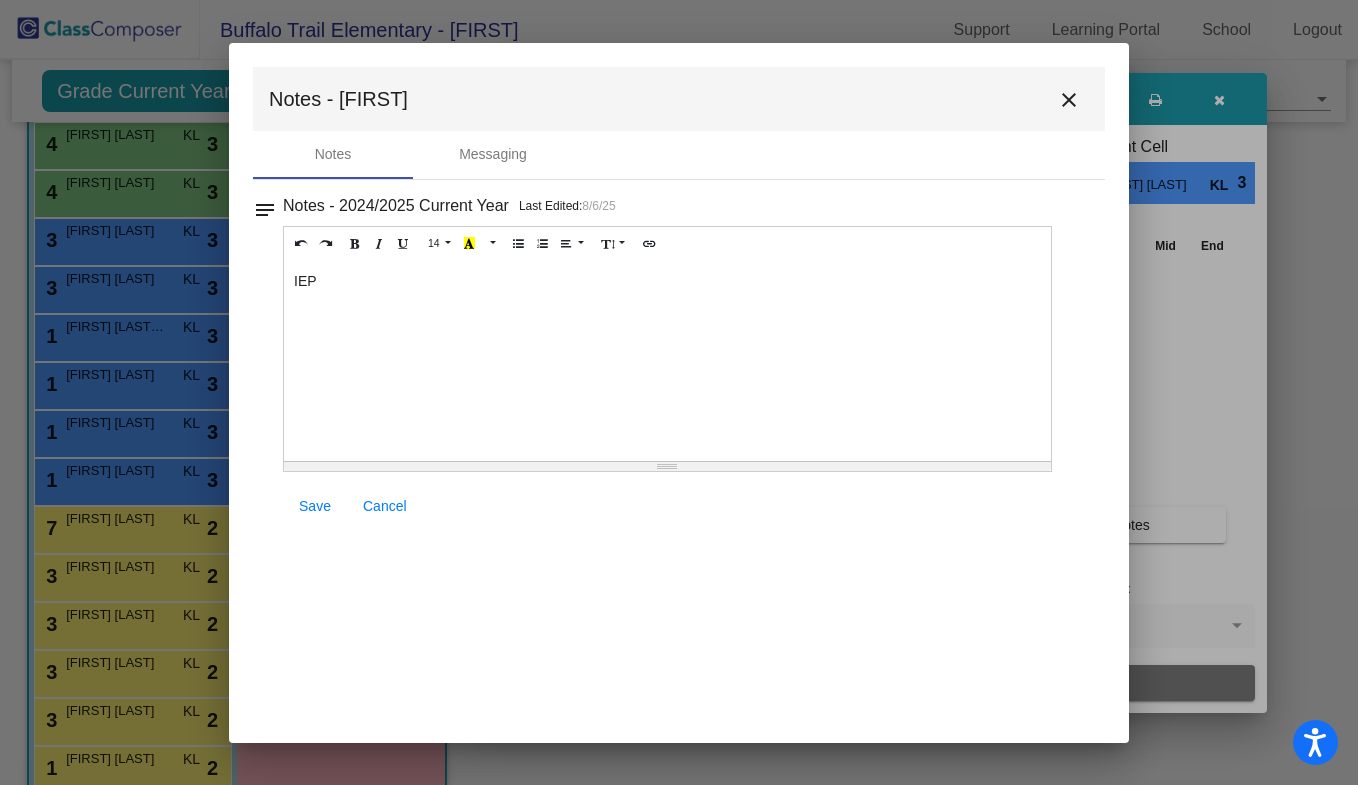 type 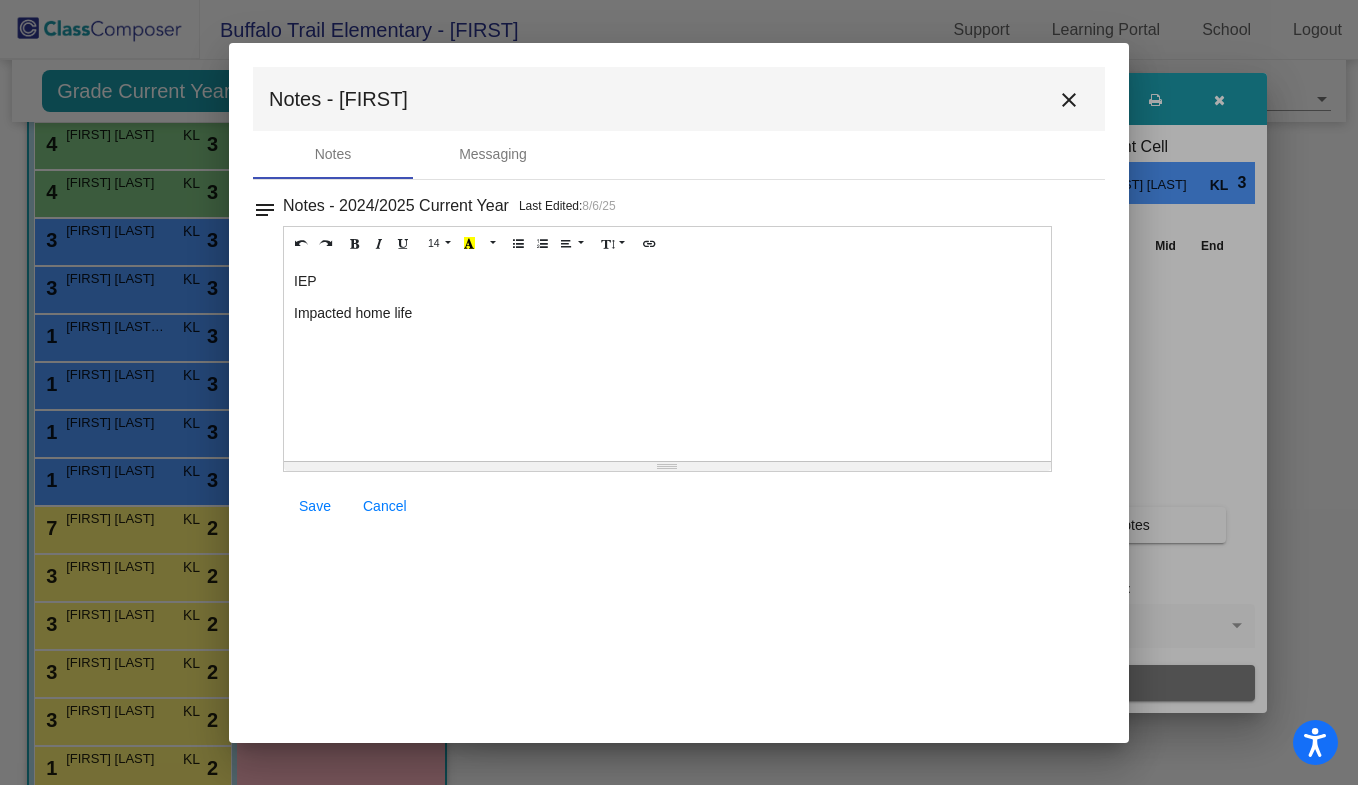 click on "Save" at bounding box center (315, 506) 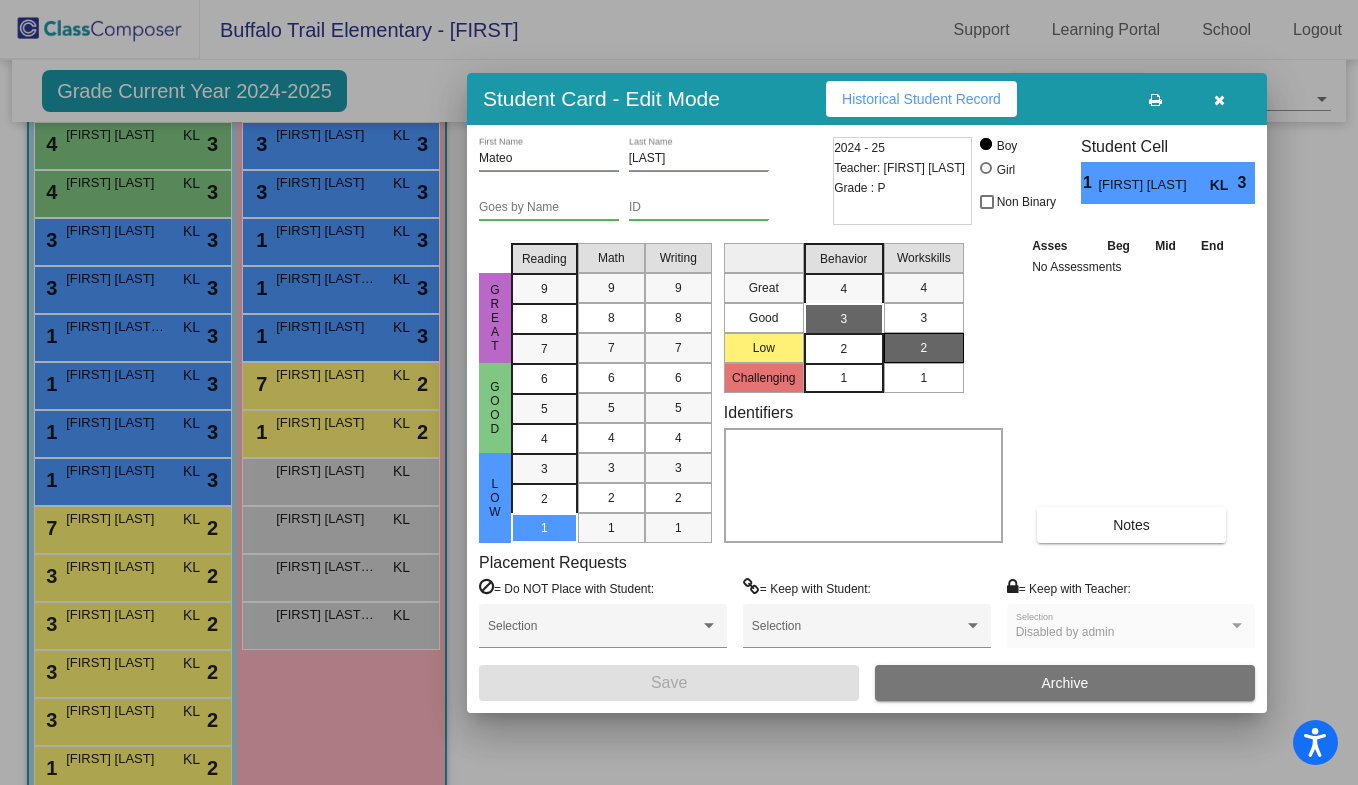 click on "2" at bounding box center (843, 349) 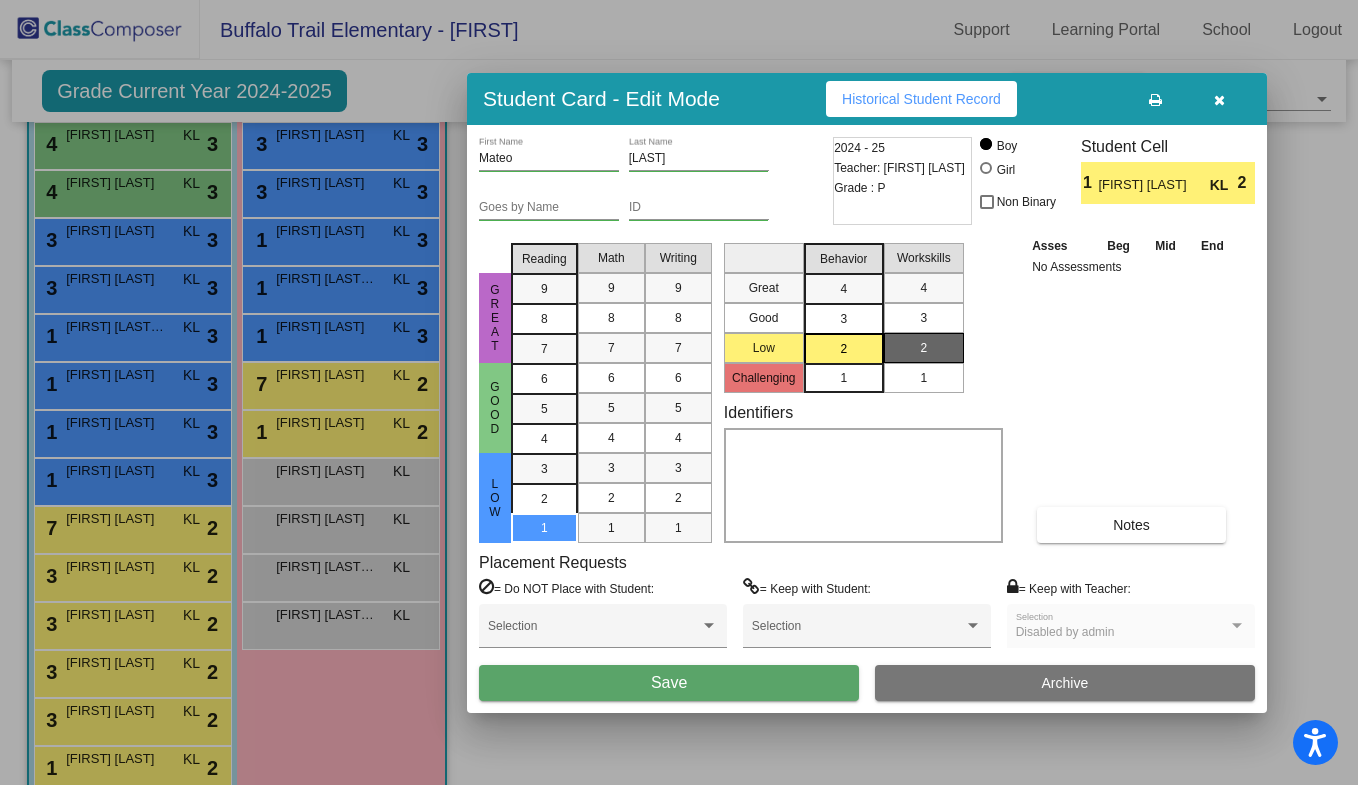 click on "Save" at bounding box center [669, 683] 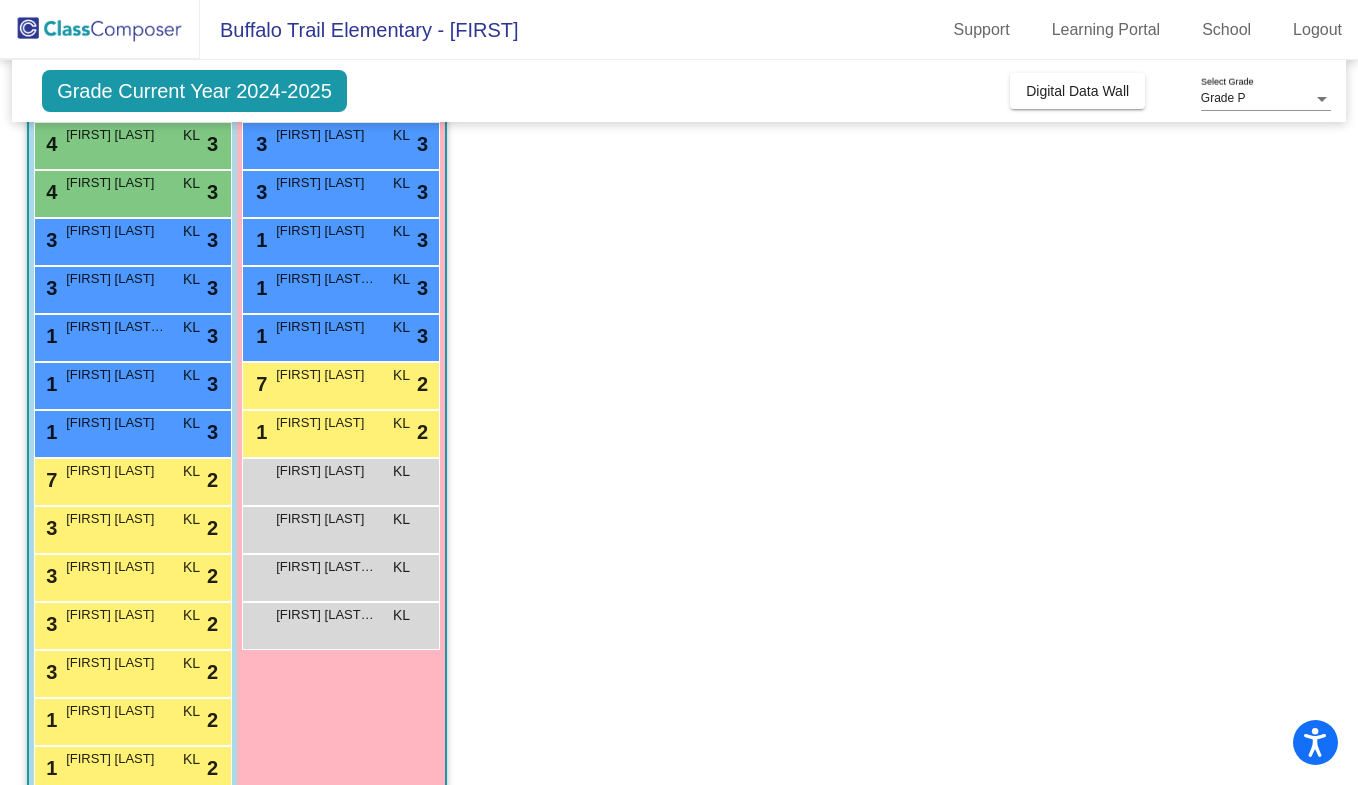 scroll, scrollTop: 3329, scrollLeft: 0, axis: vertical 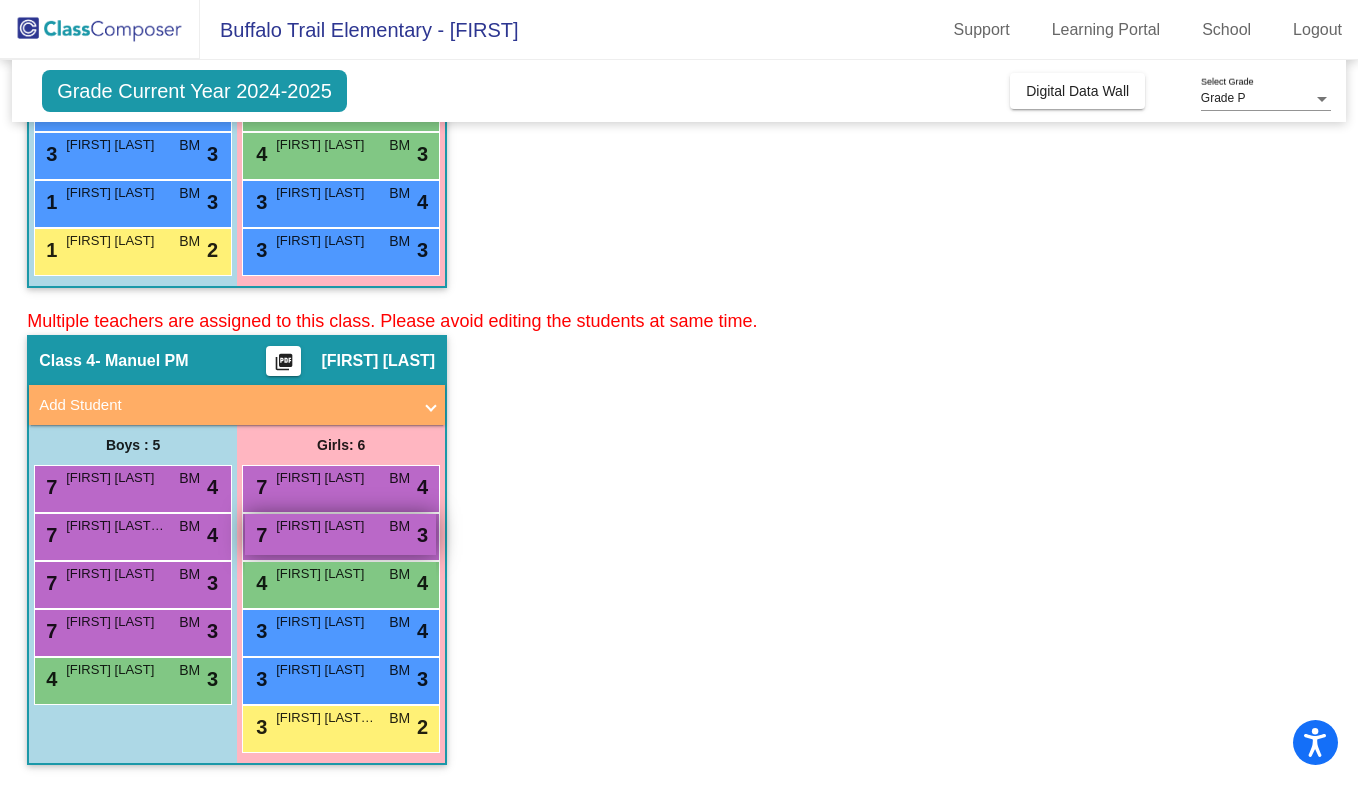 click on "7 [FIRST] [LAST] BM lock do_not_disturb_alt 3" at bounding box center [340, 534] 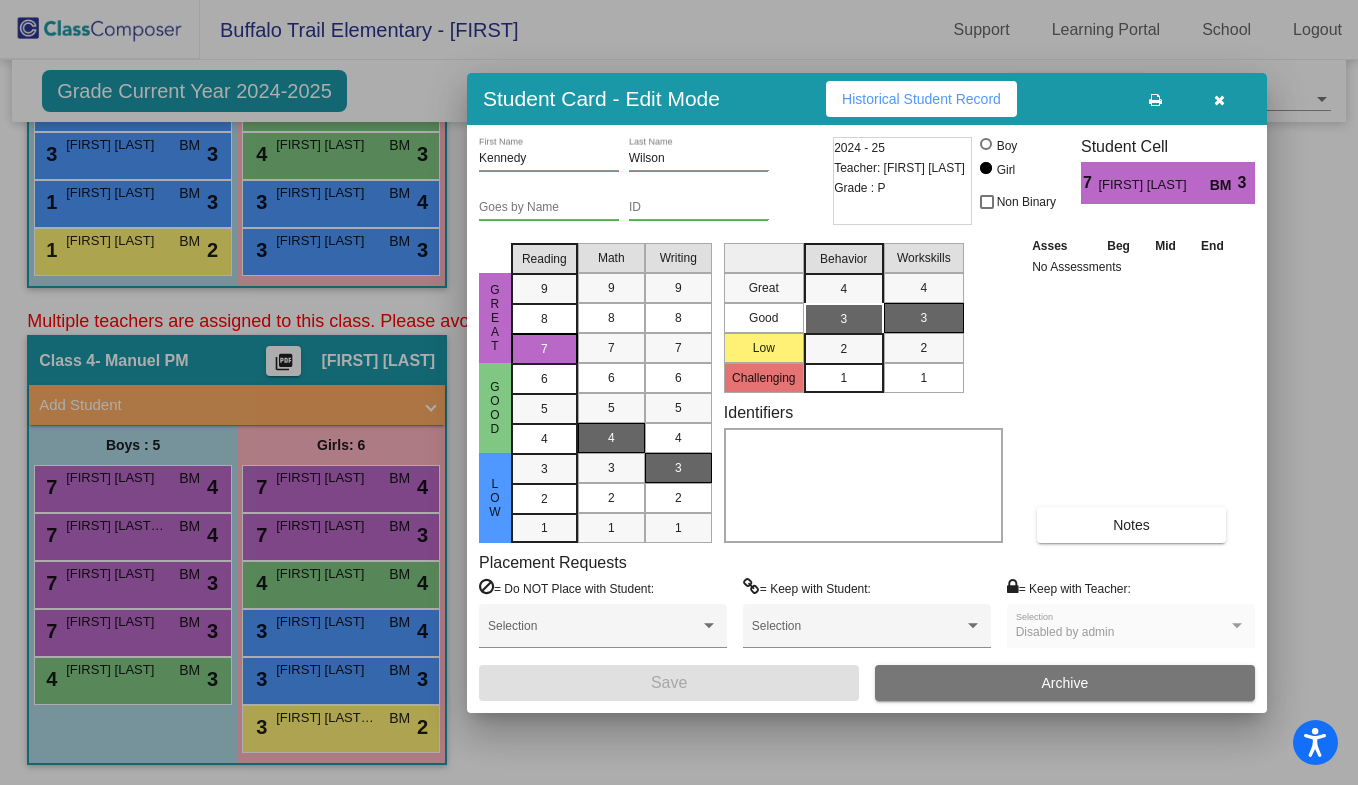 click at bounding box center (863, 485) 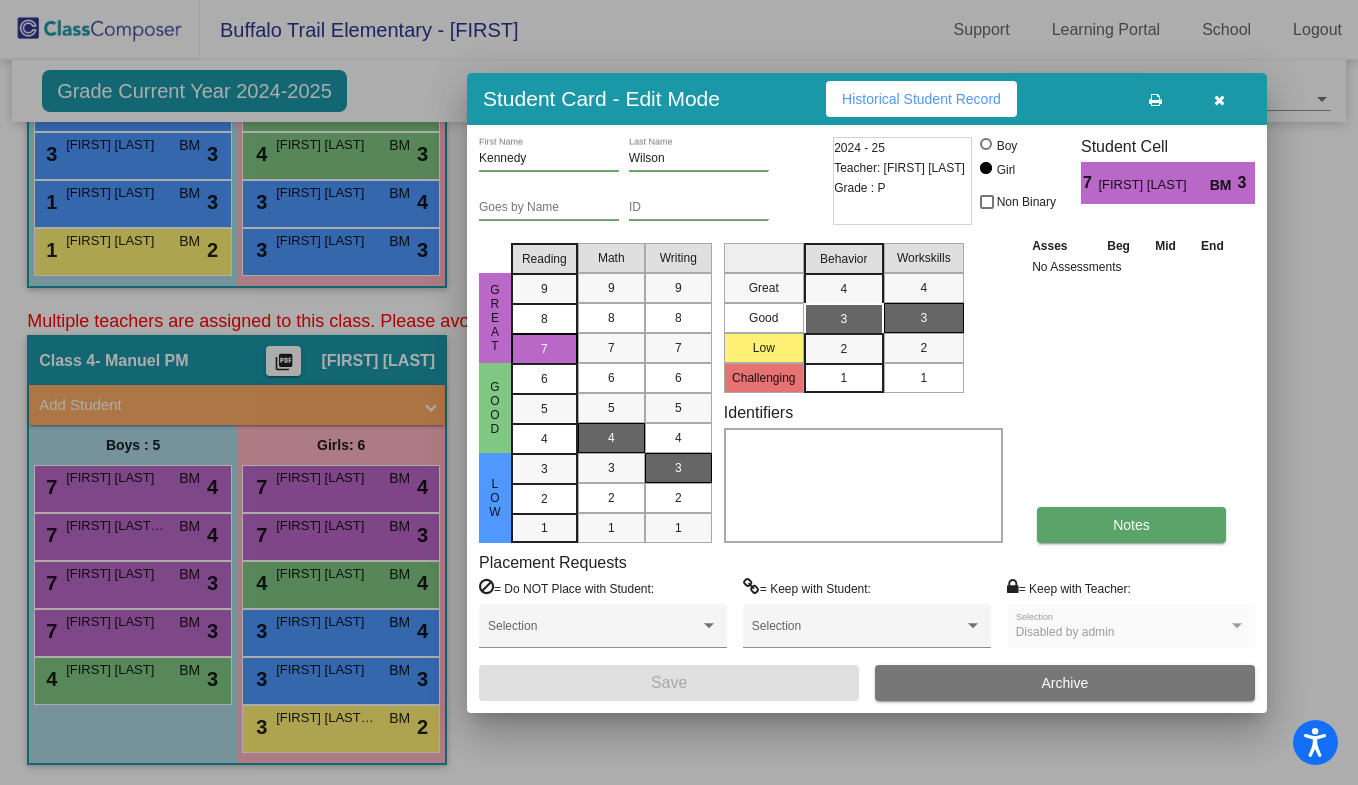 click on "Notes" at bounding box center [1131, 525] 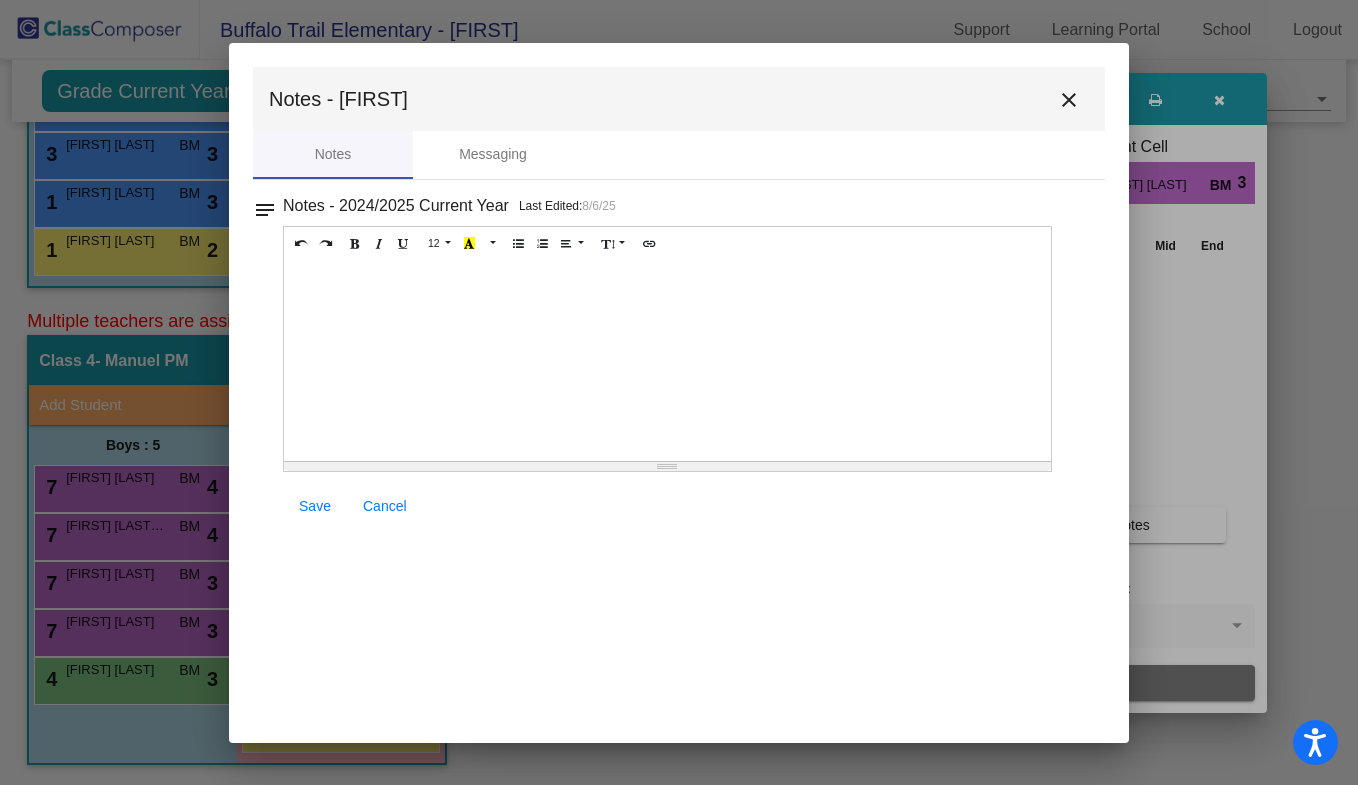 click at bounding box center (667, 361) 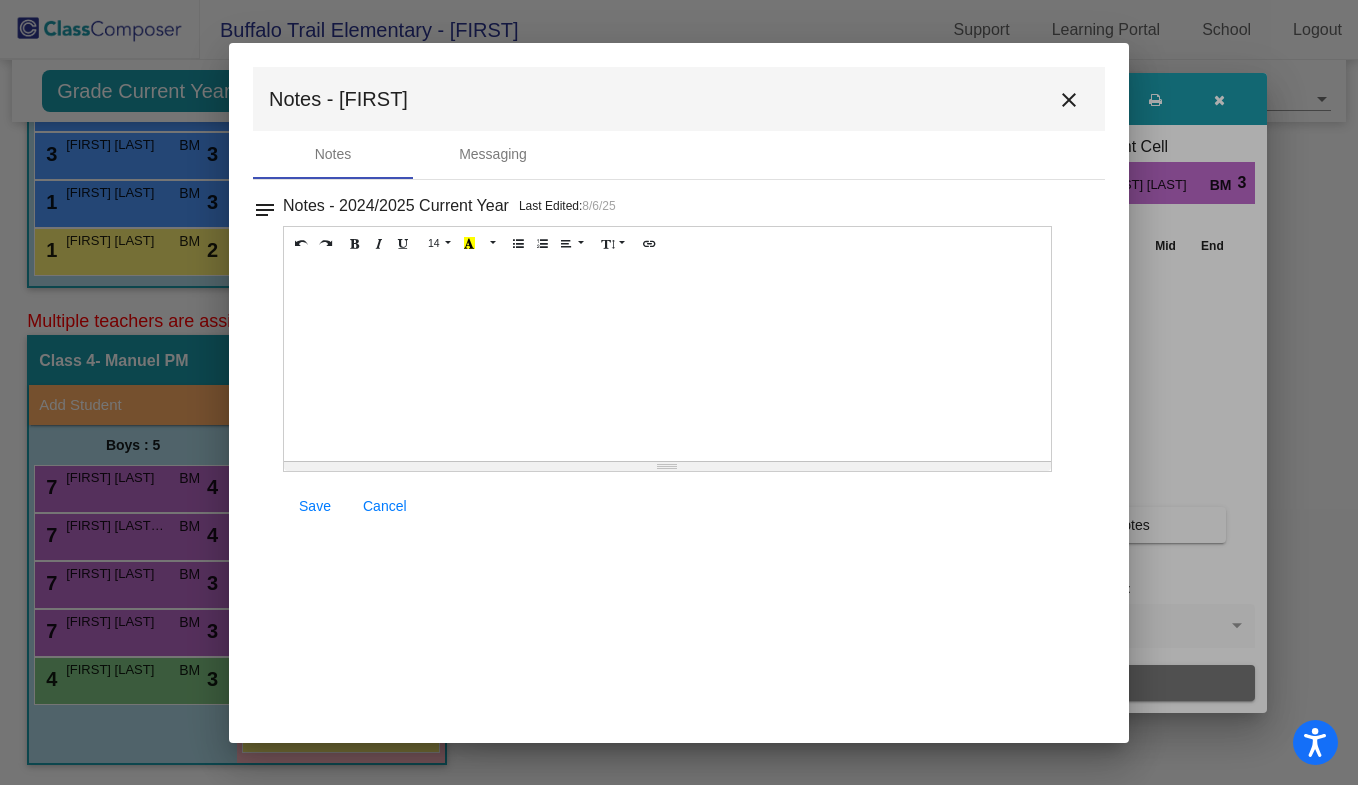 type 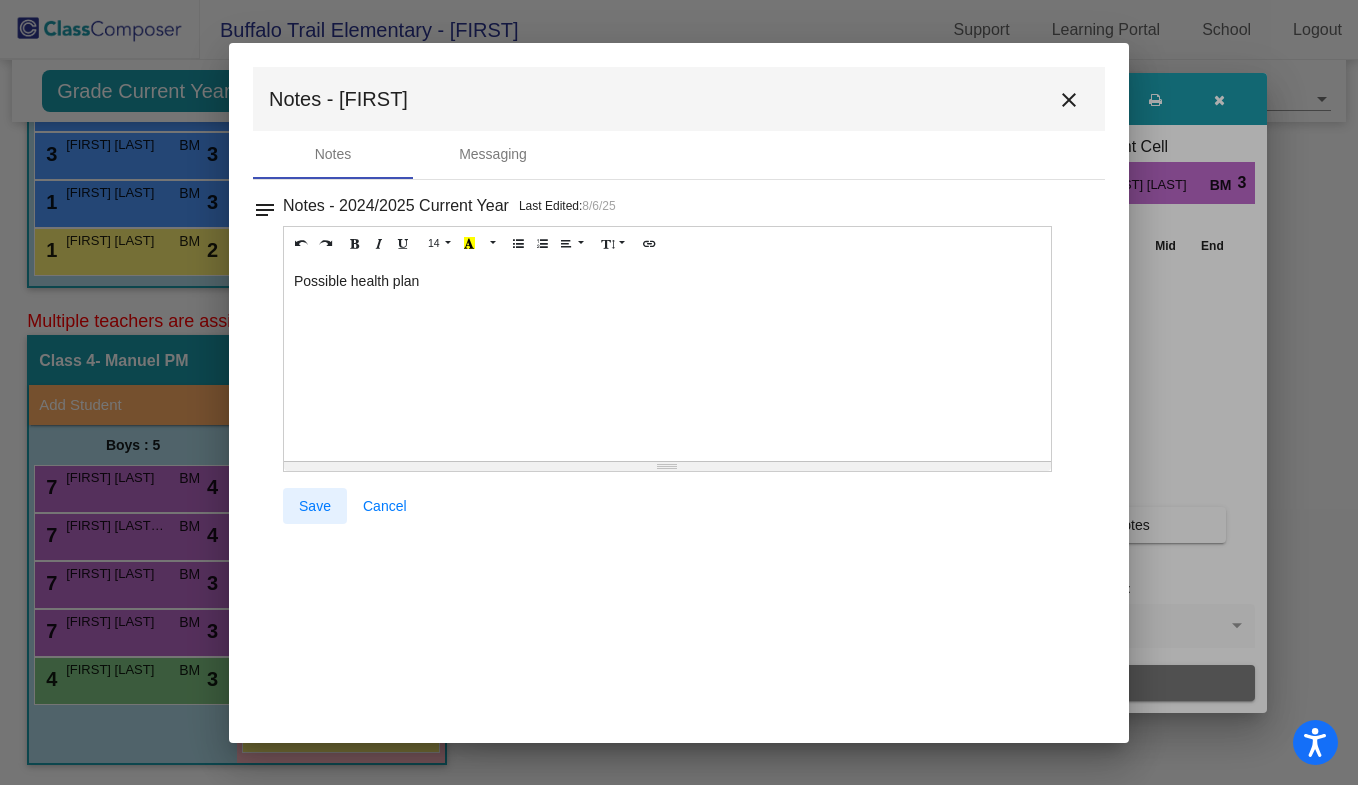 click on "Save" at bounding box center [315, 506] 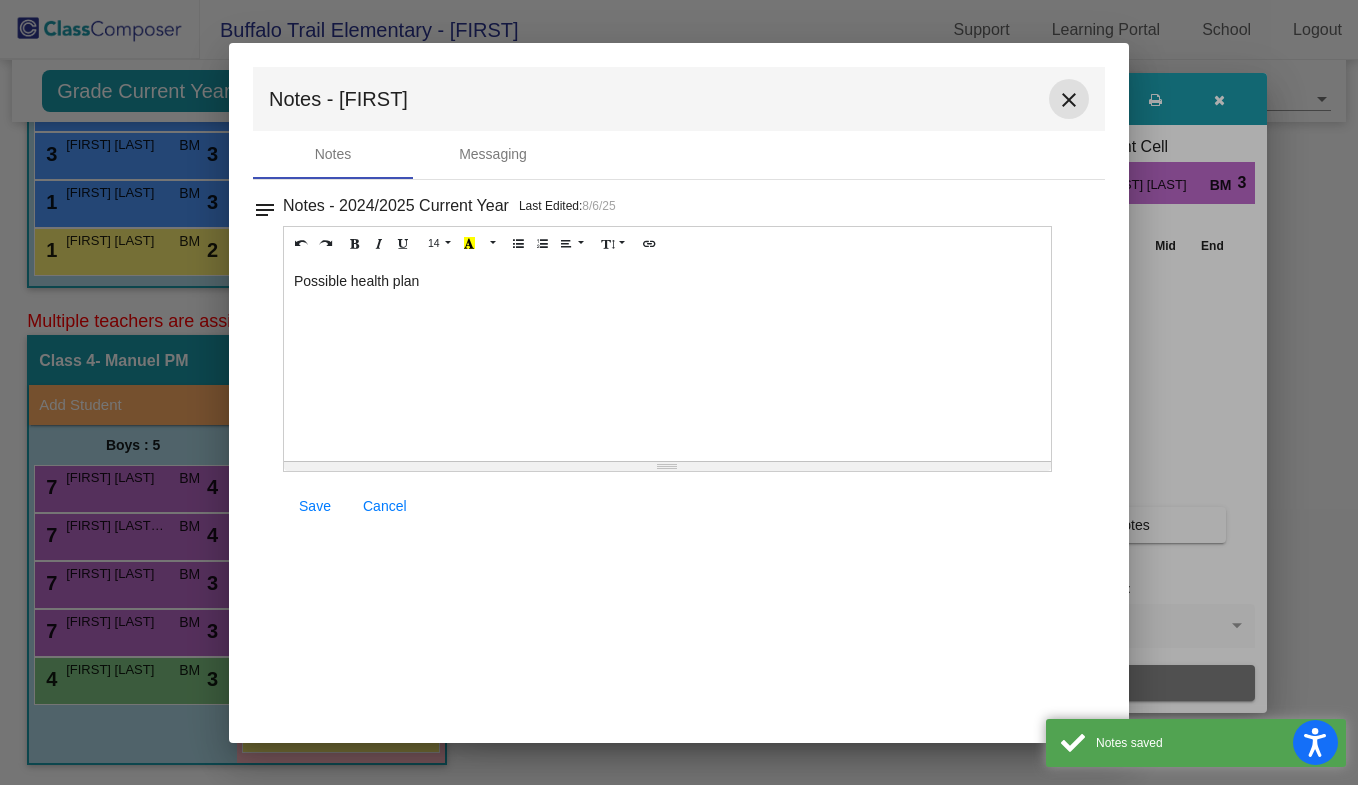 click on "close" at bounding box center (1069, 100) 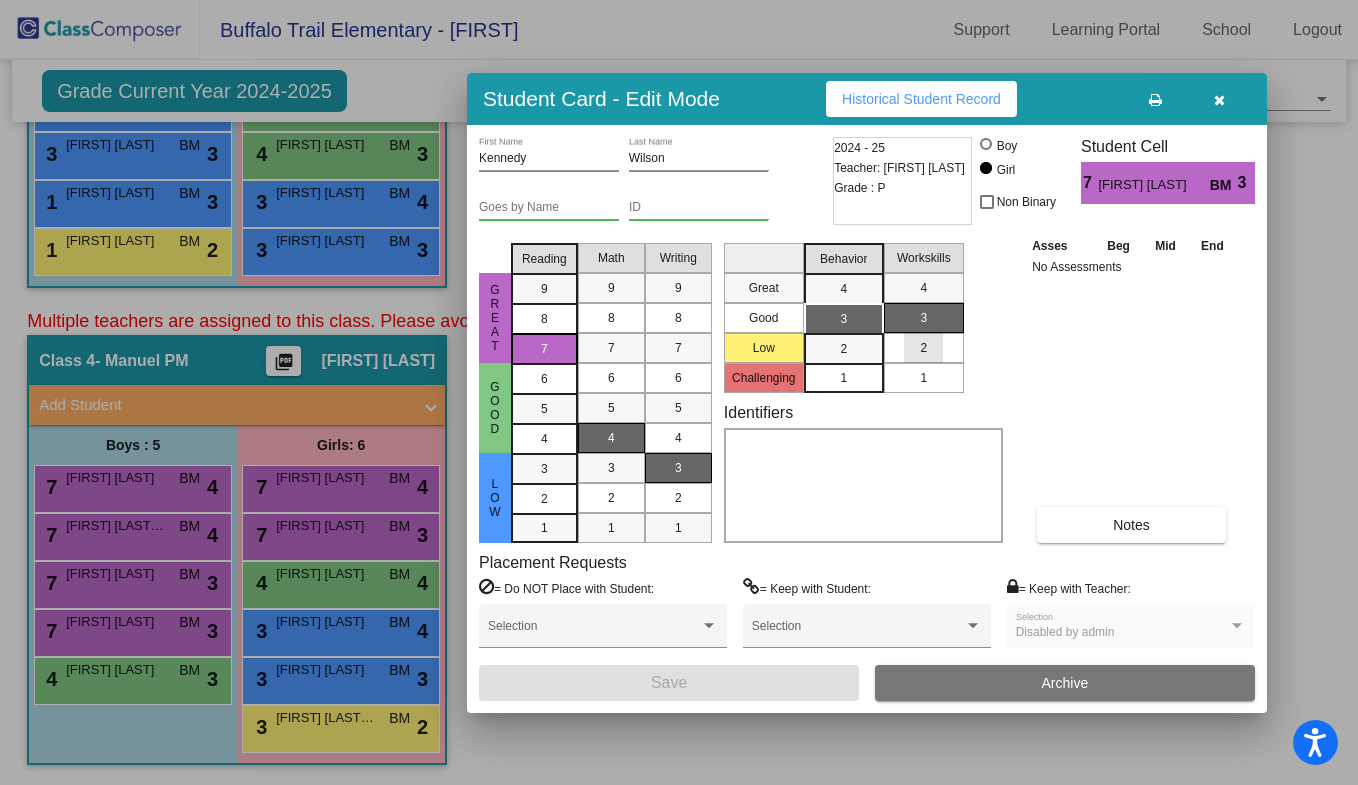 click on "2" at bounding box center [923, 348] 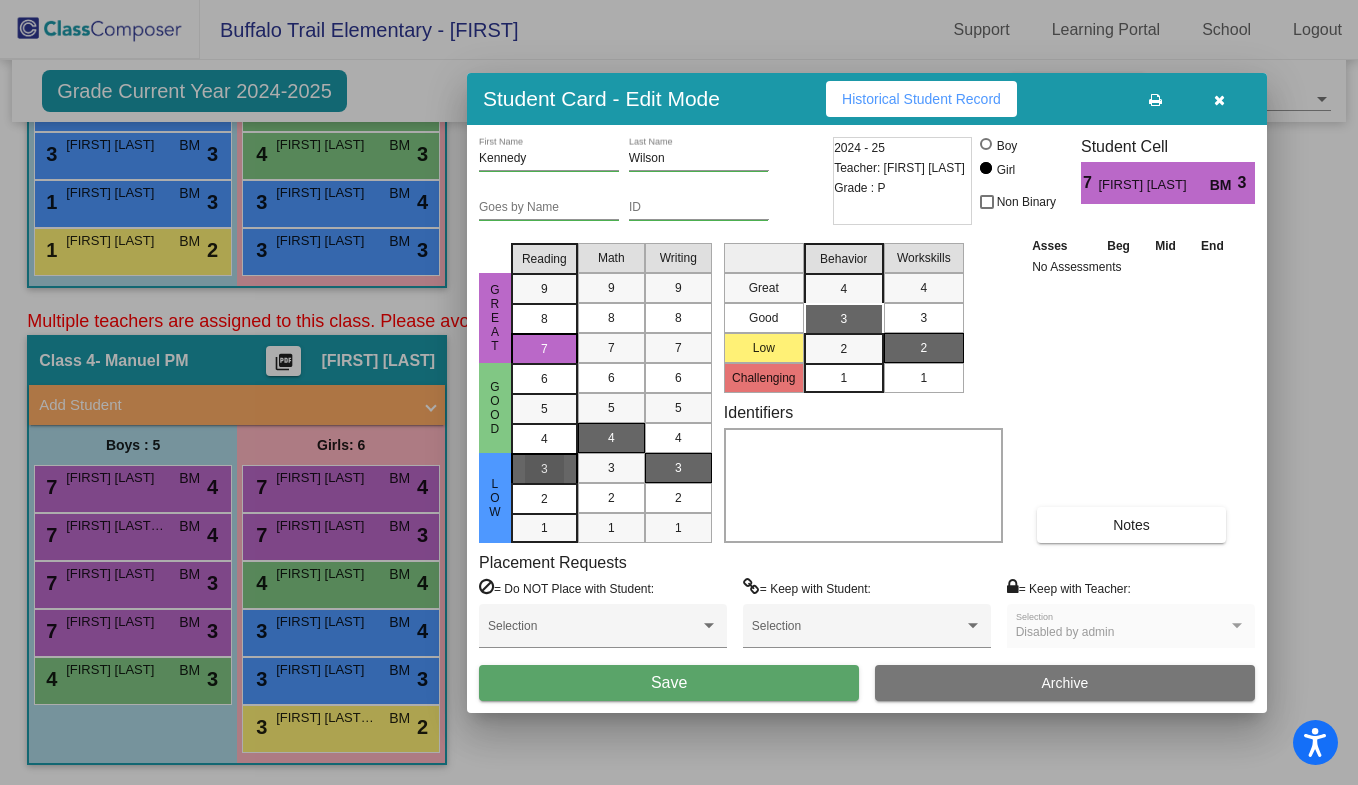 click on "3" at bounding box center (544, 469) 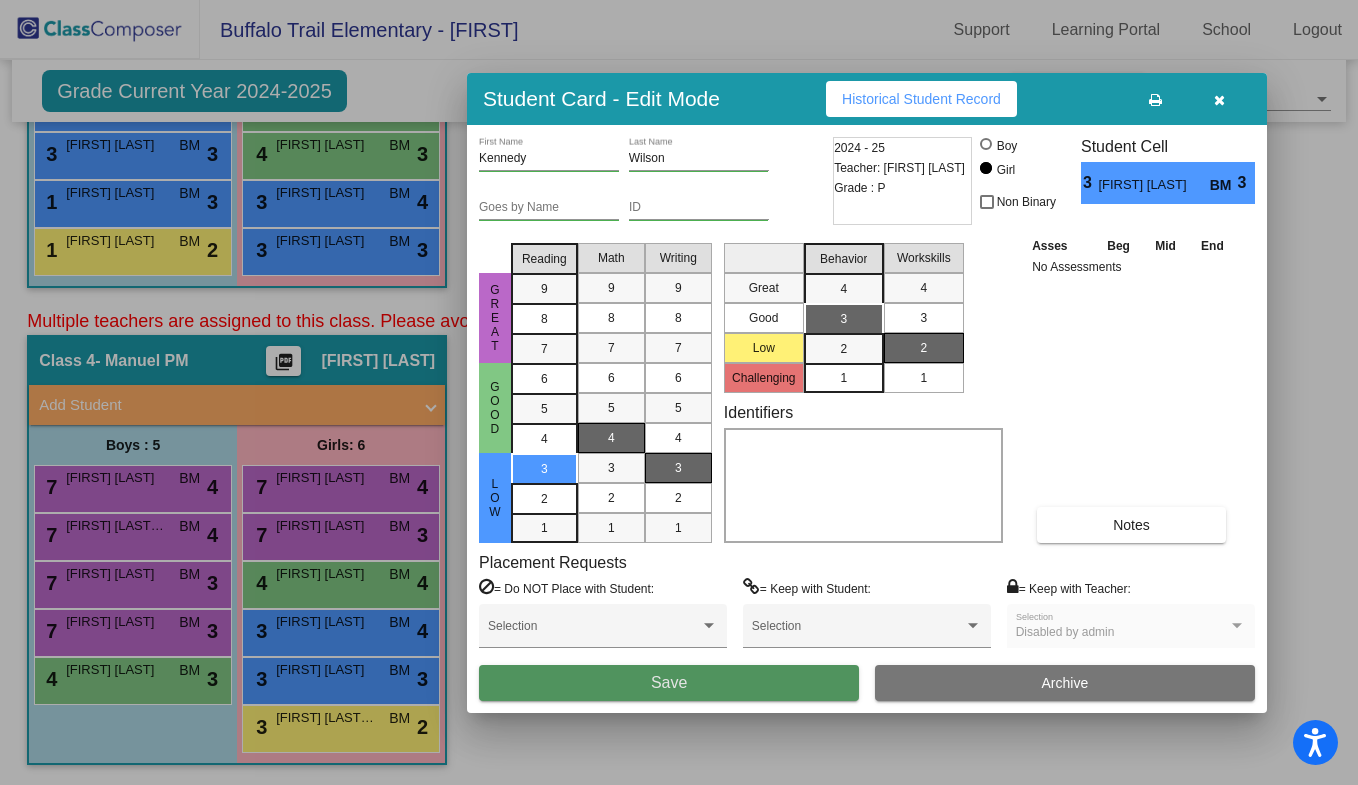 click on "Save" at bounding box center (669, 683) 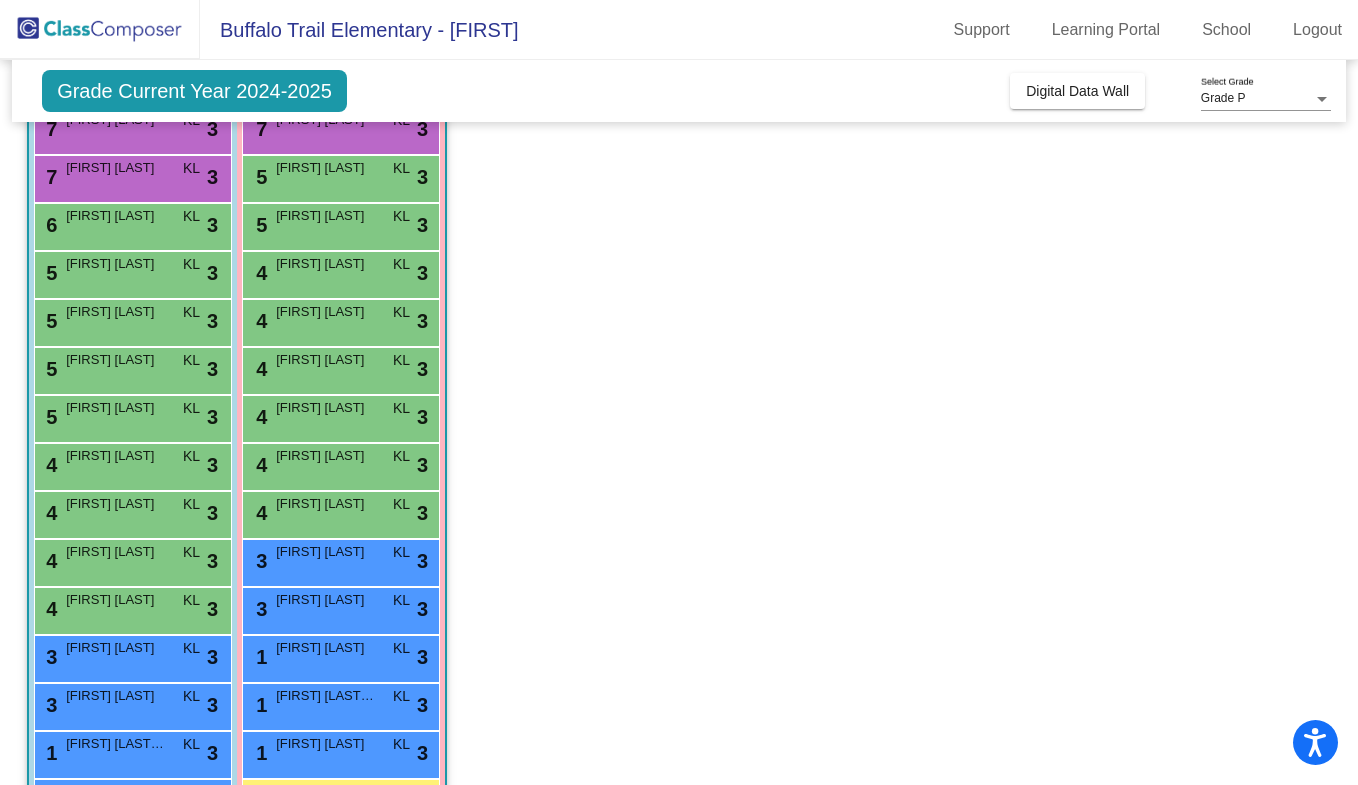 scroll, scrollTop: 0, scrollLeft: 0, axis: both 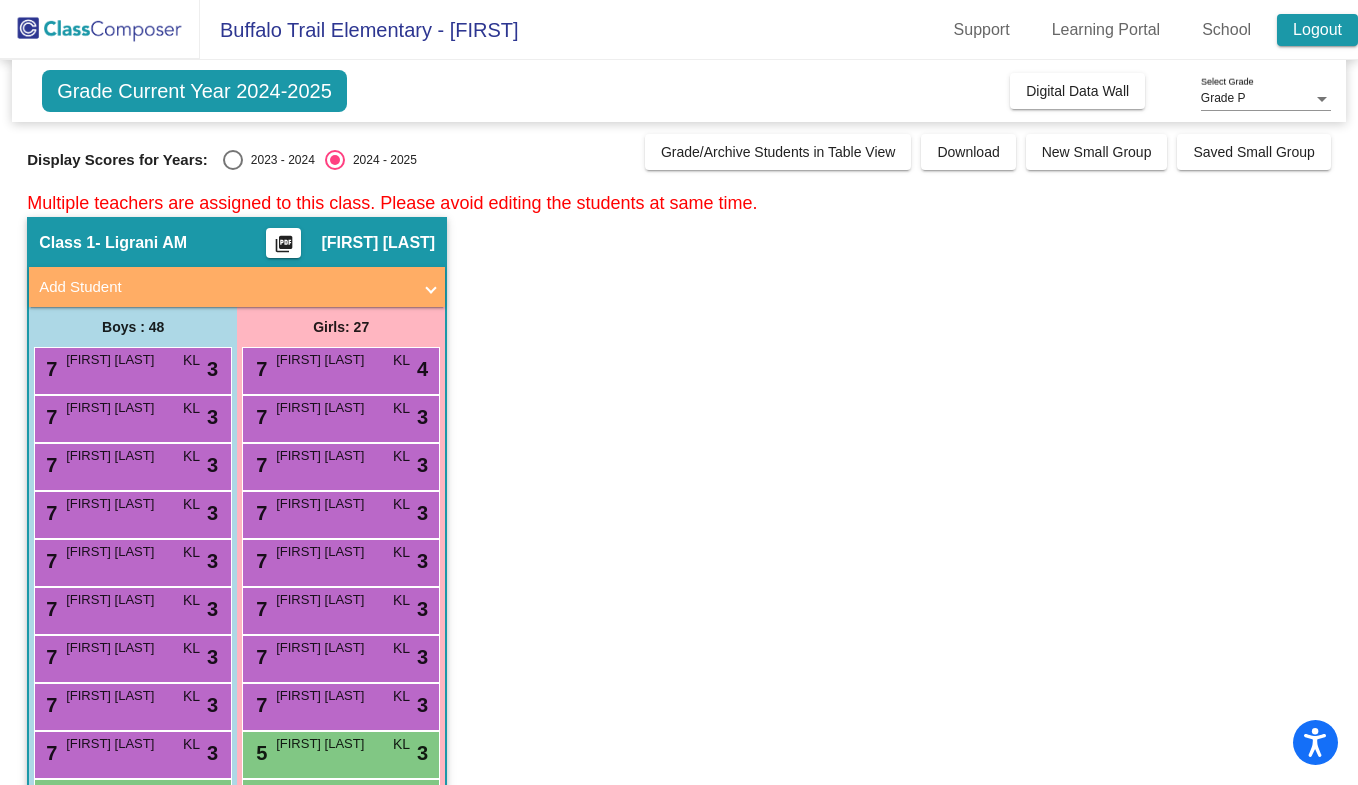 click on "Logout" 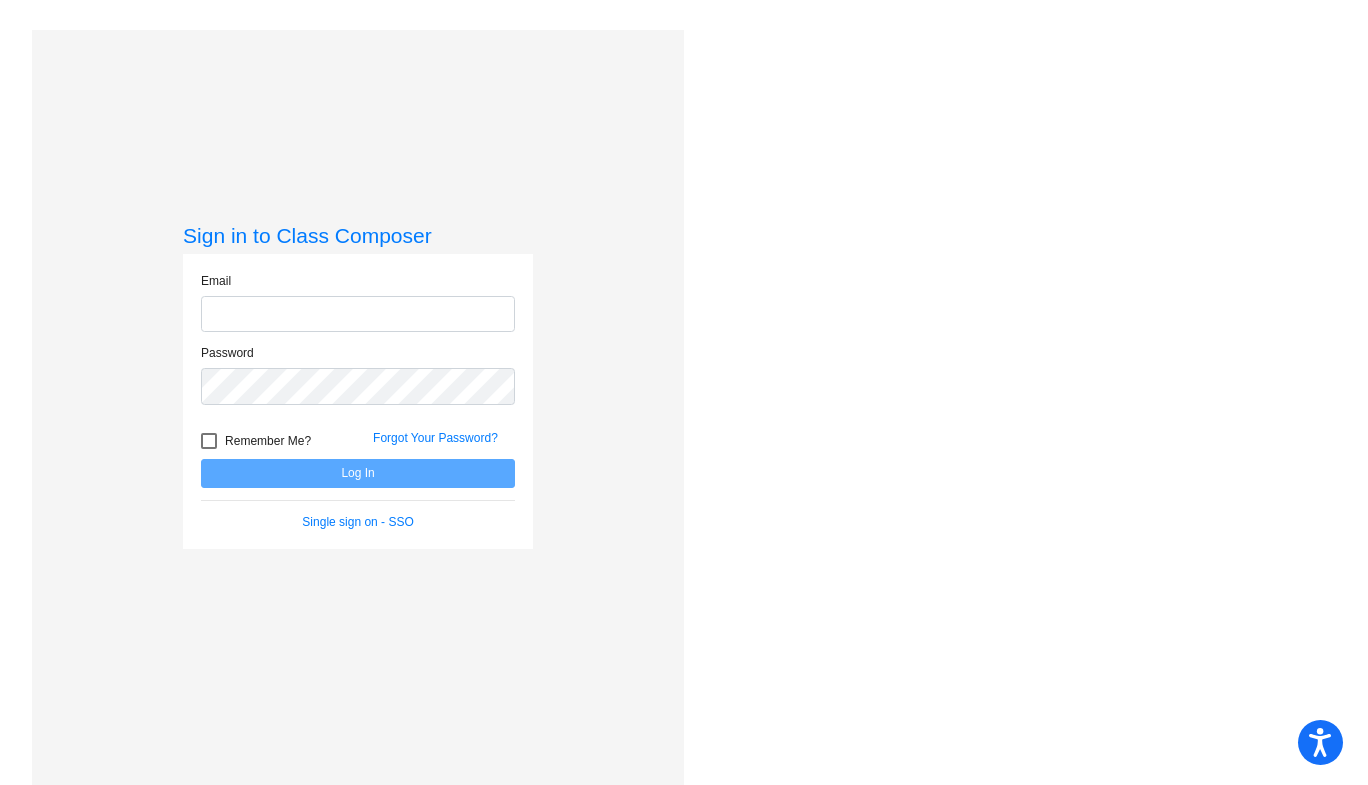 scroll, scrollTop: 0, scrollLeft: 0, axis: both 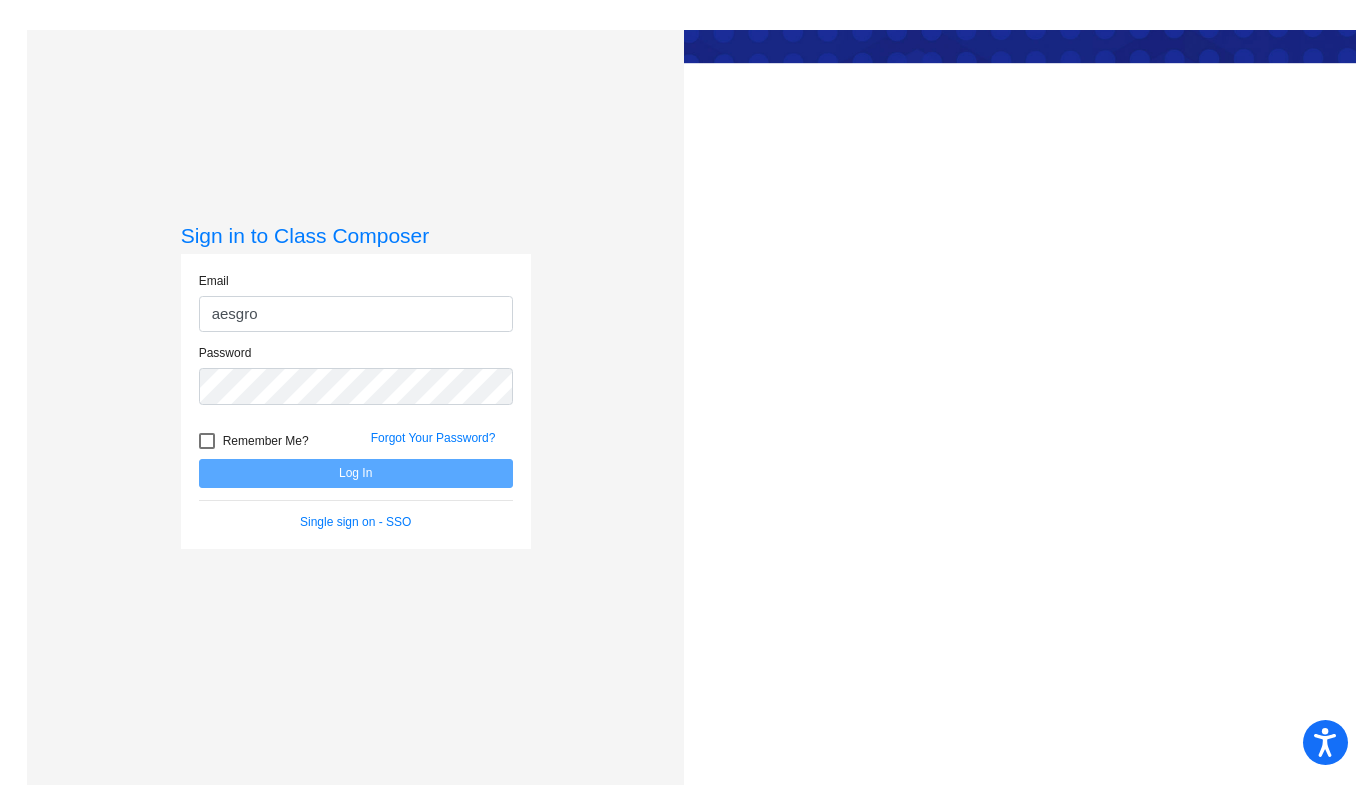 type on "[LAST]@[EXAMPLE.COM]" 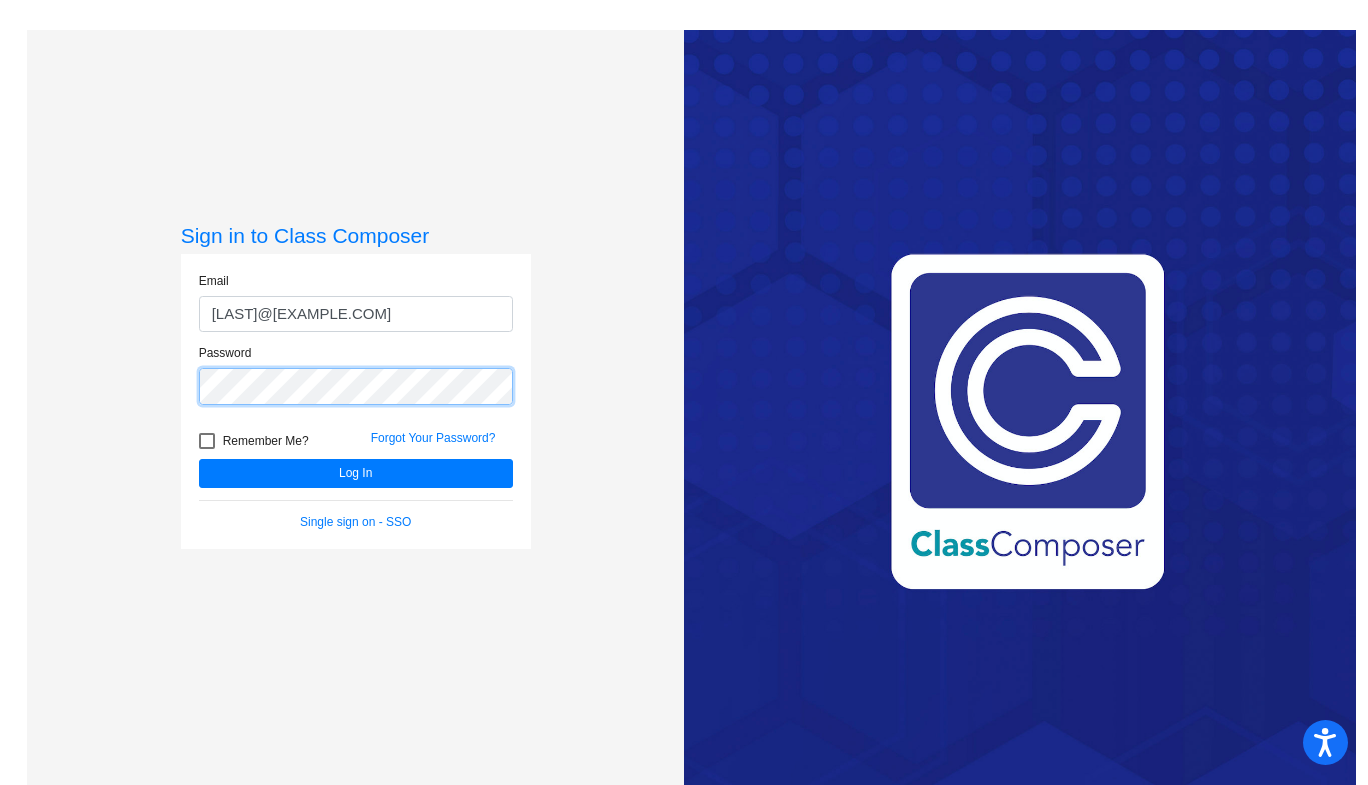 click on "Log In" 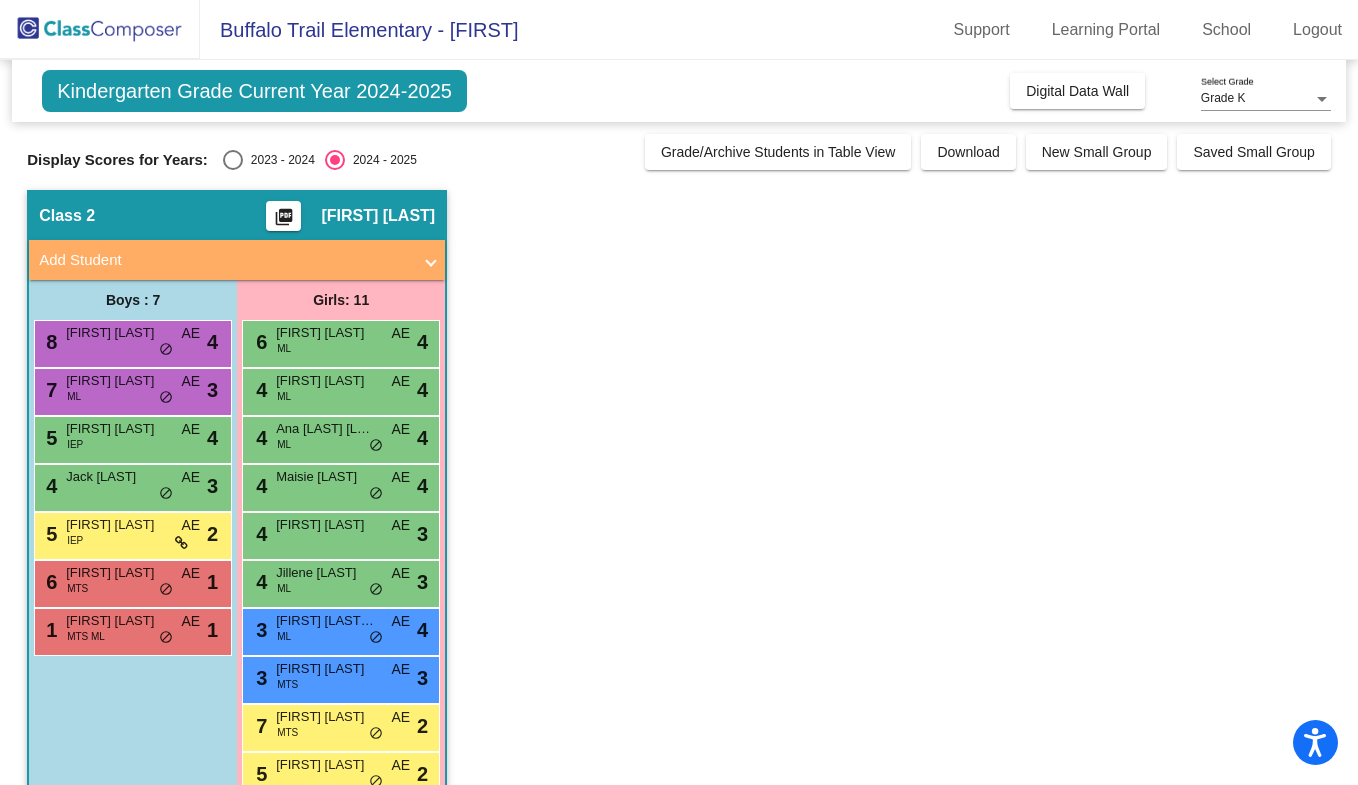 click on "Class 2    picture_as_pdf [FIRST] [LAST]  Add Student  First Name Last Name Student Id  (Recommended)   Boy   Girl   Non Binary Add Close  Boys : 7  8 [FIRST] [LAST] AE lock do_not_disturb_alt 4 7 [FIRST] [LAST] ML AE lock do_not_disturb_alt 3 5 [FIRST] [LAST] IEP AE lock do_not_disturb_alt 4 4 [FIRST] [LAST] AE lock do_not_disturb_alt 3 5 [FIRST] [LAST] IEP AE lock do_not_disturb_alt 2 6 [FIRST] [LAST] MTS AE lock do_not_disturb_alt 1 1 [FIRST] [LAST] MTS ML AE lock do_not_disturb_alt 1 Girls: 11 6 [FIRST] [LAST] ML AE lock do_not_disturb_alt 4 4 [FIRST] [LAST] ML AE lock do_not_disturb_alt 4 4 [FIRST] [LAST] [LAST] ML AE lock do_not_disturb_alt 4 4 [FIRST] [LAST] AE lock do_not_disturb_alt 4 4 [FIRST] [LAST] AE lock do_not_disturb_alt 3 4 [FIRST] [LAST] ML AE lock do_not_disturb_alt 3 3 [FIRST] [LAST] [LAST] ML AE lock do_not_disturb_alt 4 3 [FIRST] [LAST] MTS AE lock do_not_disturb_alt 3 7 [FIRST] [LAST] MTS AE lock do_not_disturb_alt 2 5 [FIRST] [LAST] AE lock do_not_disturb_alt 2 6 [FIRST] [LAST] AE lock 1" 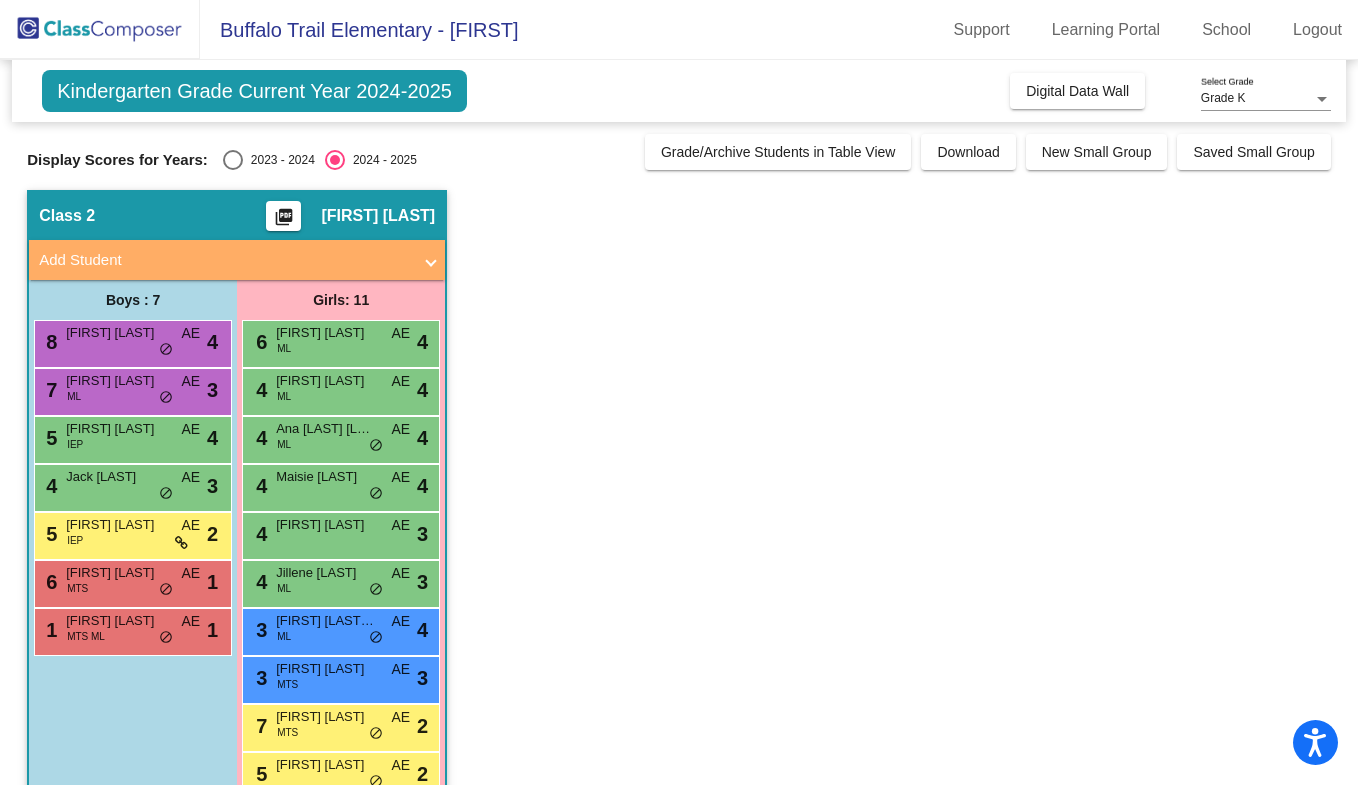 click on "Class 2    picture_as_pdf Anna Esgro  Add Student  First Name Last Name Student Id  (Recommended)   Boy   Girl   Non Binary Add Close  Boys : 7  8 Karson Greer AE lock do_not_disturb_alt 4 7 Giovanni Beltran ML AE lock do_not_disturb_alt 3 5 Asher Slen IEP AE lock do_not_disturb_alt 4 4 Jack Harper AE lock do_not_disturb_alt 3 5 Lyric McCall IEP AE lock do_not_disturb_alt 2 6 Carter Cooper MTS AE lock do_not_disturb_alt 1 1 Stanislav Romanenko MTS ML AE lock do_not_disturb_alt 1 Girls: 11 6 Sana Faqiri ML AE lock do_not_disturb_alt 4 4 Primrose Amoako ML AE lock do_not_disturb_alt 4 4 Ana Guajardo Castillo ML AE lock do_not_disturb_alt 4 4 Maisie McGee AE lock do_not_disturb_alt 4 4 Tesla Leek AE lock do_not_disturb_alt 3 4 Jillene Mpela ML AE lock do_not_disturb_alt 3 3 Daphne Hernandez Cervantes ML AE lock do_not_disturb_alt 4 3 Arabella Thompson MTS AE lock do_not_disturb_alt 3 7 Evelyn Showman MTS AE lock do_not_disturb_alt 2 5 Nell Hilton AE lock do_not_disturb_alt 2 6 Milan Parker AE lock 1" 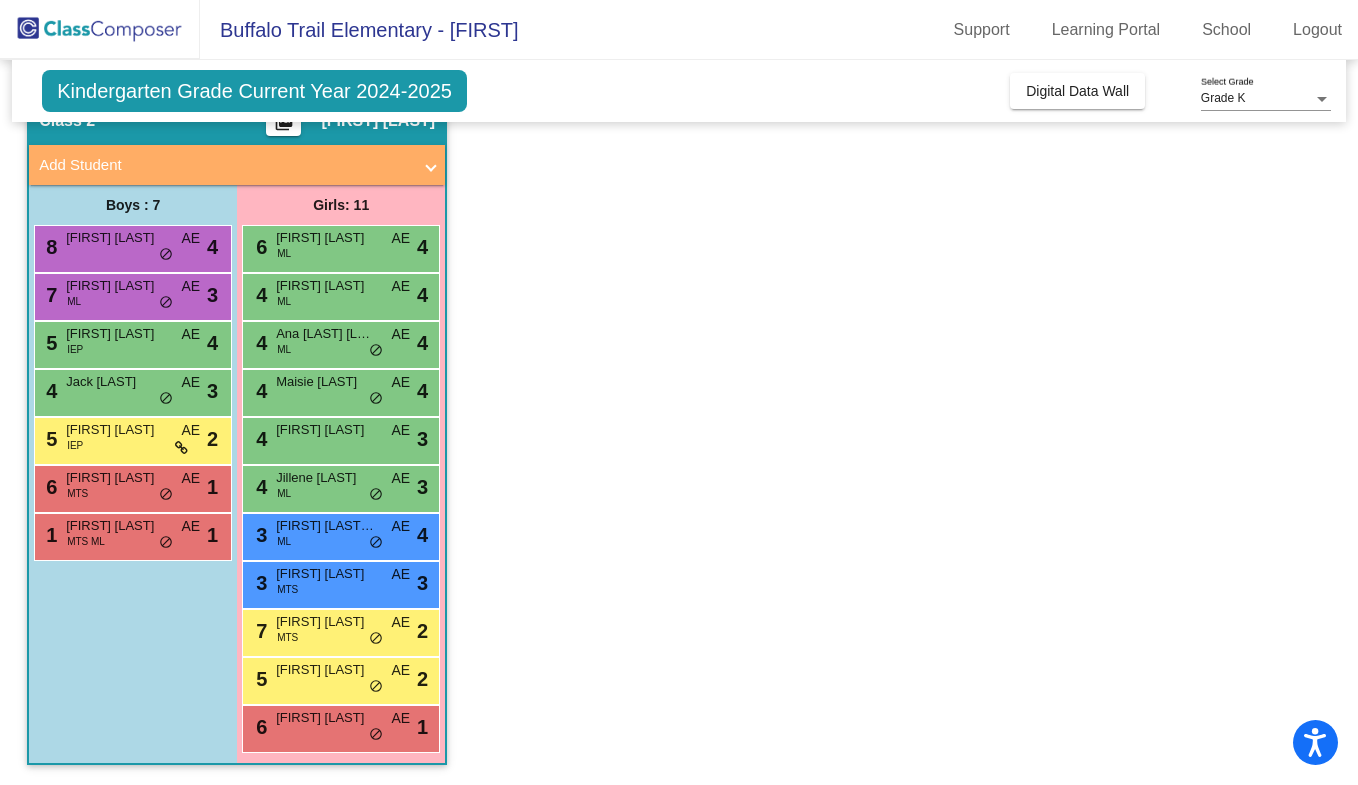scroll, scrollTop: 0, scrollLeft: 0, axis: both 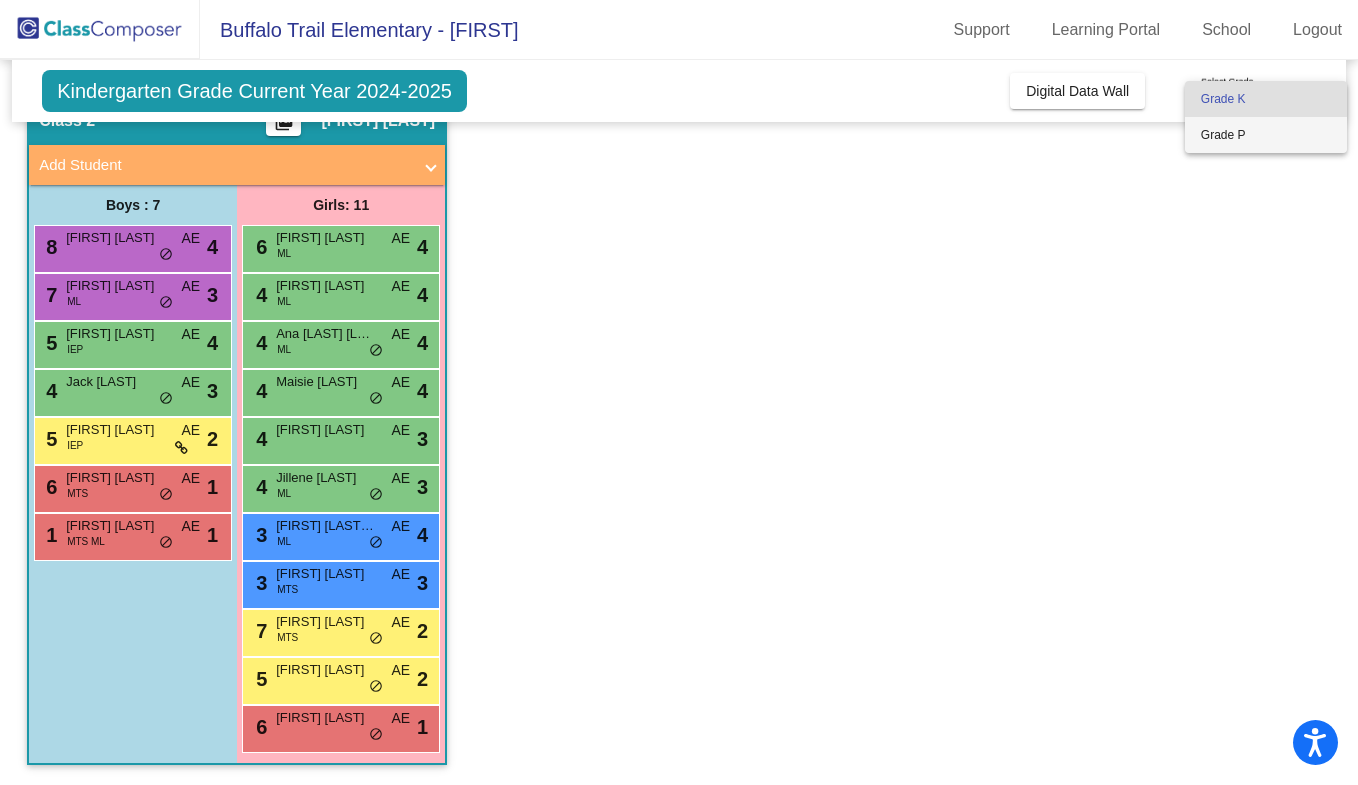 click on "Grade P" at bounding box center [1266, 135] 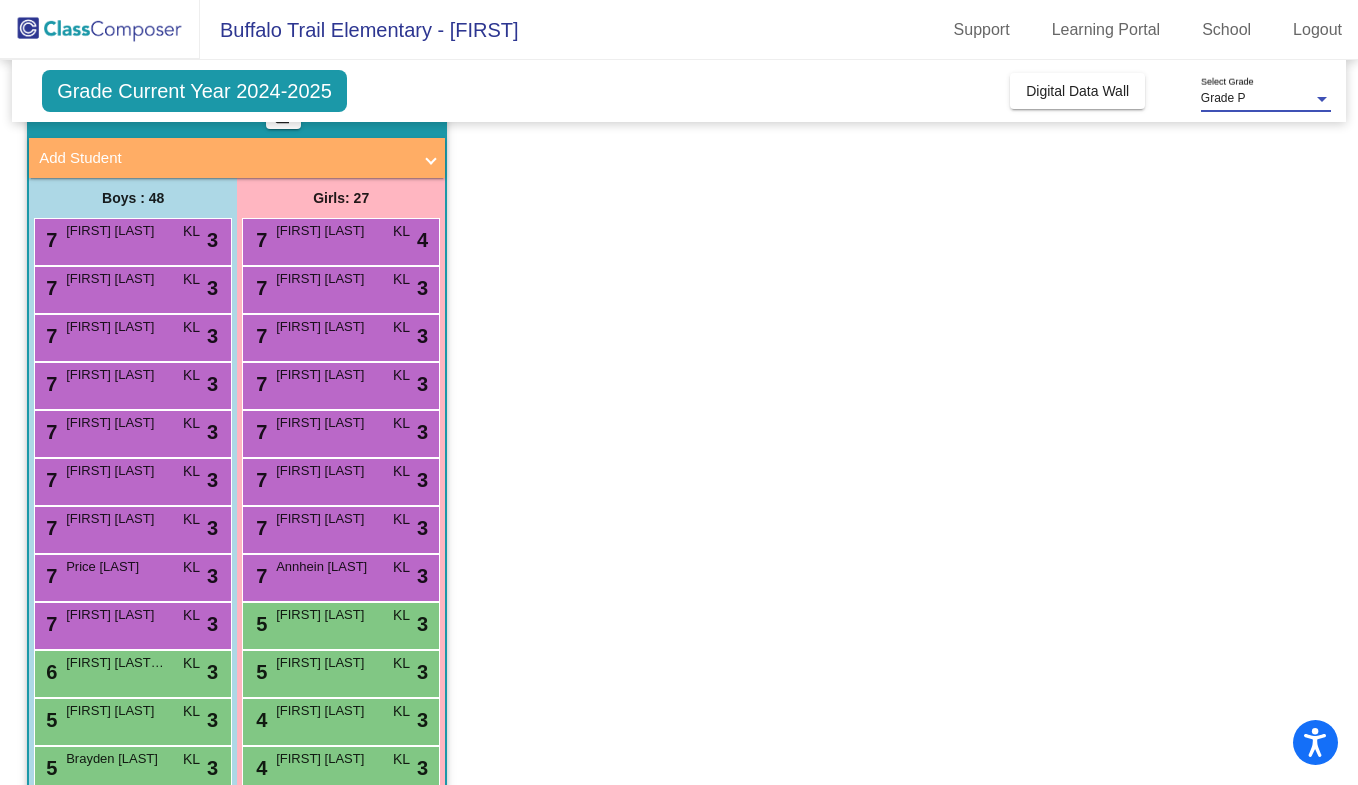 scroll, scrollTop: 0, scrollLeft: 0, axis: both 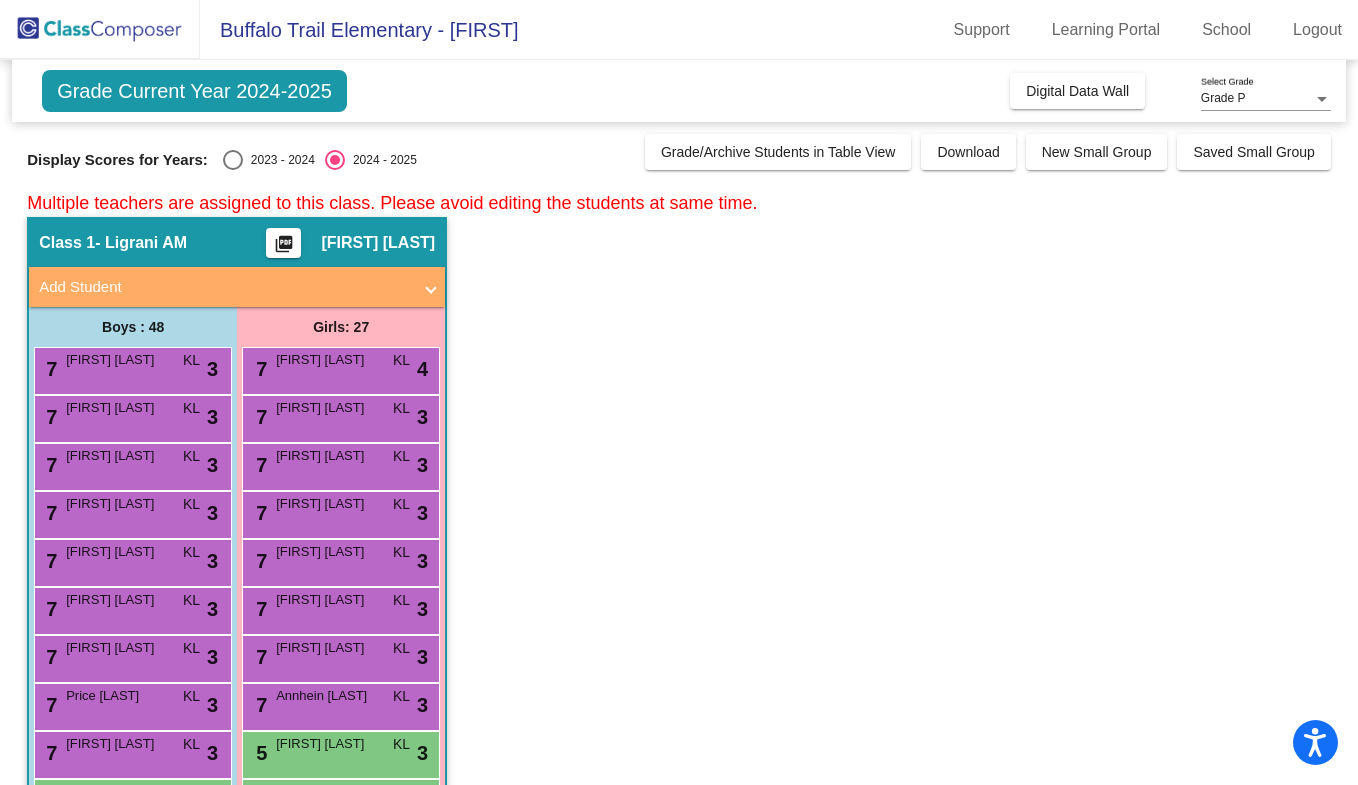 click on "Buffalo Trail Elementary - Anna Support Learning Portal School Logout" 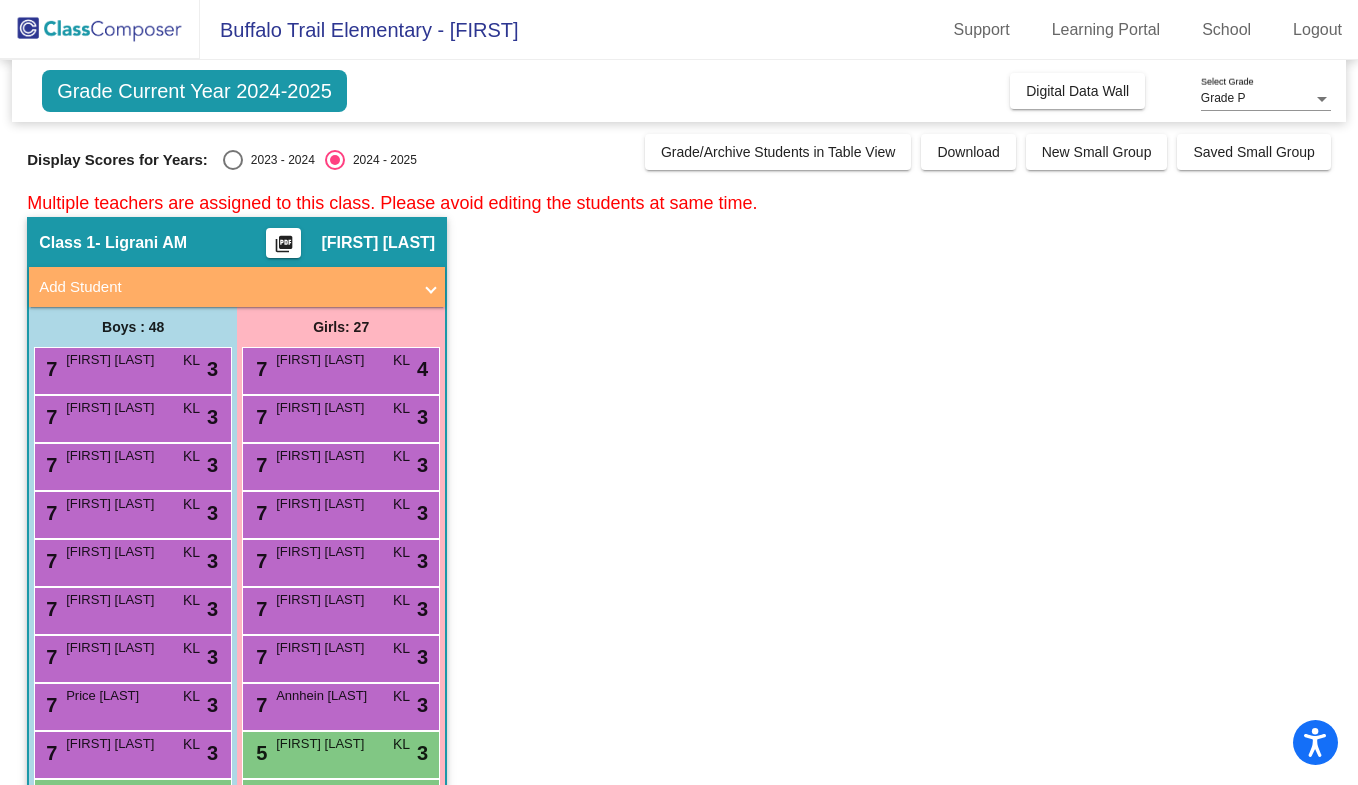 scroll, scrollTop: 897, scrollLeft: 0, axis: vertical 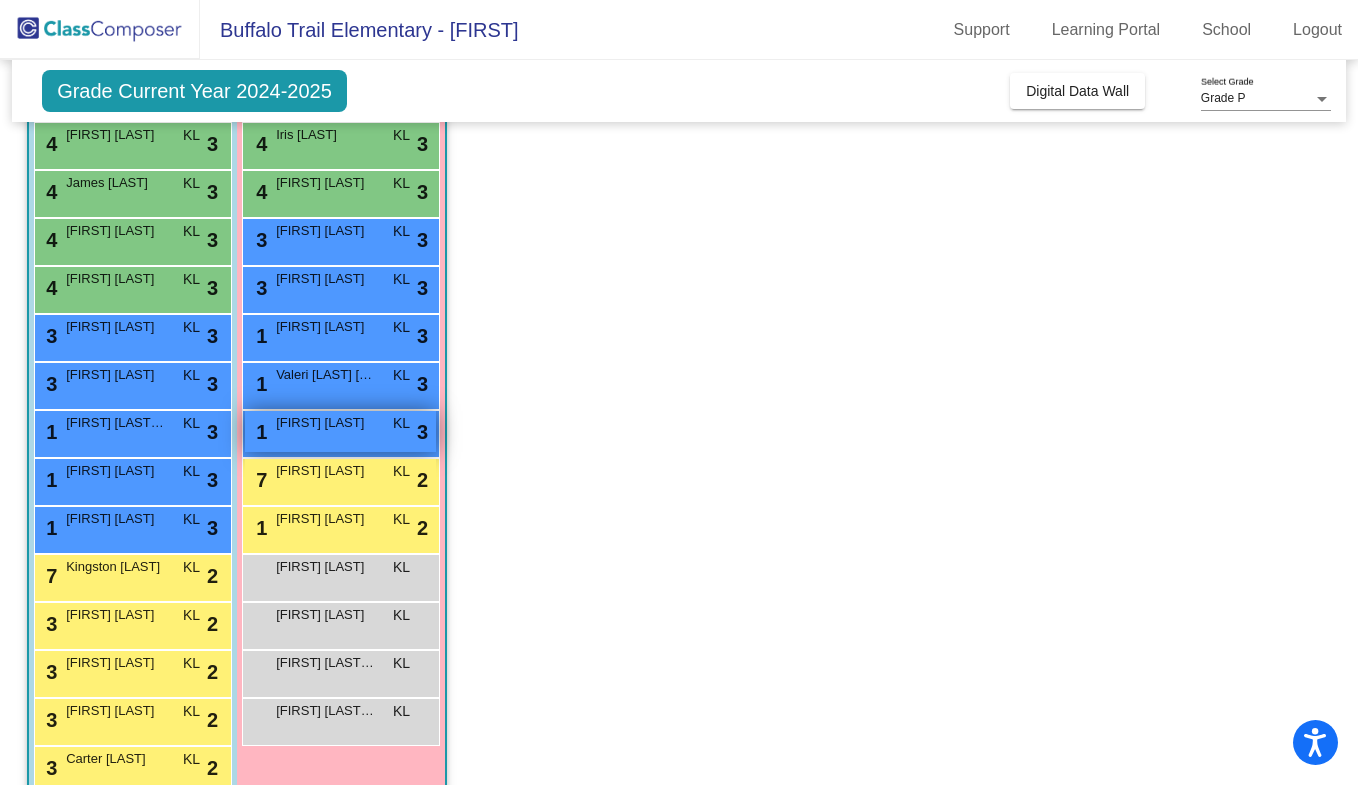 click on "1 Sofiia Tovmasian KL lock do_not_disturb_alt 3" at bounding box center [340, 431] 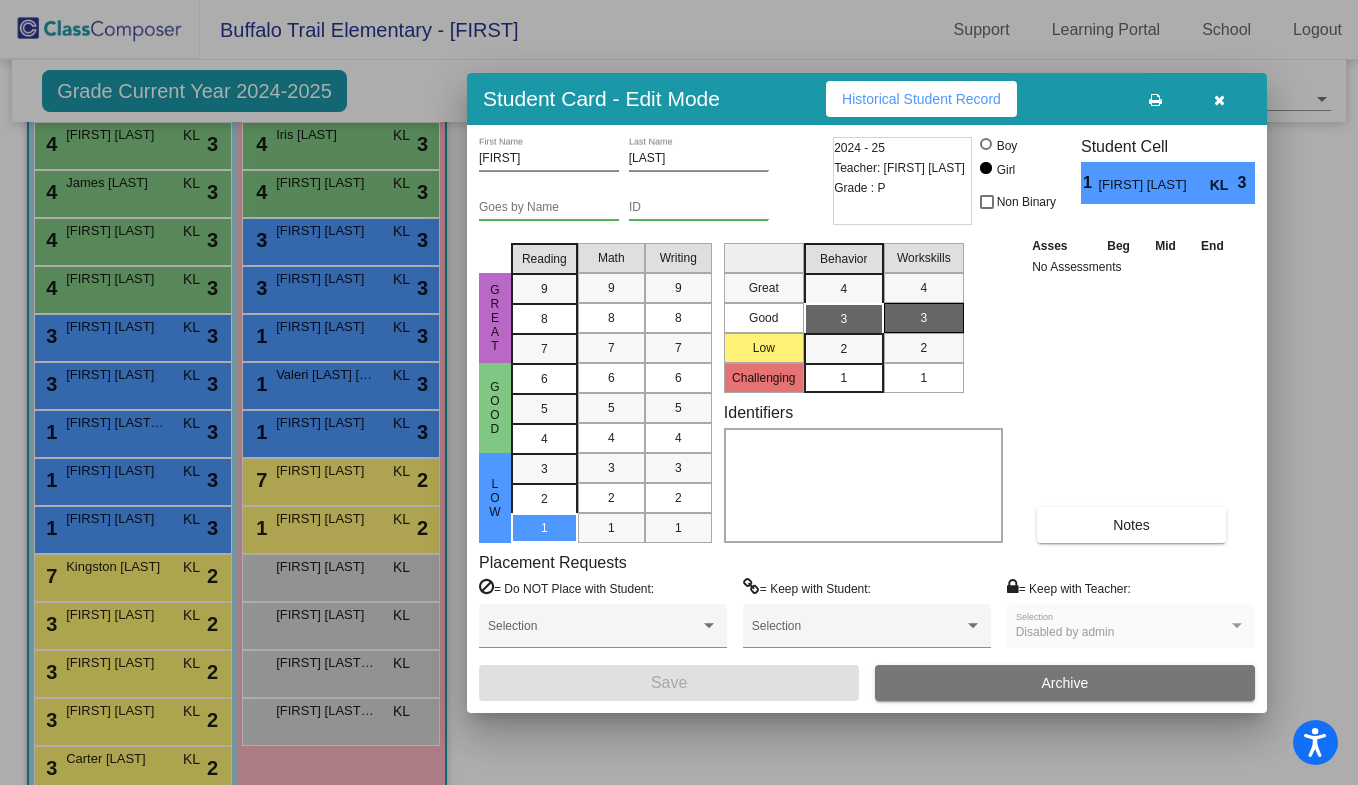 click at bounding box center (1219, 100) 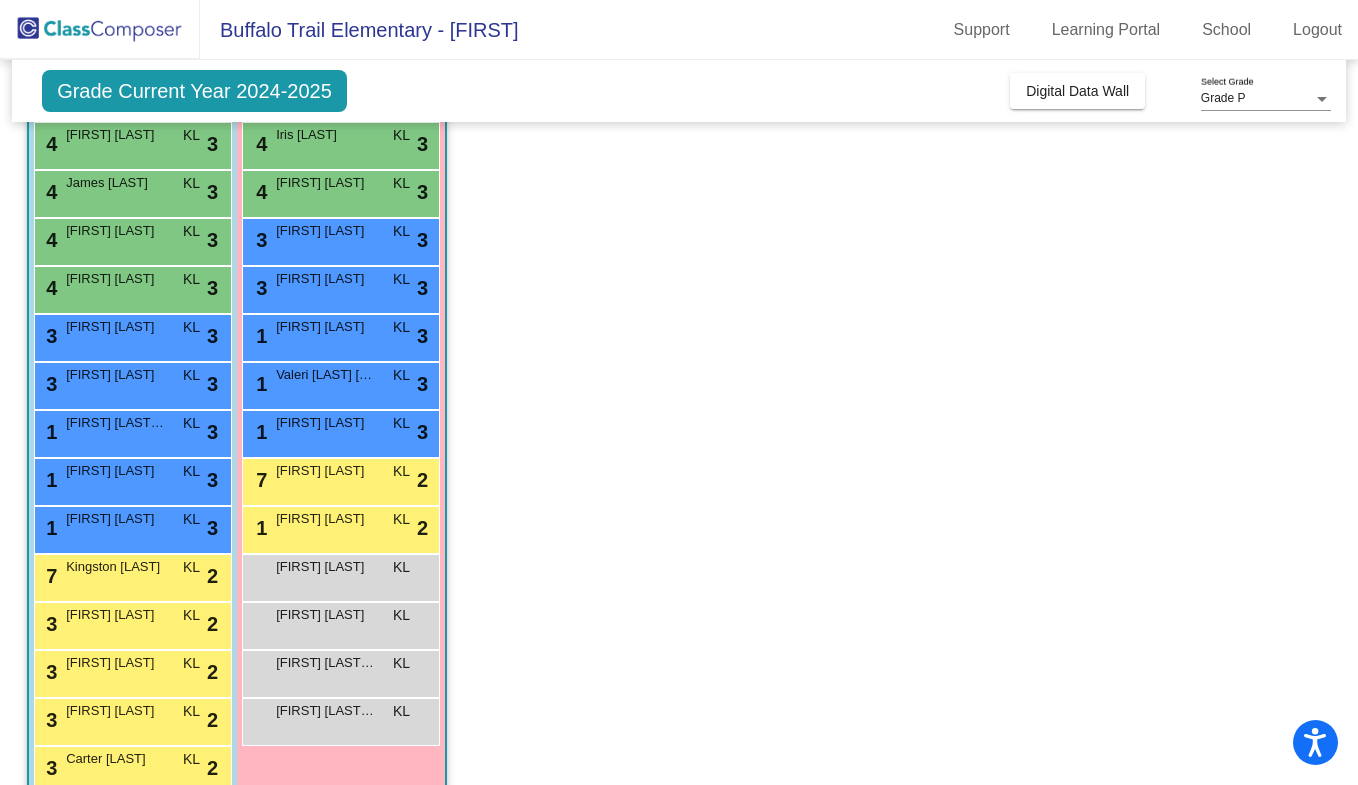 scroll, scrollTop: 3329, scrollLeft: 0, axis: vertical 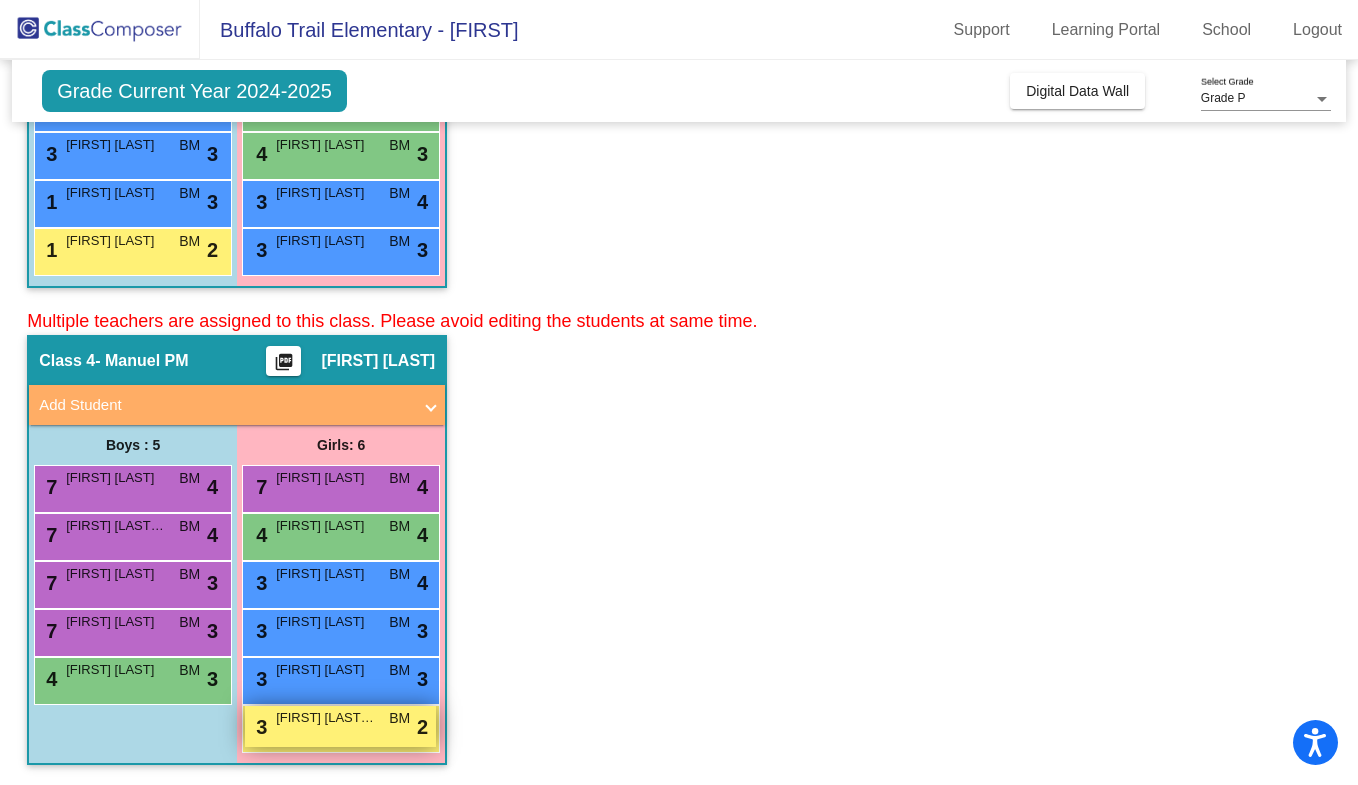 click on "3 Victoria Carius Bruno BM lock do_not_disturb_alt 2" at bounding box center [340, 726] 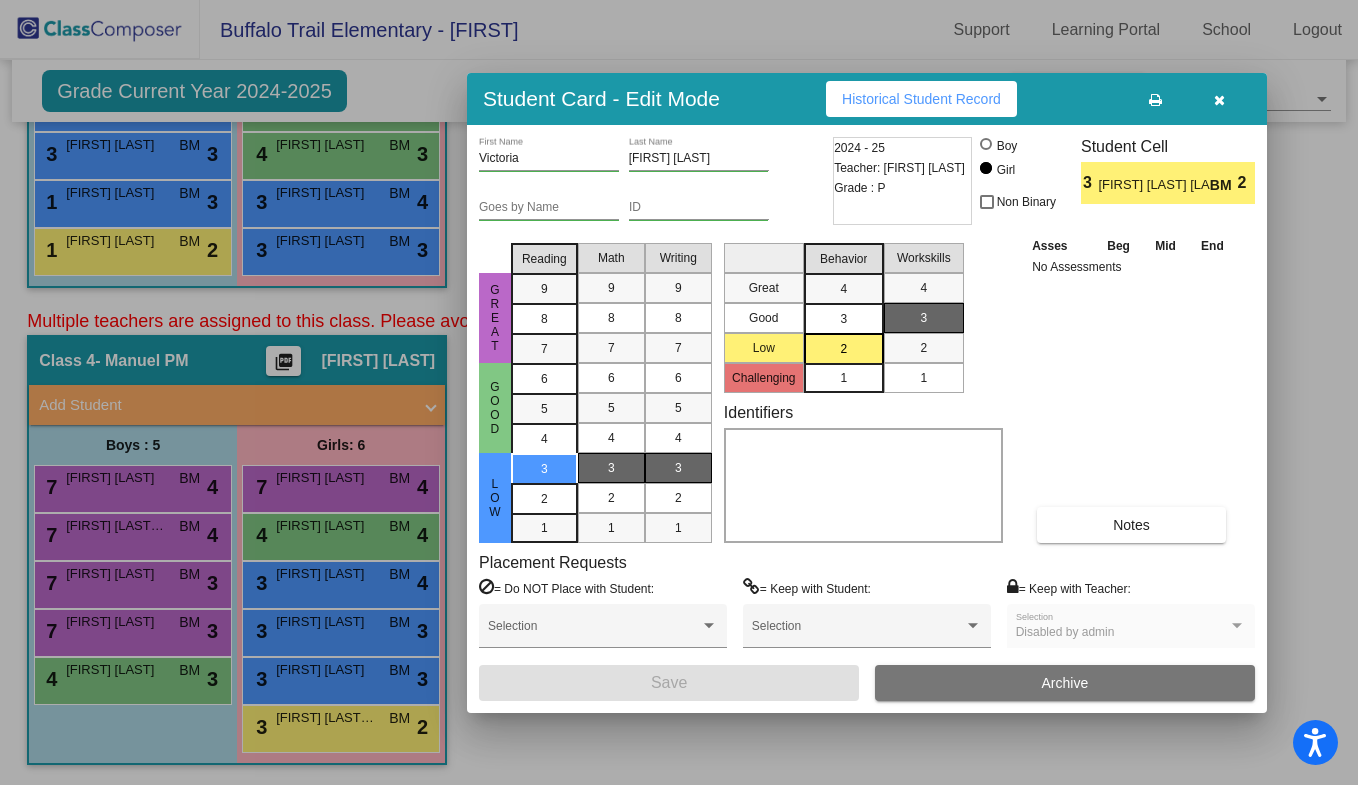 click on "1" at bounding box center [843, 378] 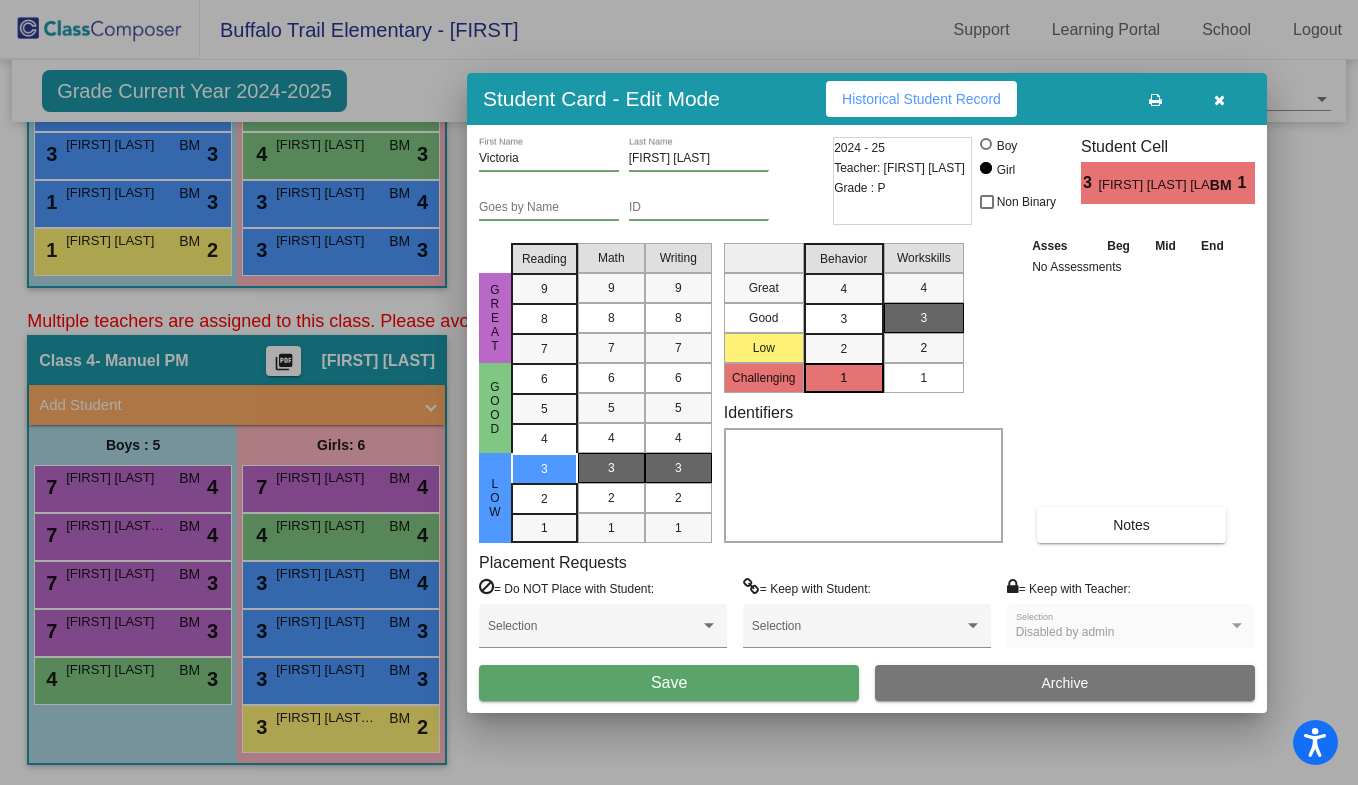 click on "Save" at bounding box center [669, 683] 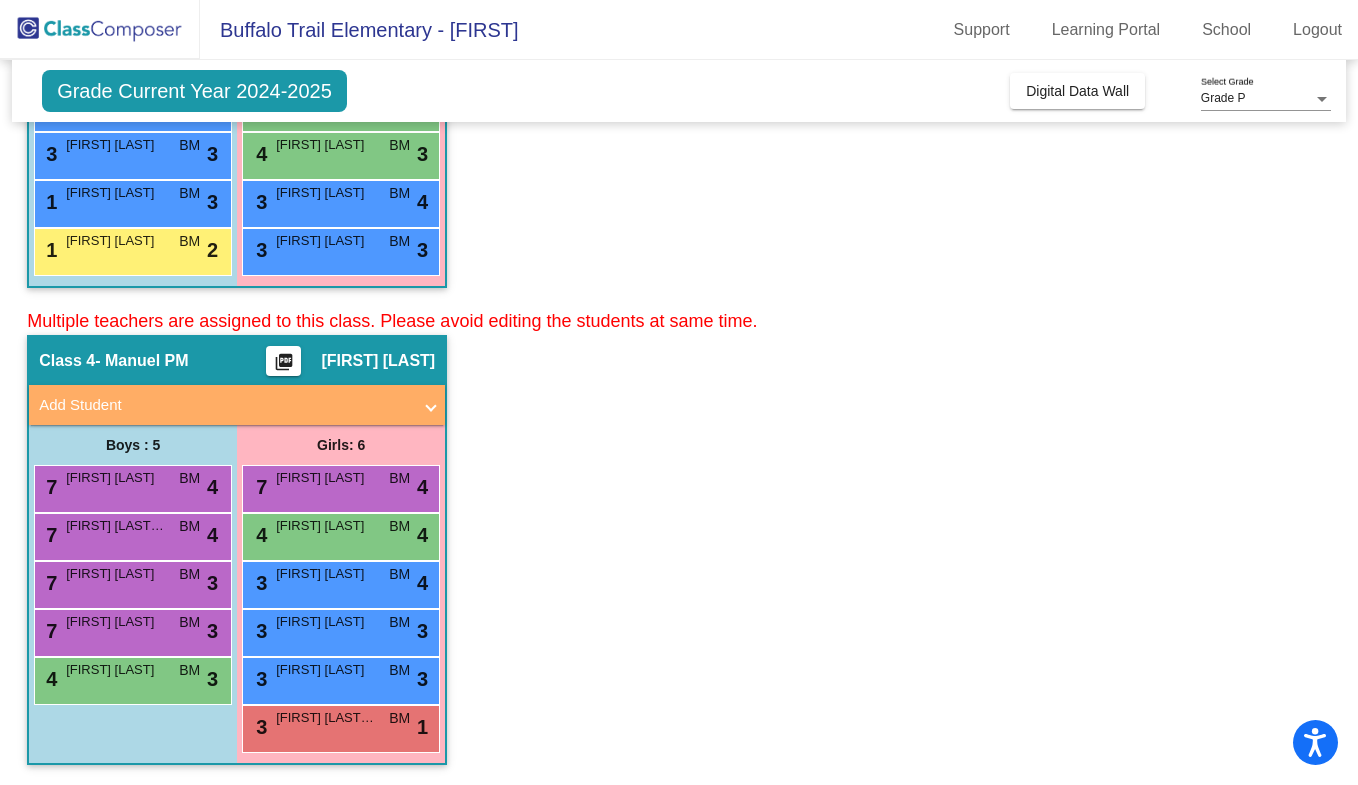 click on "Class 4   - Manuel PM  picture_as_pdf Anna Esgro  Add Student  First Name Last Name Student Id  (Recommended)   Boy   Girl   Non Binary Add Close  Boys : 5  7 Isaac Mathusala BM lock do_not_disturb_alt 4 7 Matteo Roman Castellanos BM lock do_not_disturb_alt 4 7 Mason Giles BM lock do_not_disturb_alt 3 7 Bennett Harlow BM lock do_not_disturb_alt 3 4 Teddy Underberg BM lock do_not_disturb_alt 3 Girls: 6 7 Sevyn White BM lock do_not_disturb_alt 4 4 Adriyonna Jones BM lock do_not_disturb_alt 4 3 Audrey Munkh- Erdene BM lock do_not_disturb_alt 4 3 Kingsley Parkington BM lock do_not_disturb_alt 3 3 Kennedy Wilson BM lock do_not_disturb_alt 3 3 Victoria Carius Bruno BM lock do_not_disturb_alt 1" 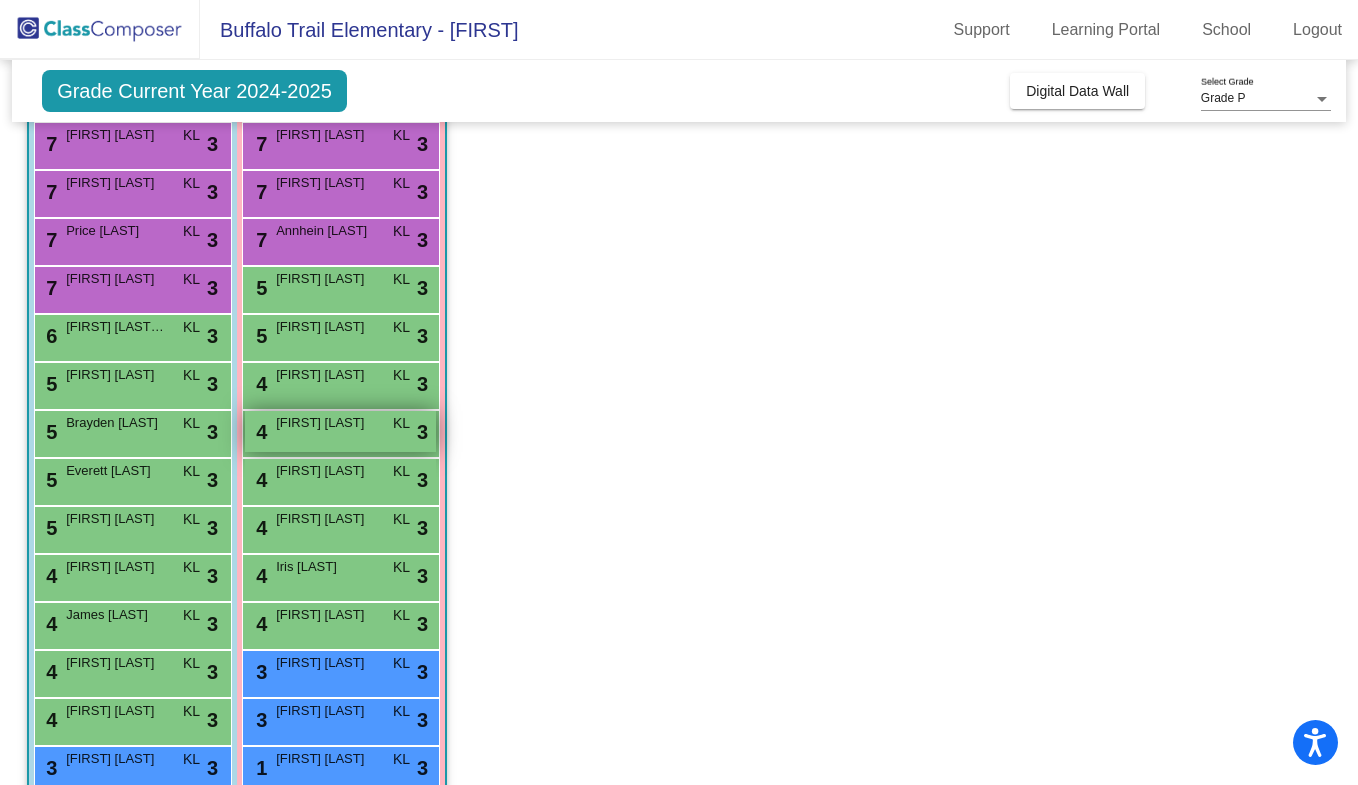 click on "4 Mia Zamora KL lock do_not_disturb_alt 3" at bounding box center (340, 431) 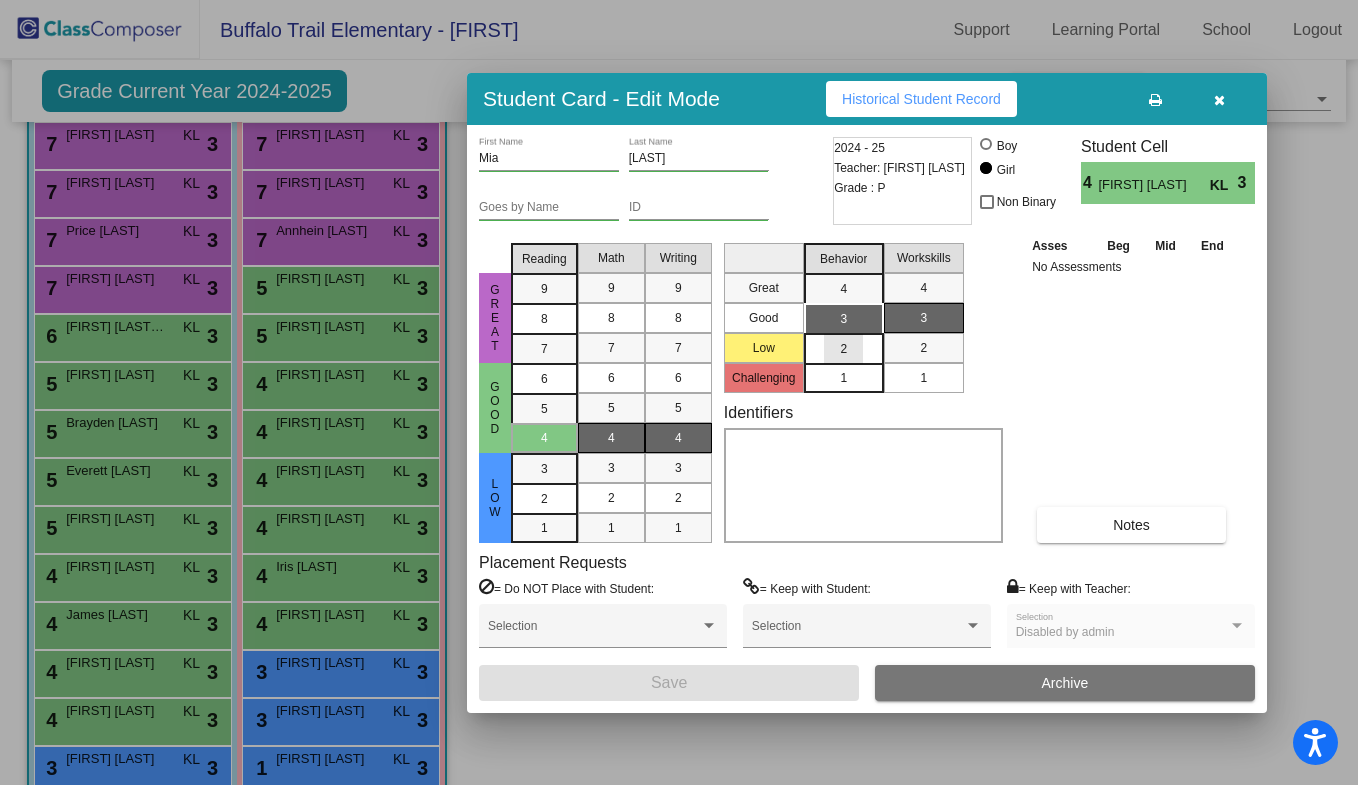 click on "2" at bounding box center (843, 349) 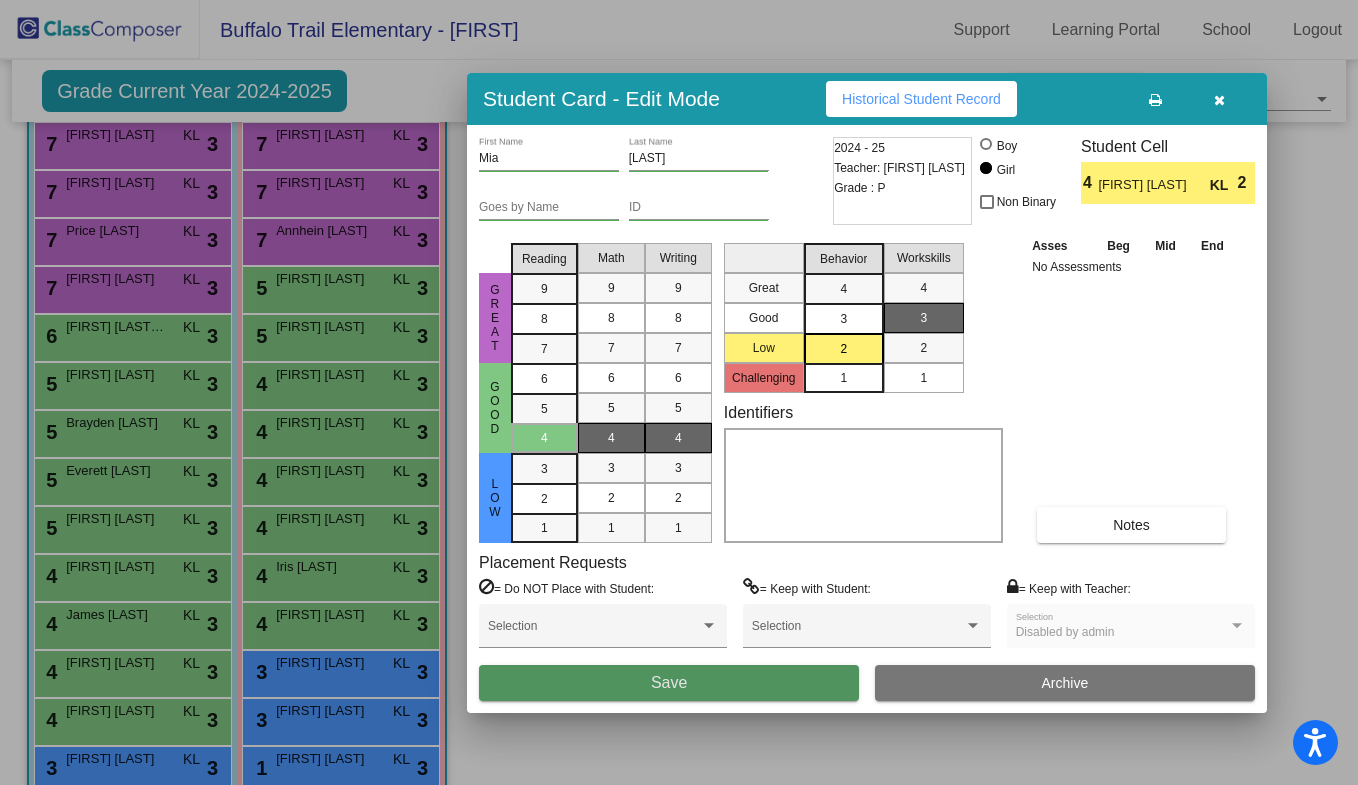 click on "Save" at bounding box center [669, 683] 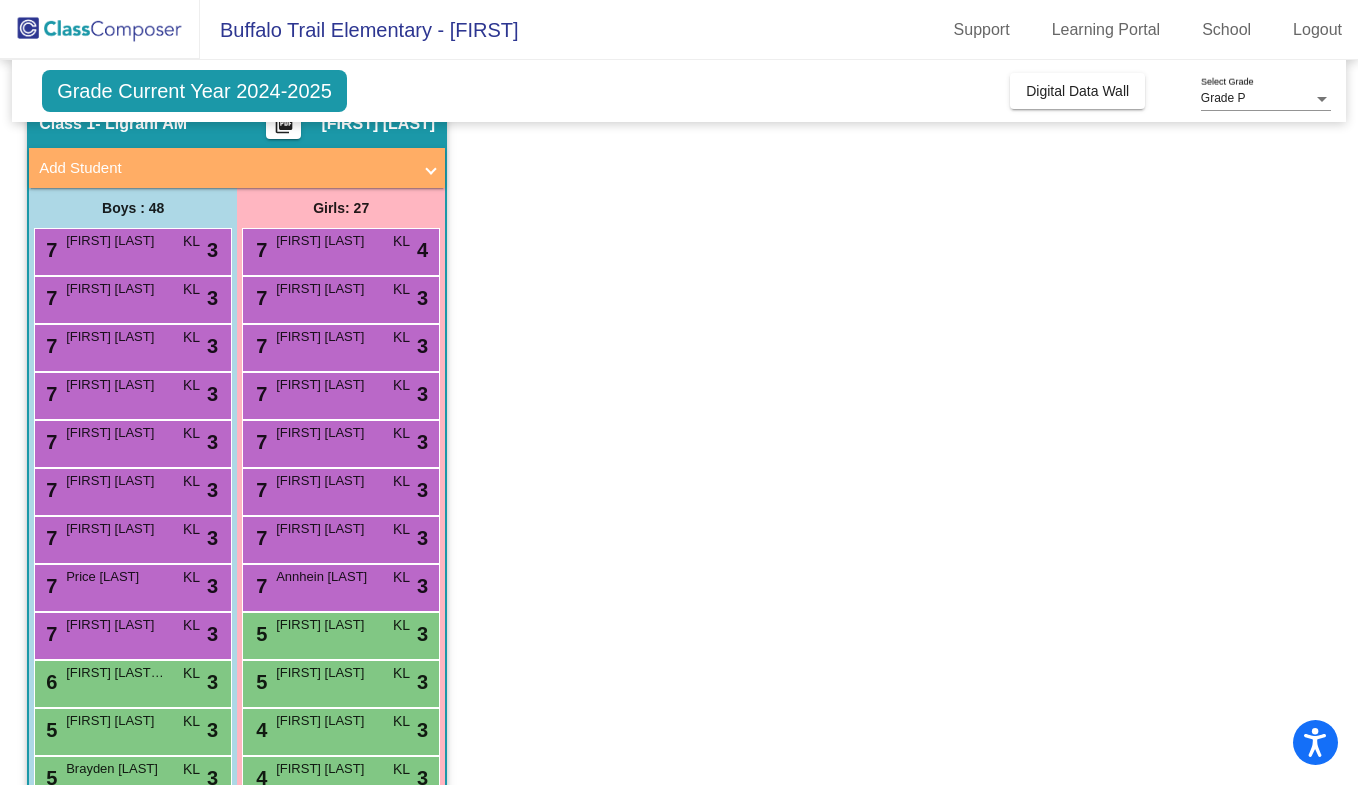 scroll, scrollTop: 148, scrollLeft: 0, axis: vertical 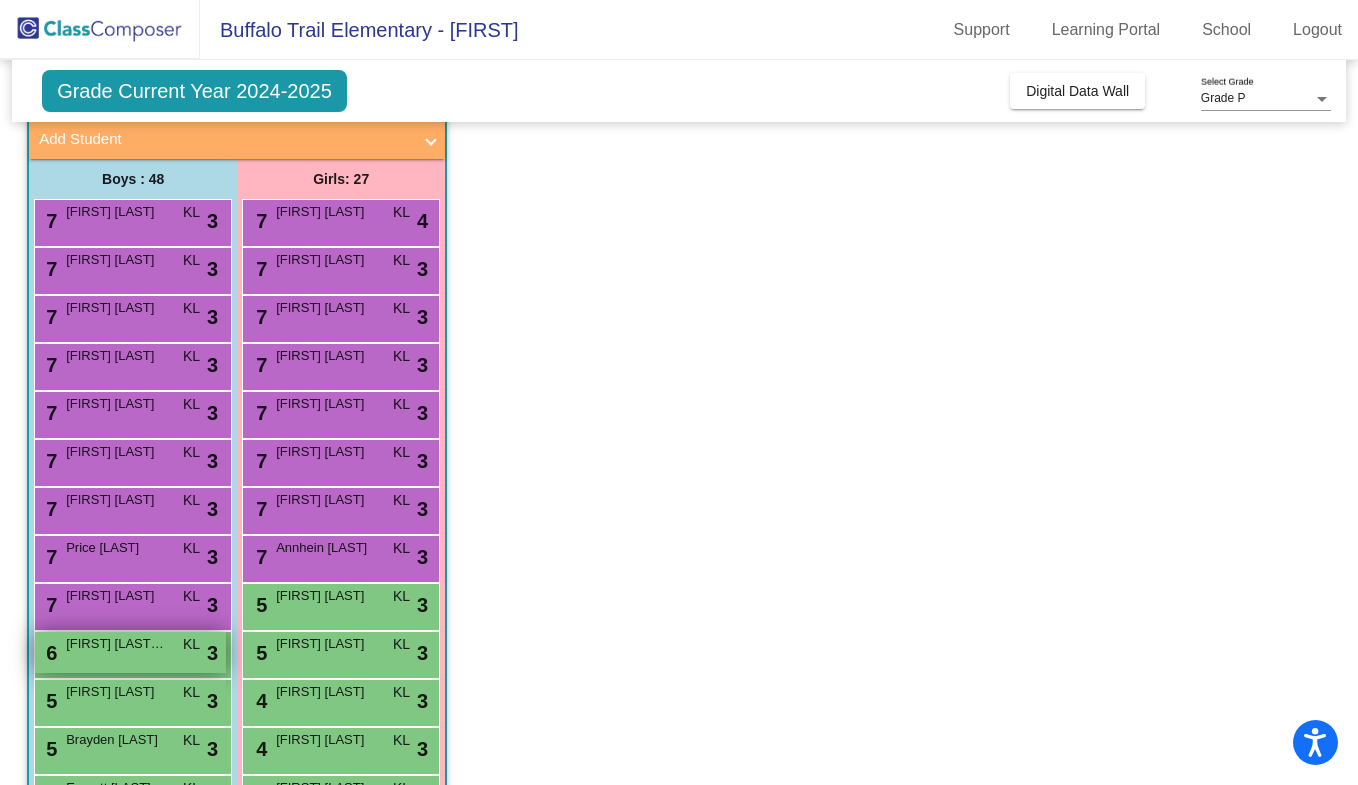 click on "[FIRST] [LAST]" at bounding box center [116, 644] 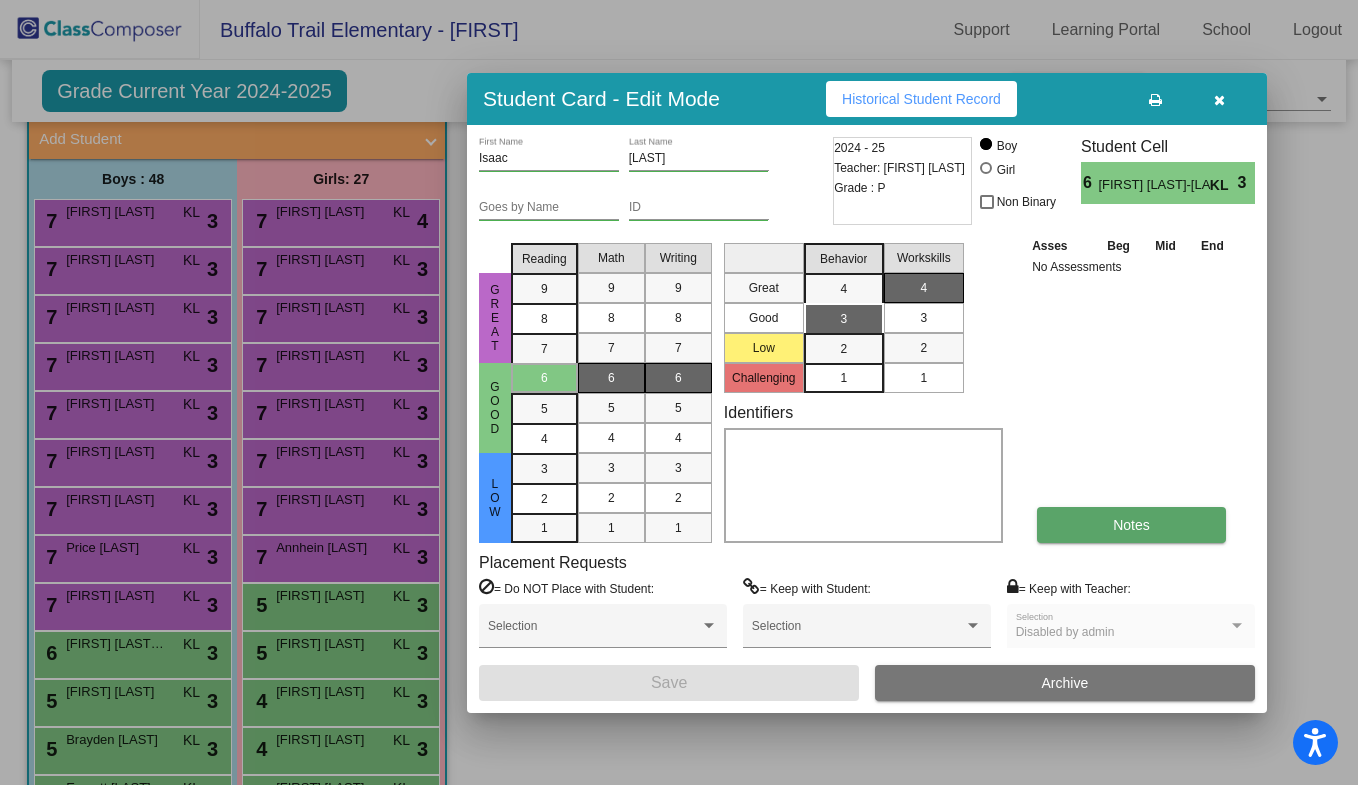 click on "Notes" at bounding box center [1131, 525] 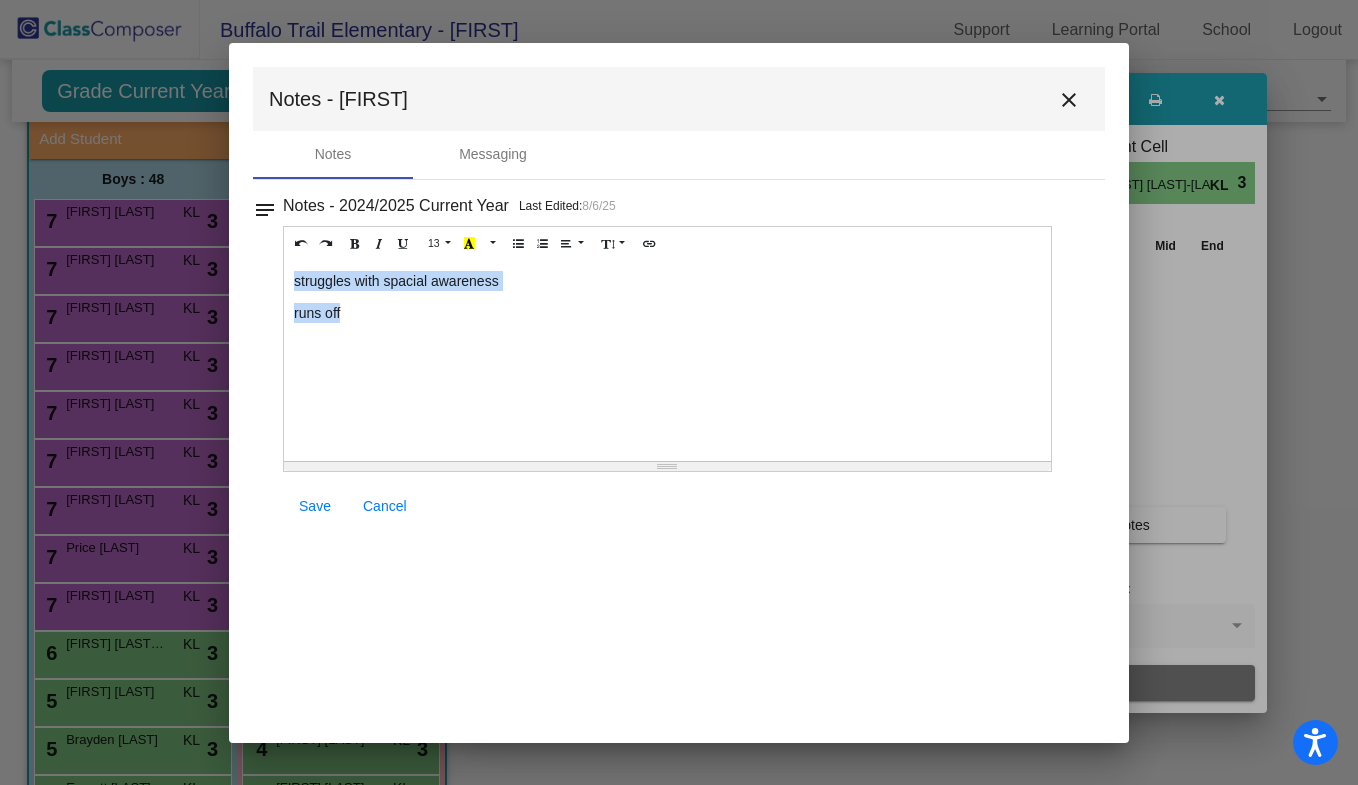 drag, startPoint x: 349, startPoint y: 314, endPoint x: 287, endPoint y: 279, distance: 71.19691 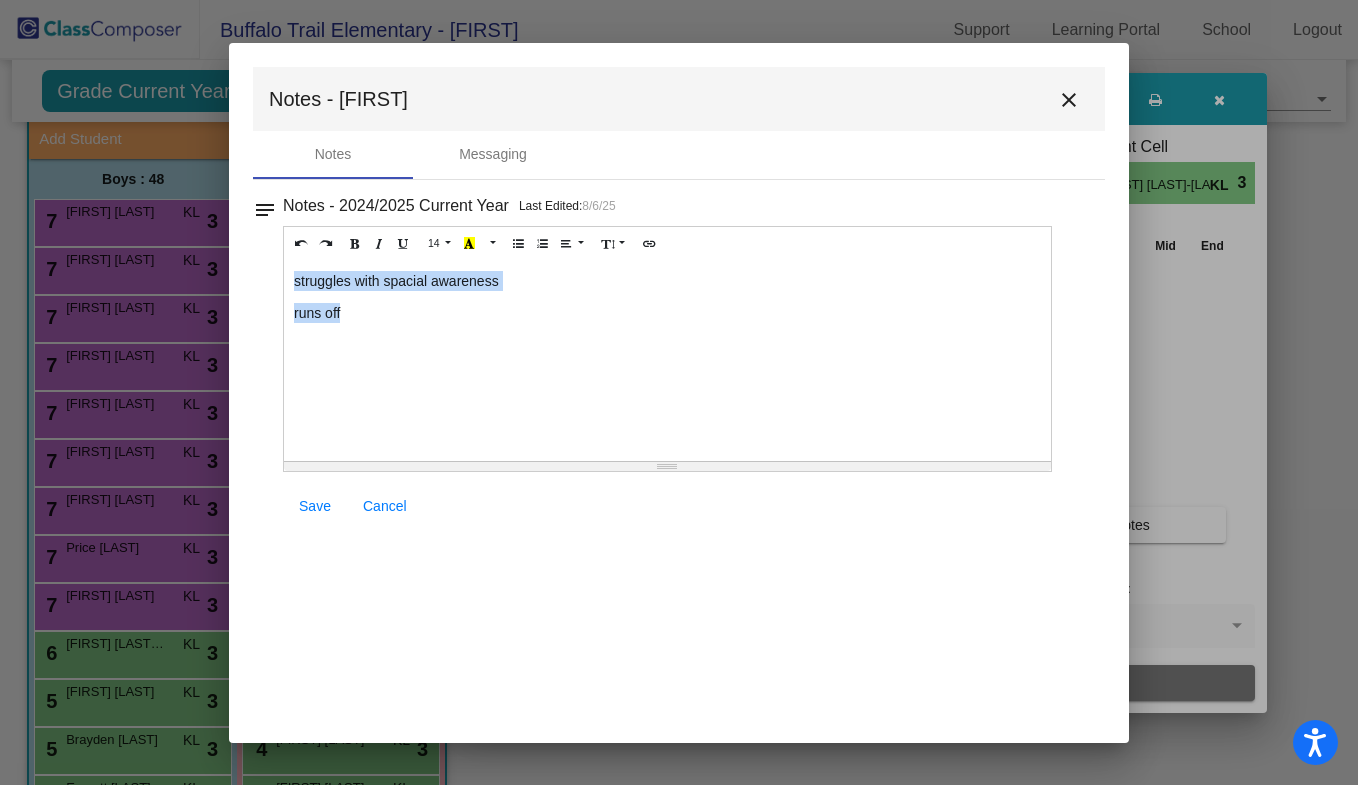 type 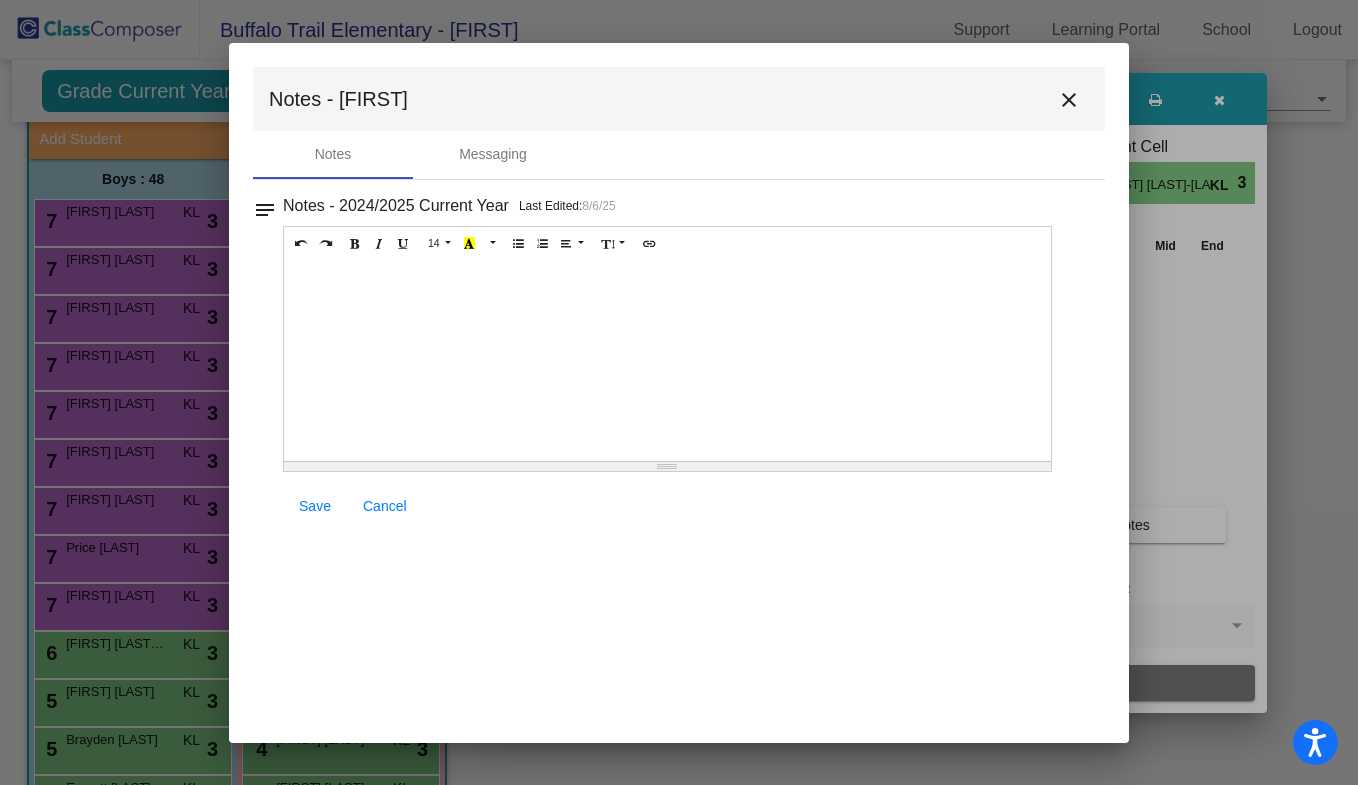 click on "Save" at bounding box center [315, 506] 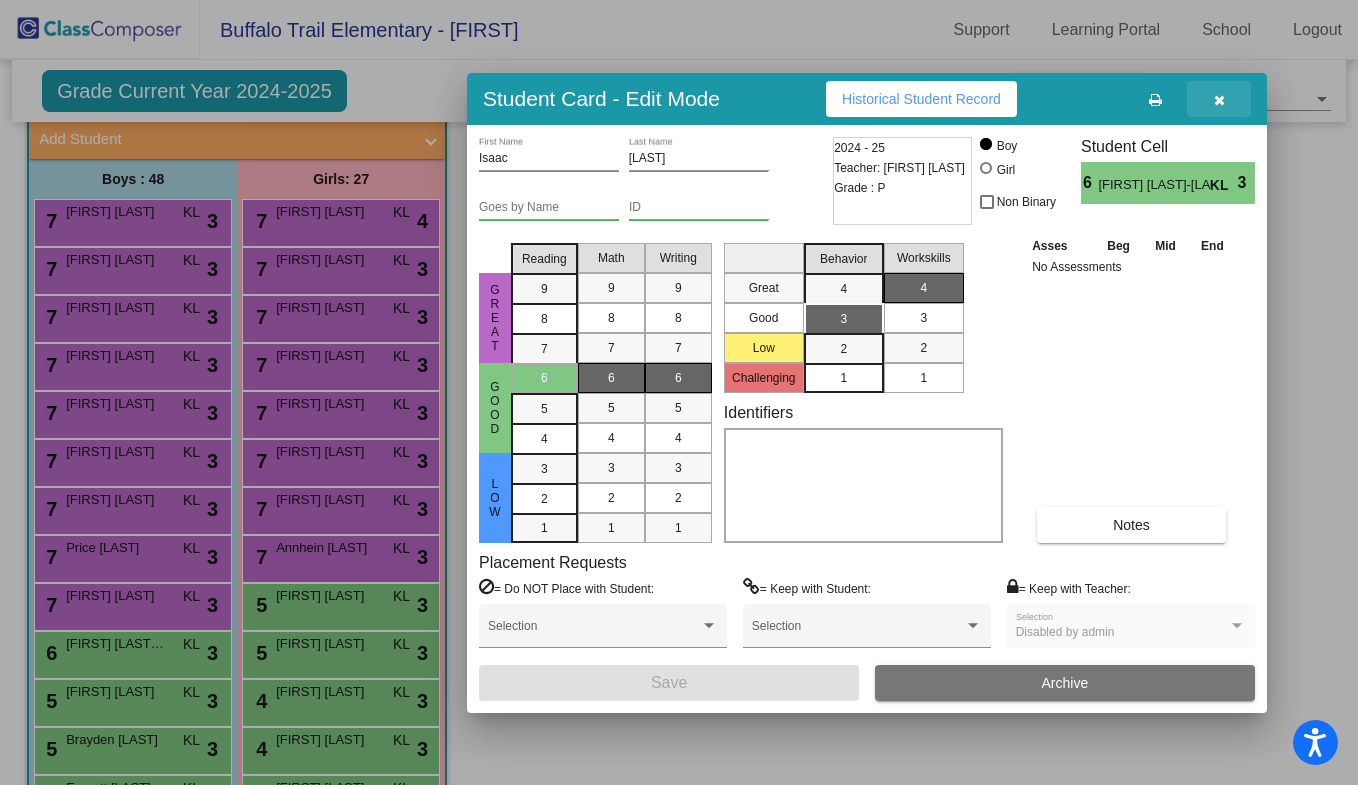 click at bounding box center [1219, 100] 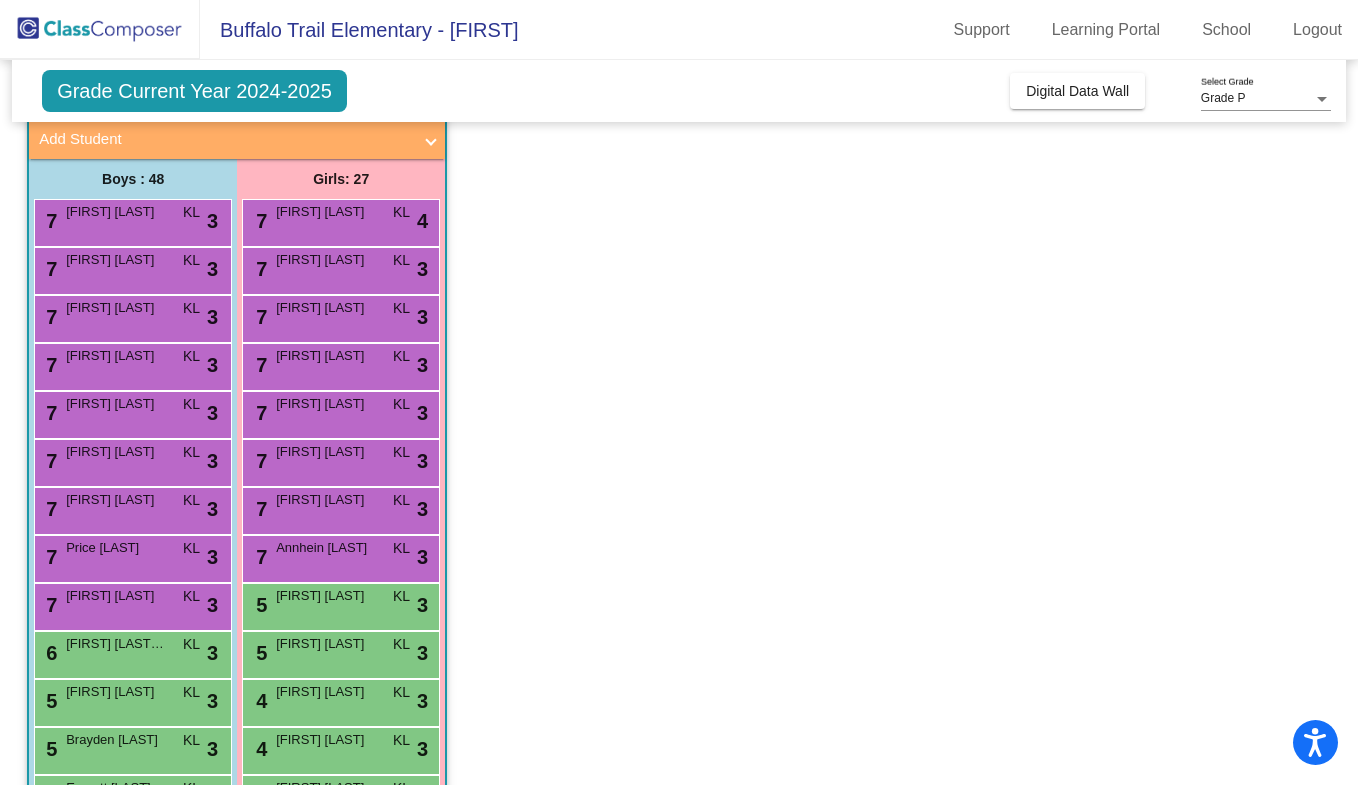 scroll, scrollTop: 2574, scrollLeft: 0, axis: vertical 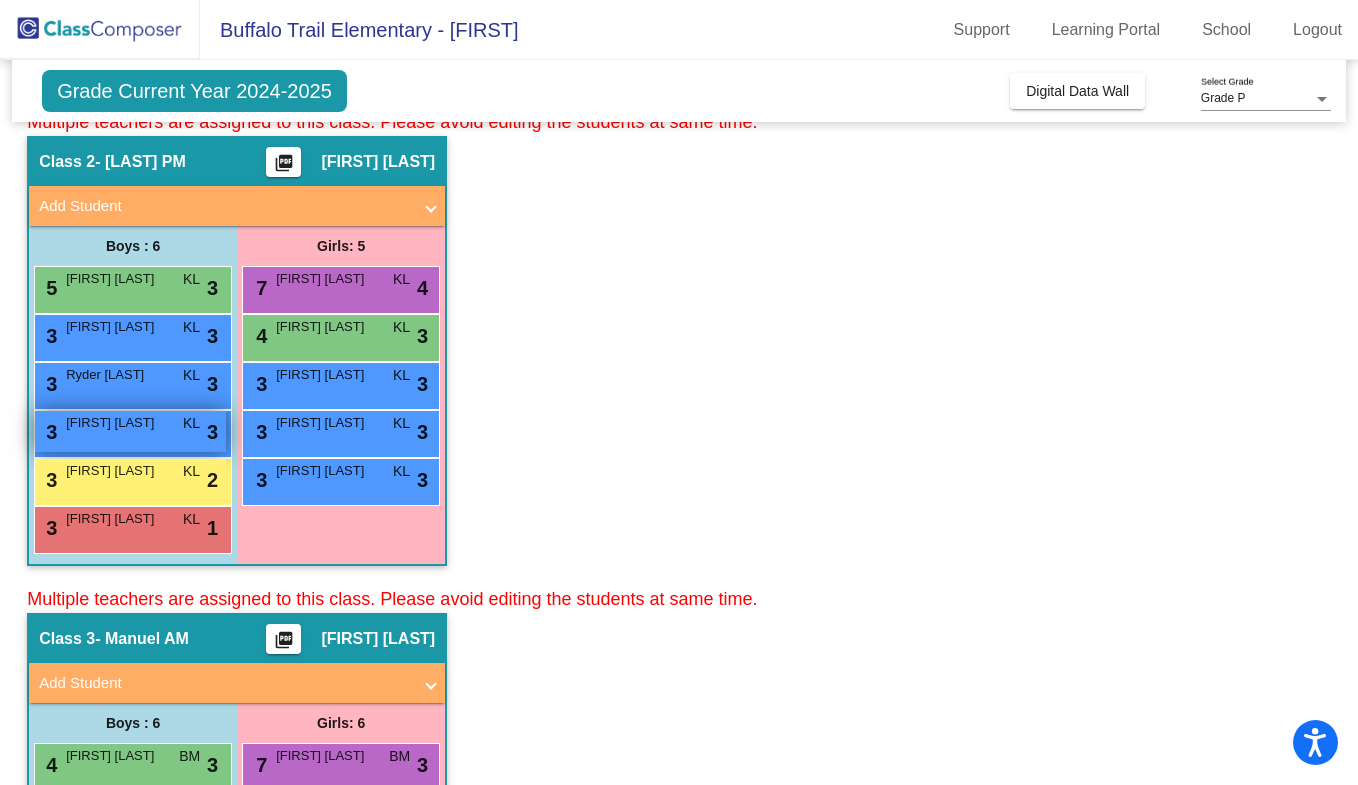 click on "3 Xavier Morroni KL lock do_not_disturb_alt 3" at bounding box center [130, 431] 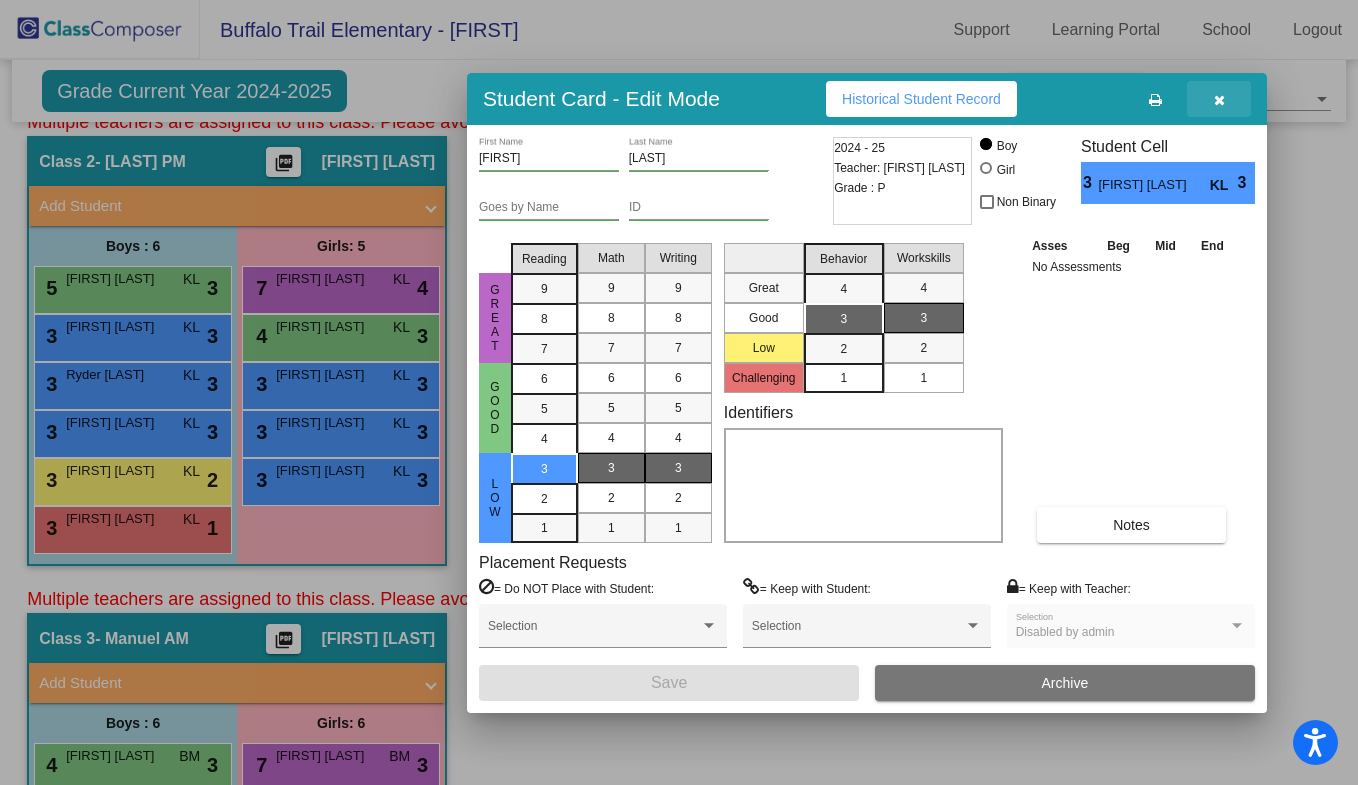 click at bounding box center [1219, 100] 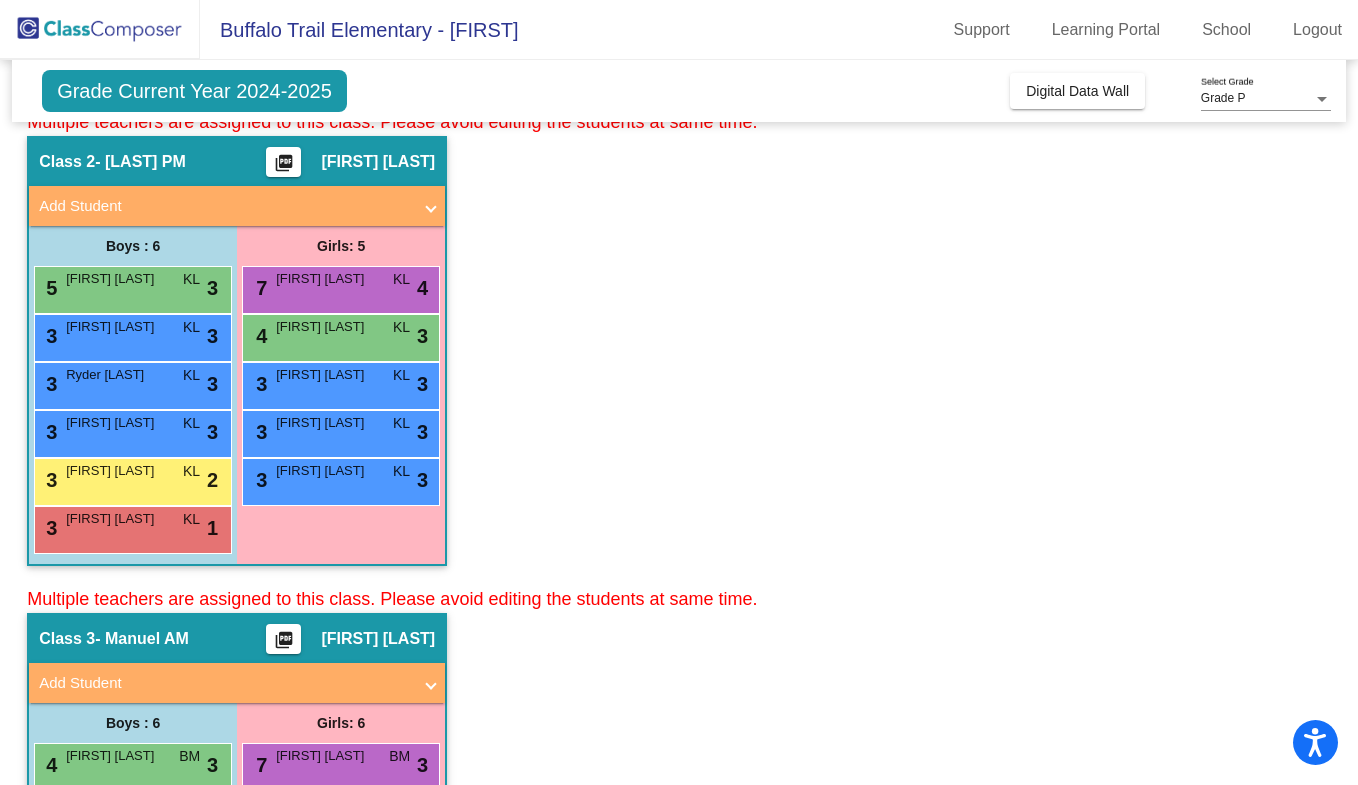 scroll, scrollTop: 3329, scrollLeft: 0, axis: vertical 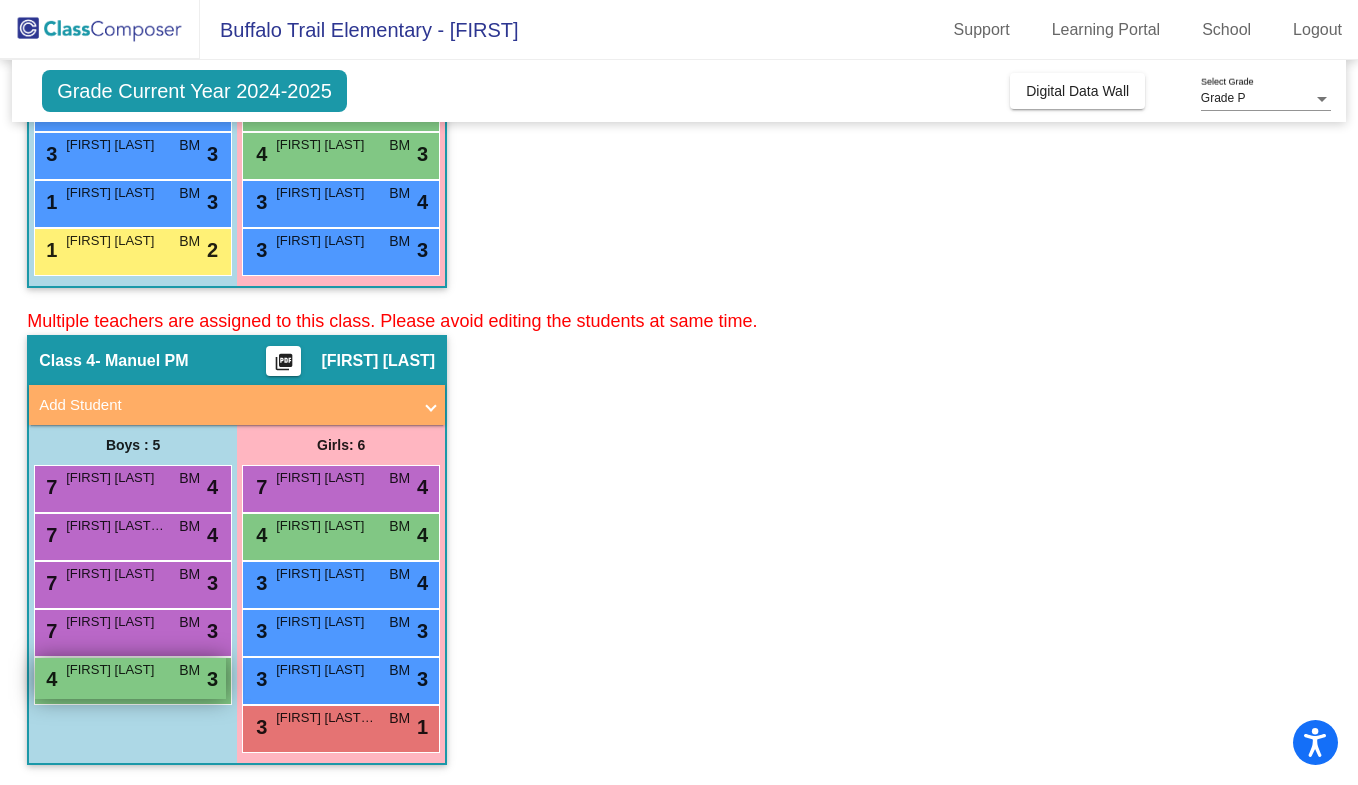 click on "4 Teddy Underberg BM lock do_not_disturb_alt 3" at bounding box center (130, 678) 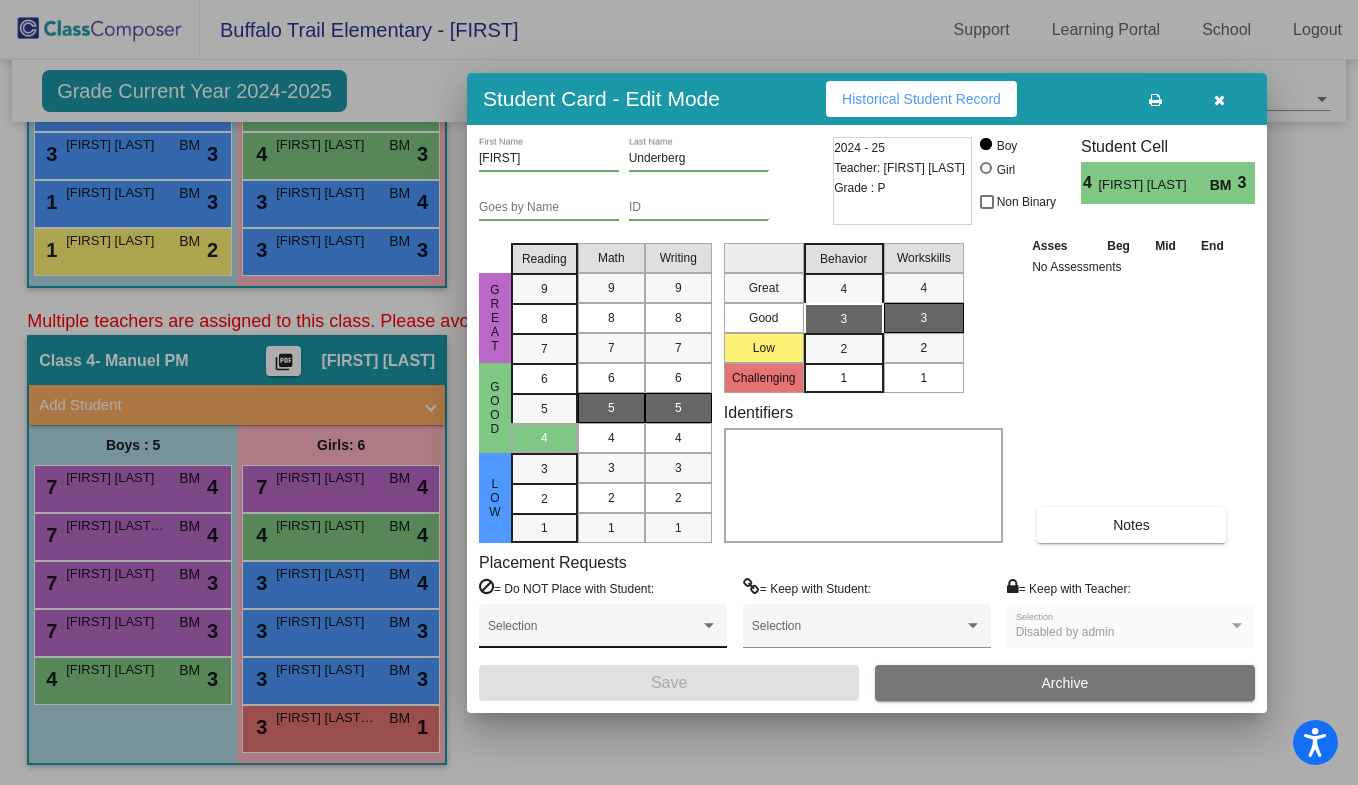 click at bounding box center (709, 626) 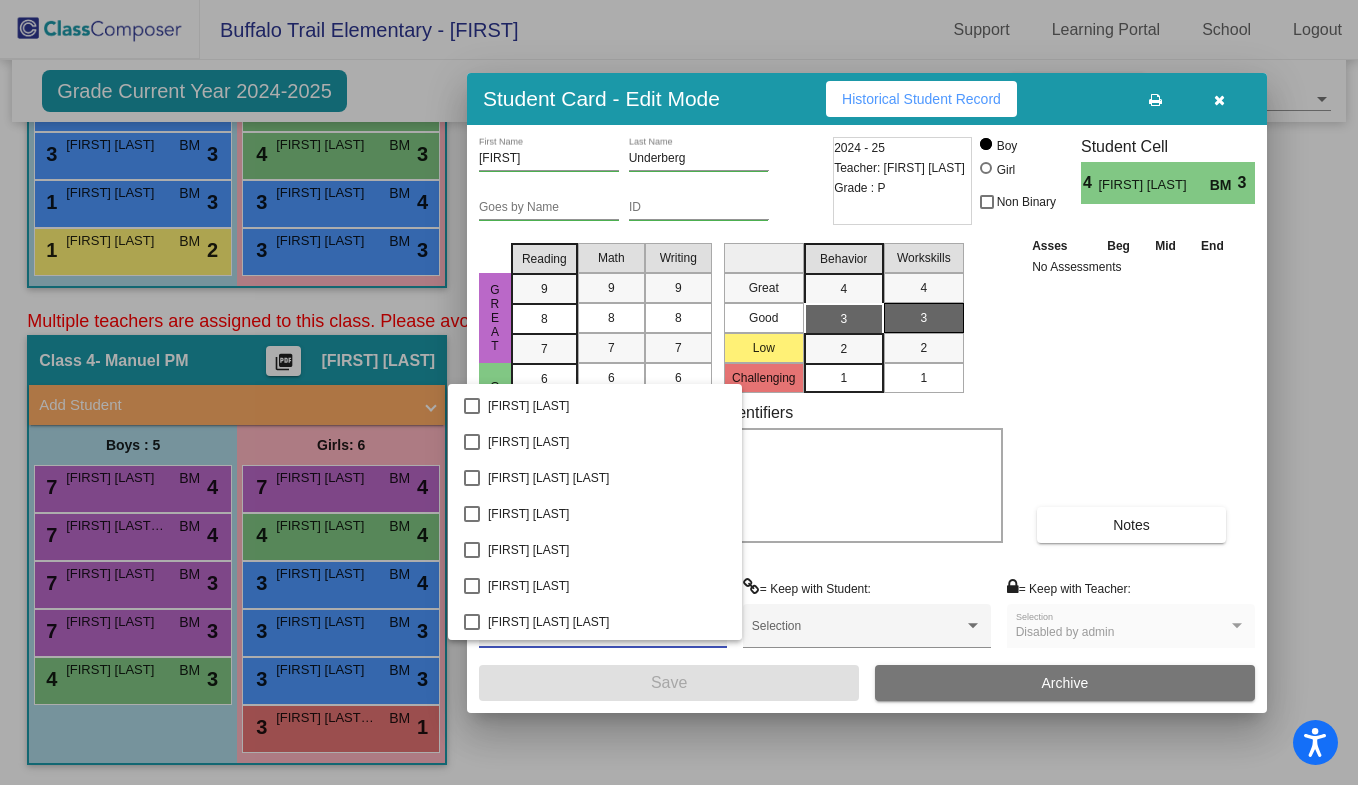 scroll, scrollTop: 3092, scrollLeft: 0, axis: vertical 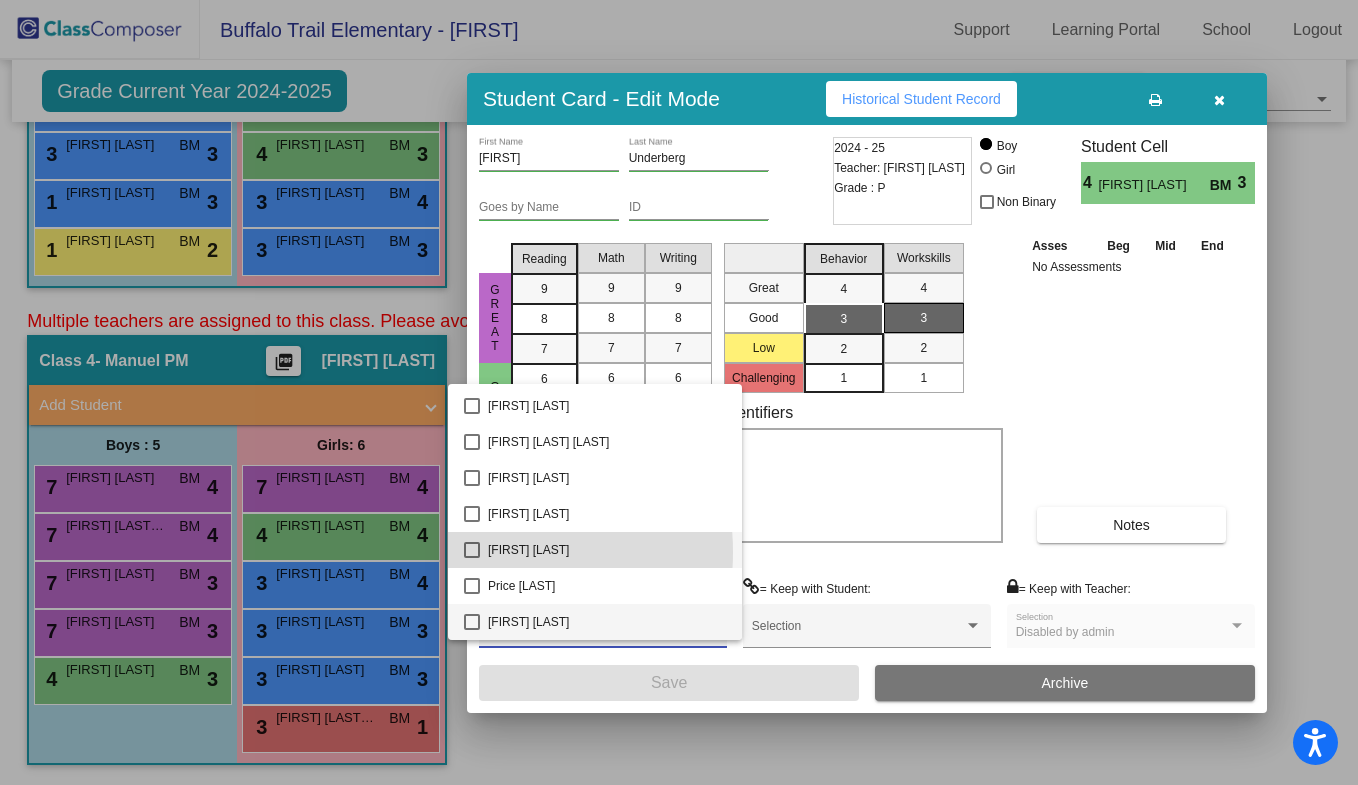 click at bounding box center [472, 550] 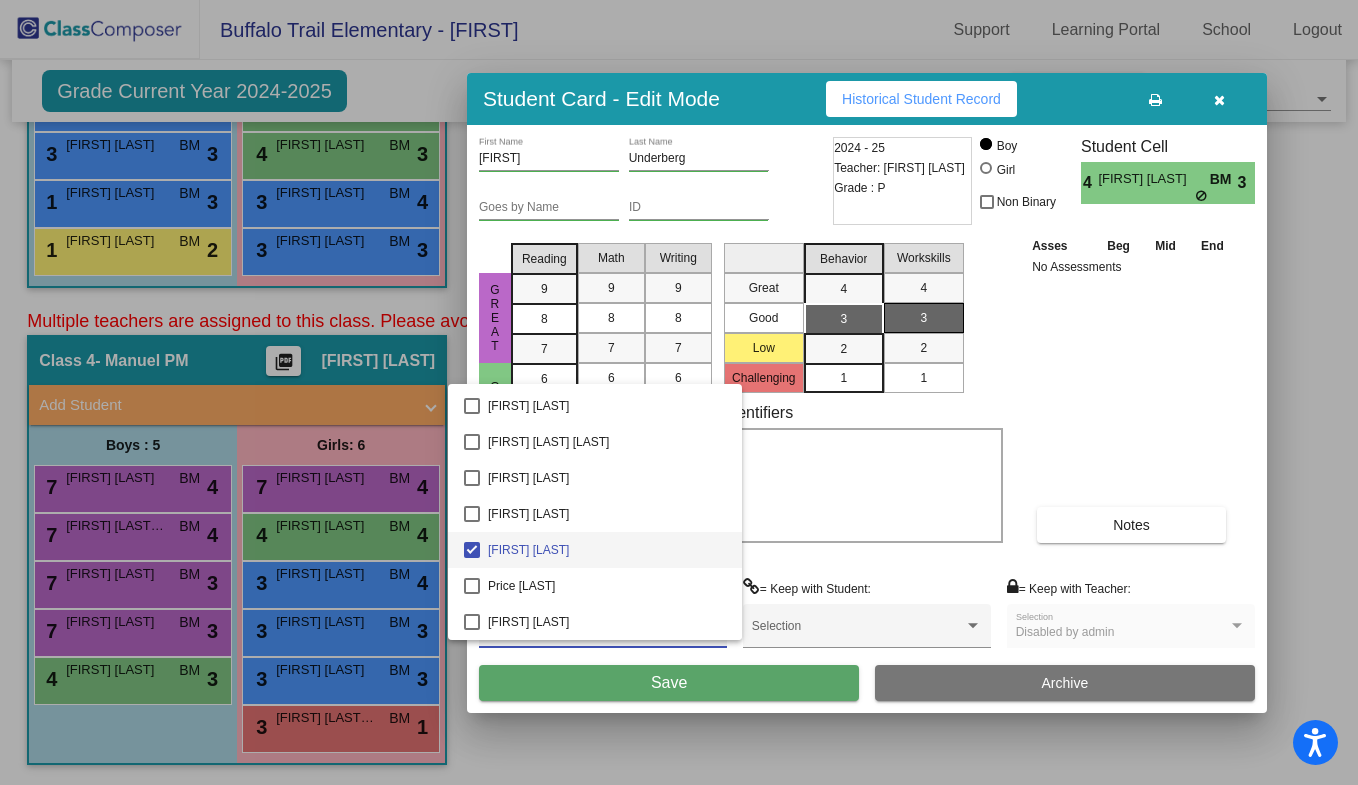 click at bounding box center [679, 392] 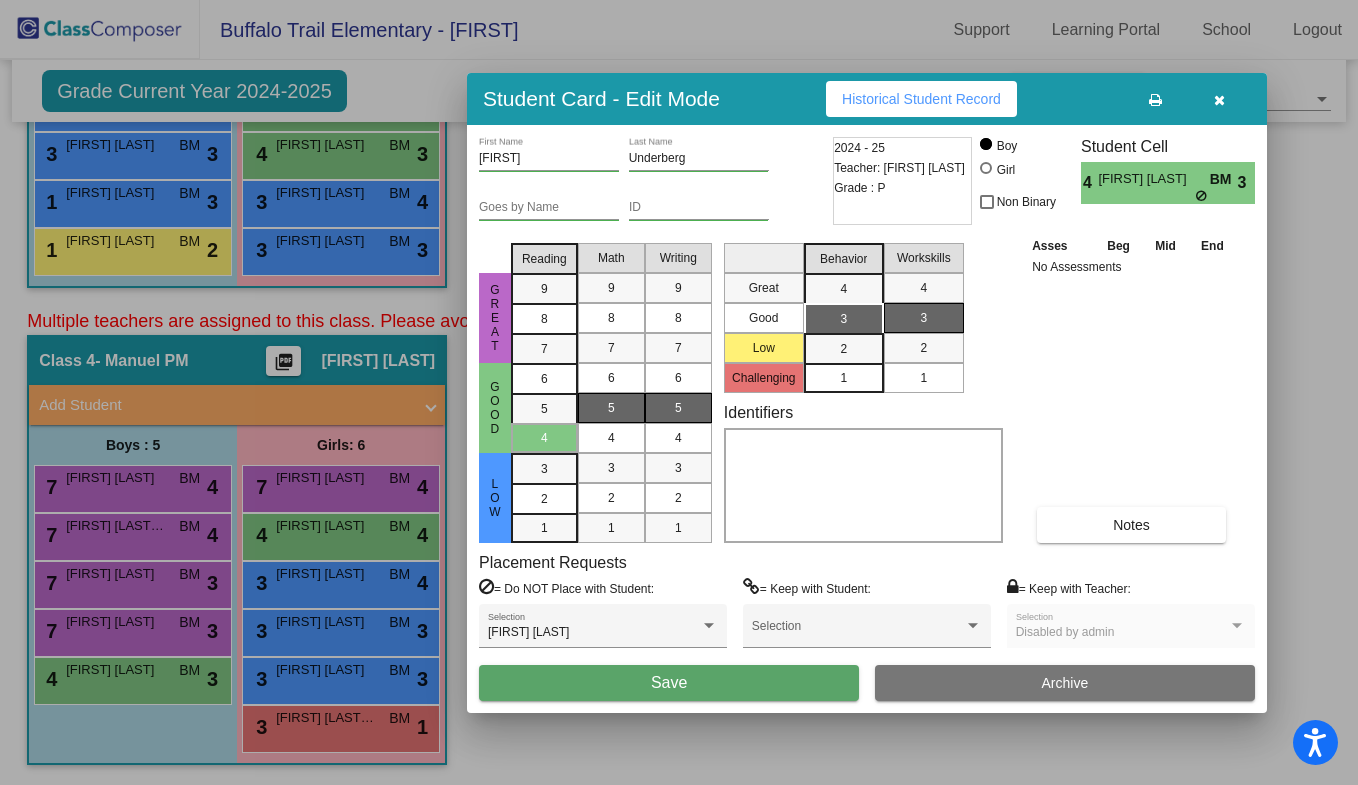 click on "Save" at bounding box center [669, 683] 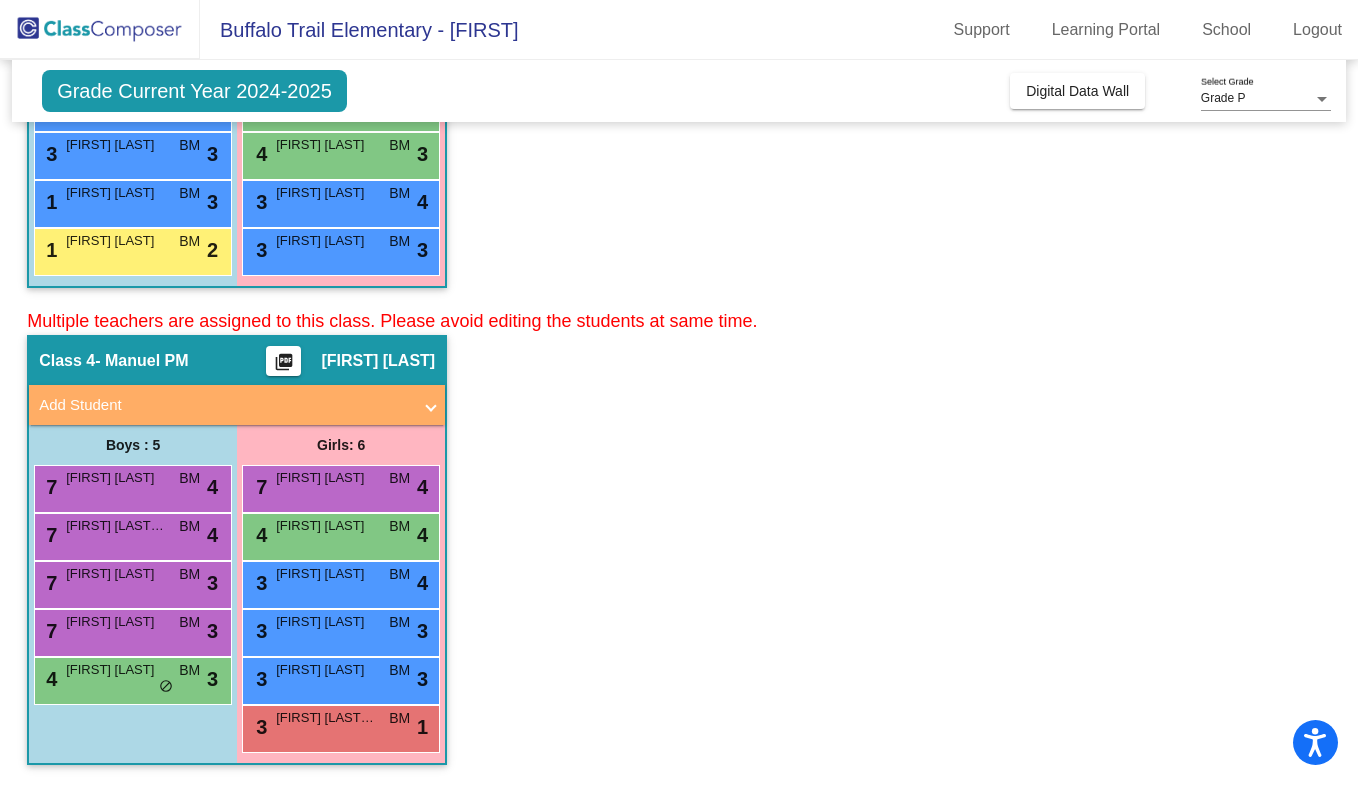 scroll, scrollTop: 897, scrollLeft: 0, axis: vertical 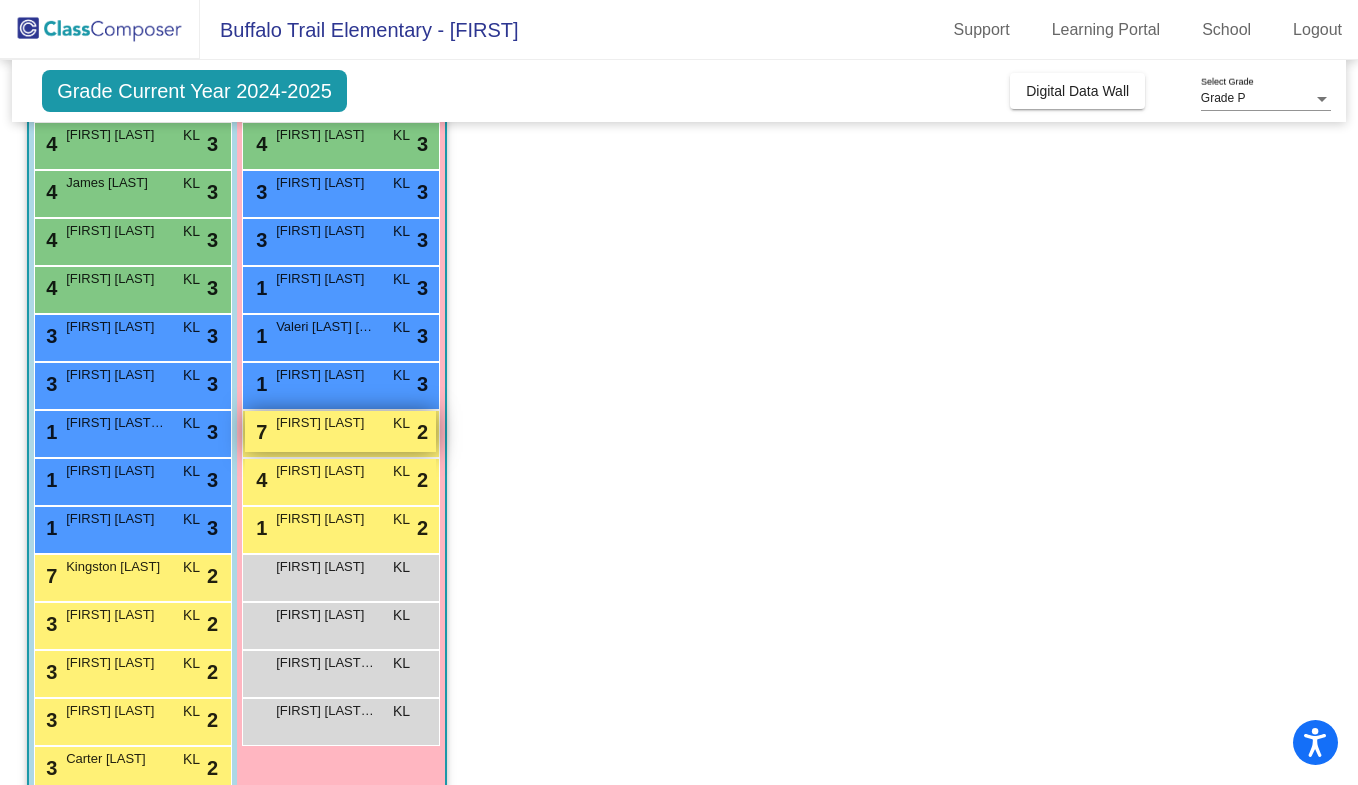 click on "7 [FIRST] [LAST] KL lock do_not_disturb_alt 2" at bounding box center [340, 431] 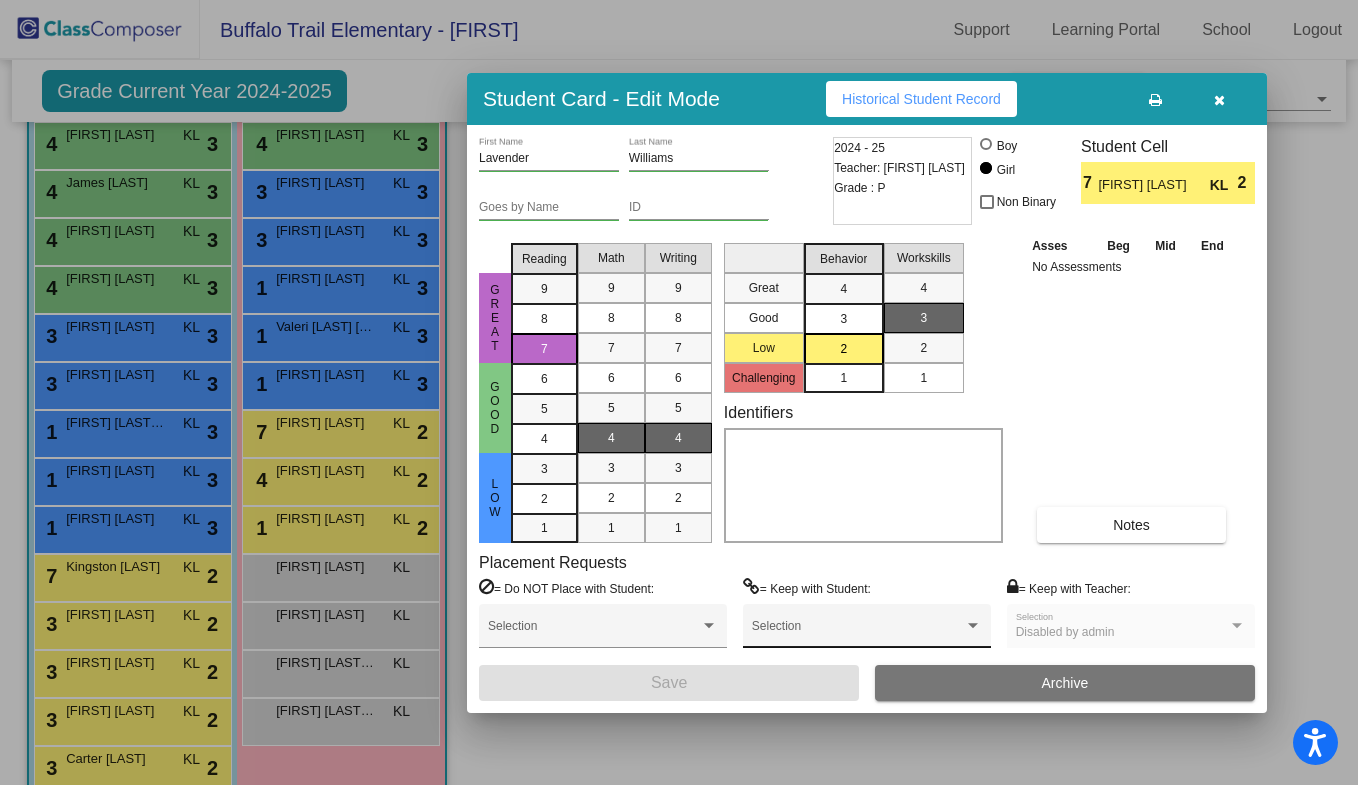 click at bounding box center (973, 626) 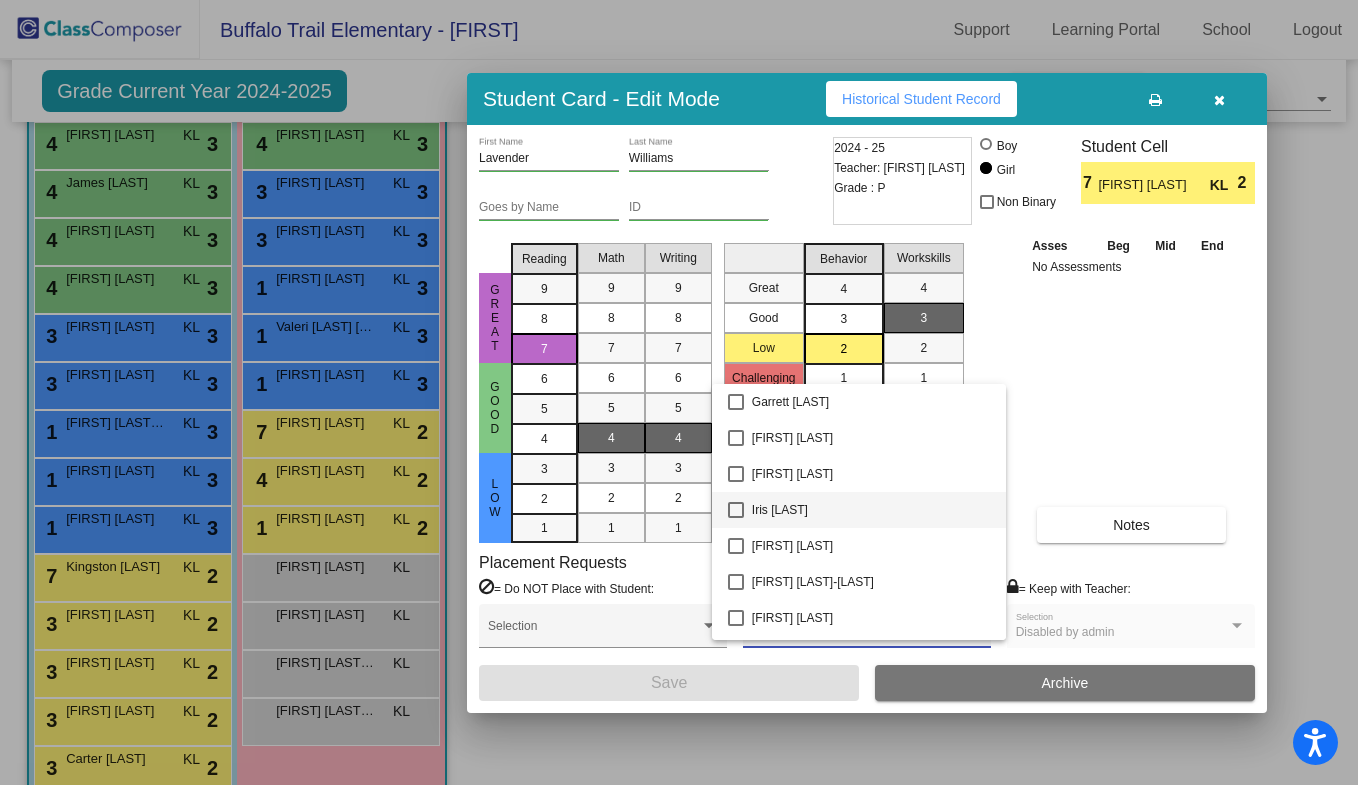 scroll, scrollTop: 1369, scrollLeft: 0, axis: vertical 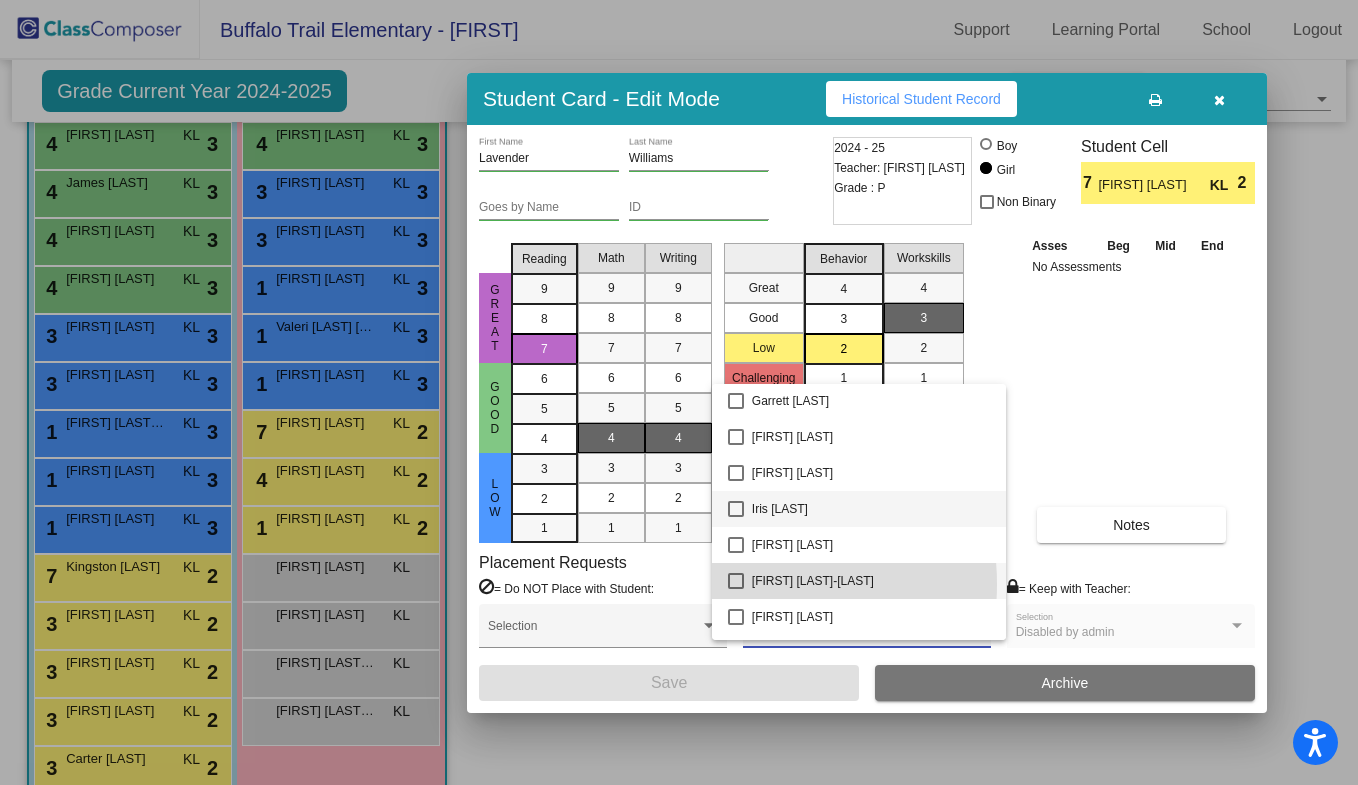 click at bounding box center [736, 581] 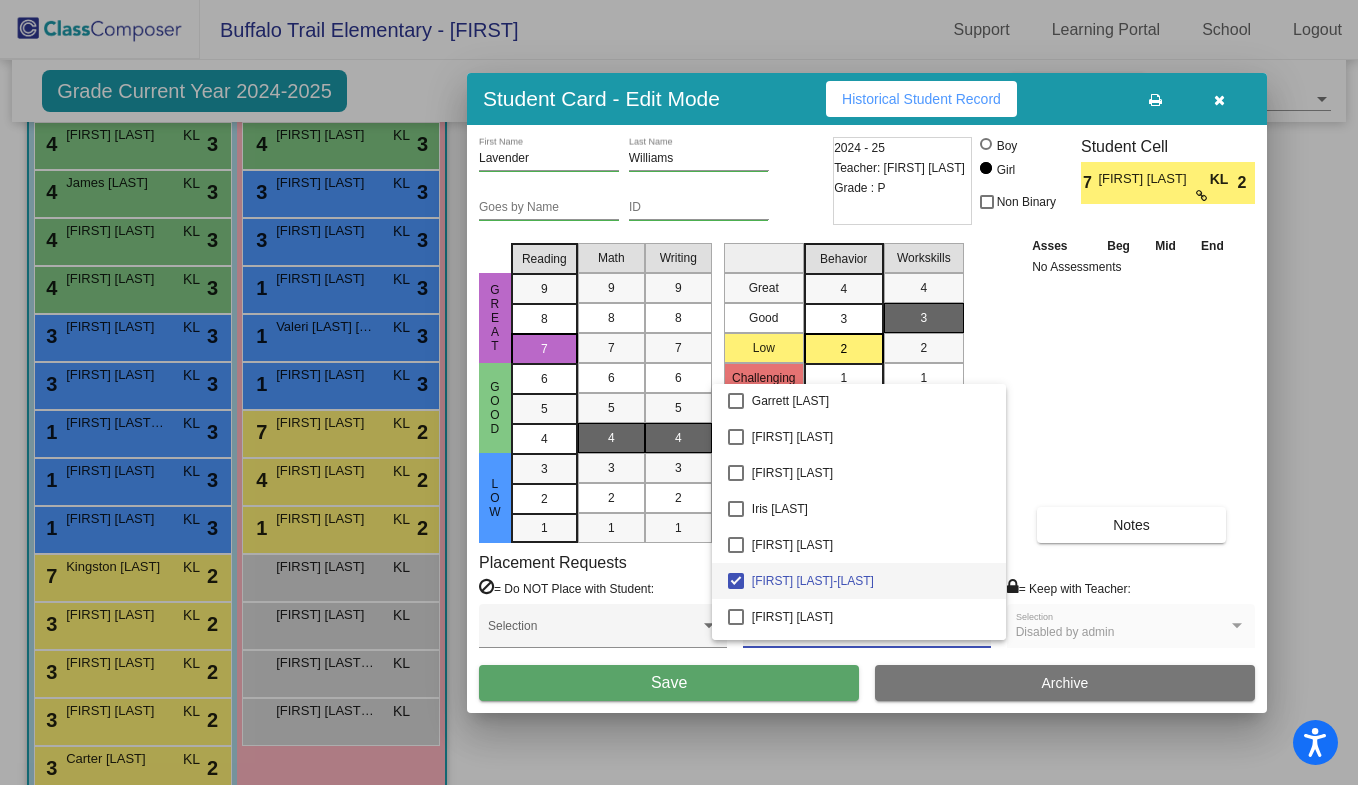 click at bounding box center [679, 392] 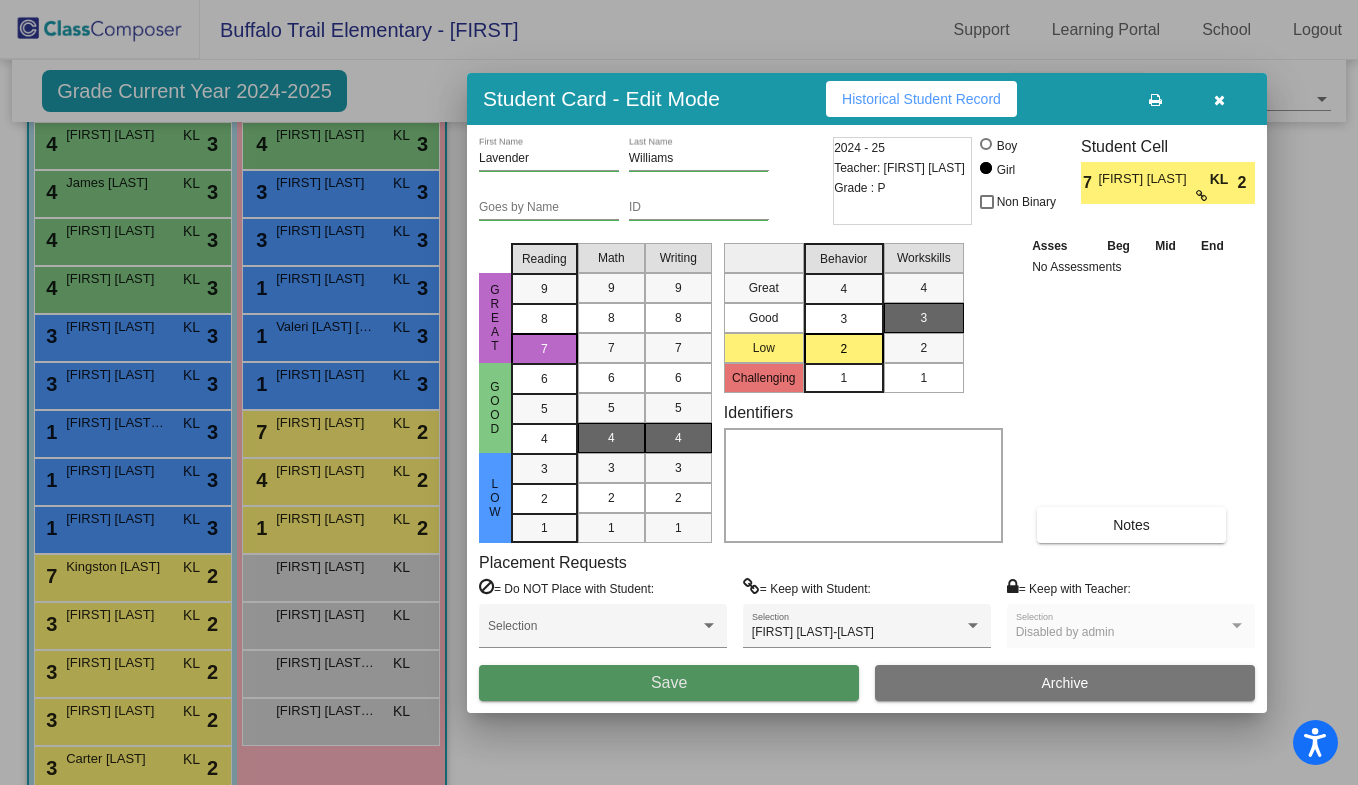click on "Save" at bounding box center [669, 683] 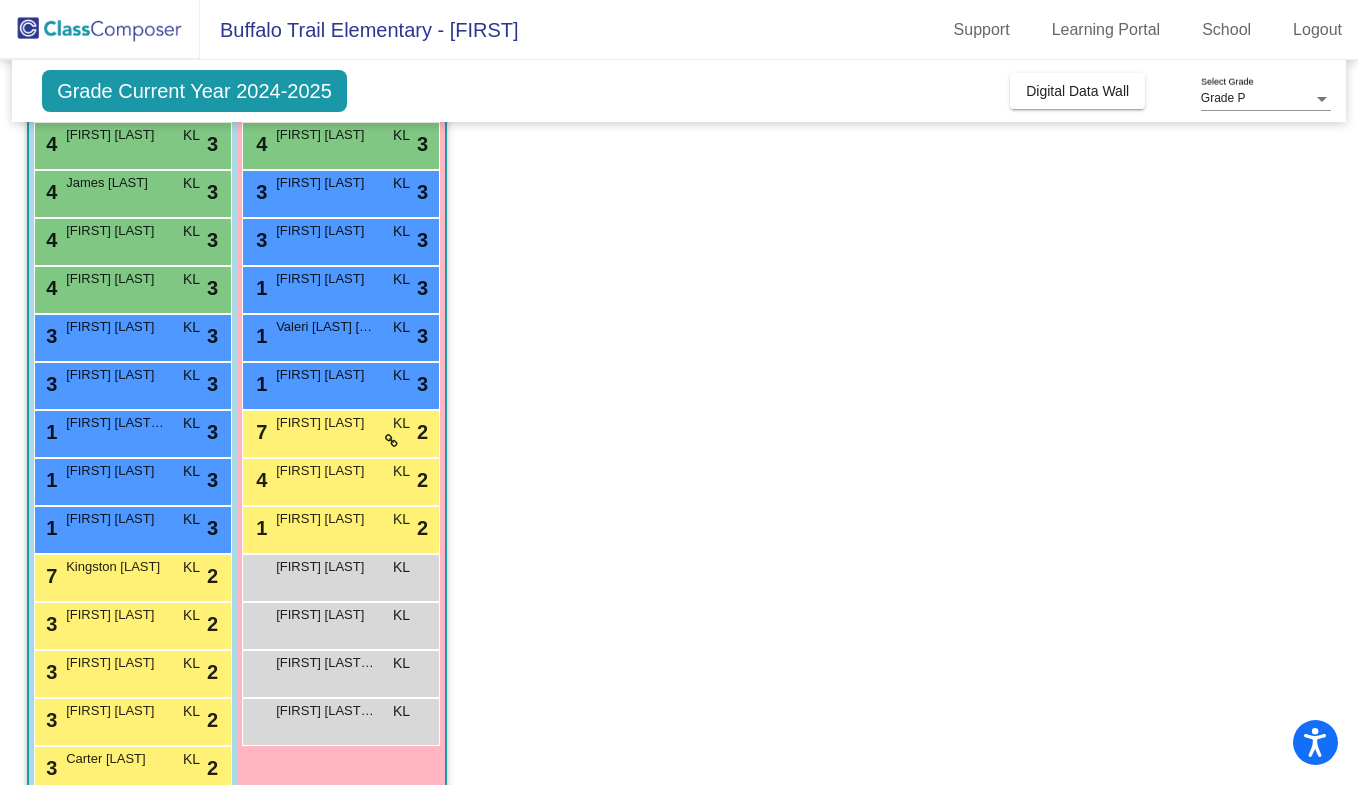 scroll, scrollTop: 2907, scrollLeft: 0, axis: vertical 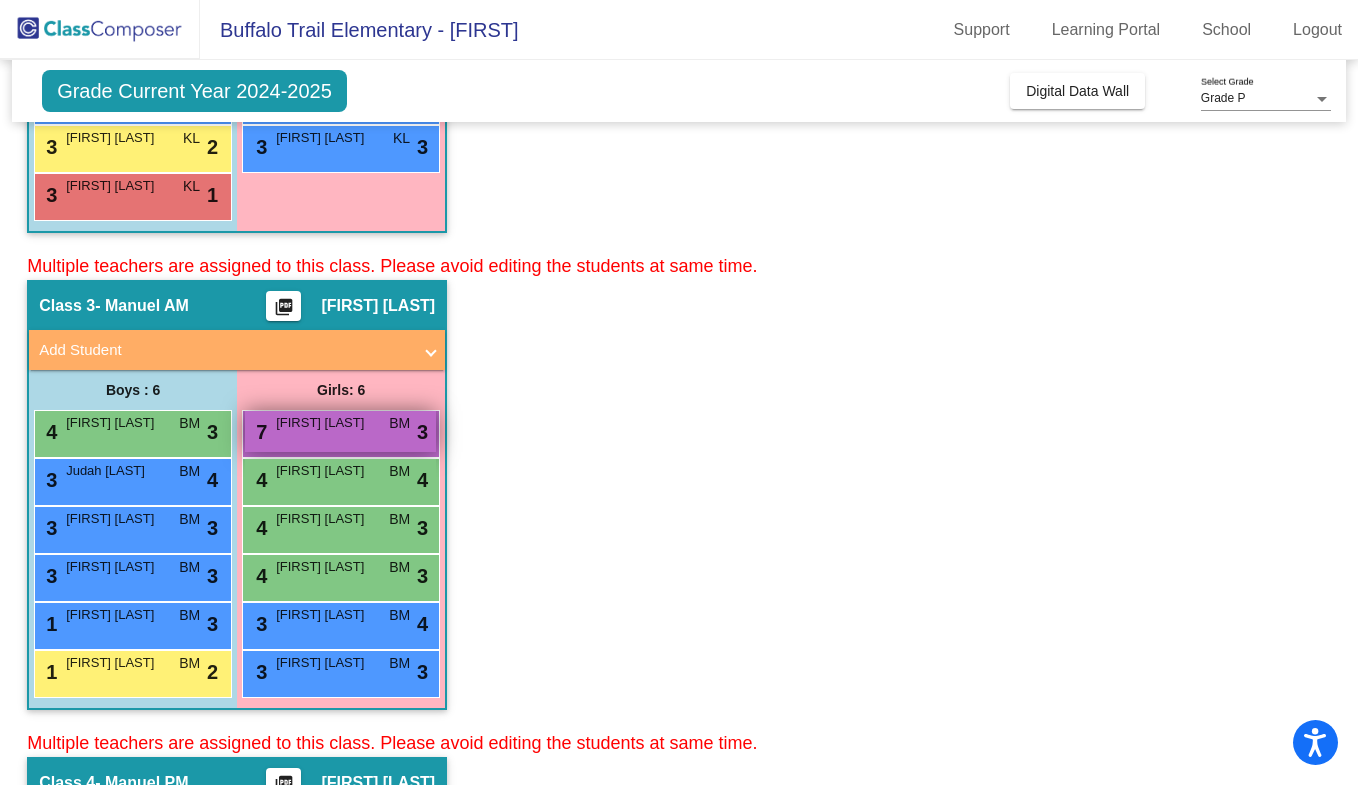 click on "[FIRST] [LAST]" at bounding box center [326, 423] 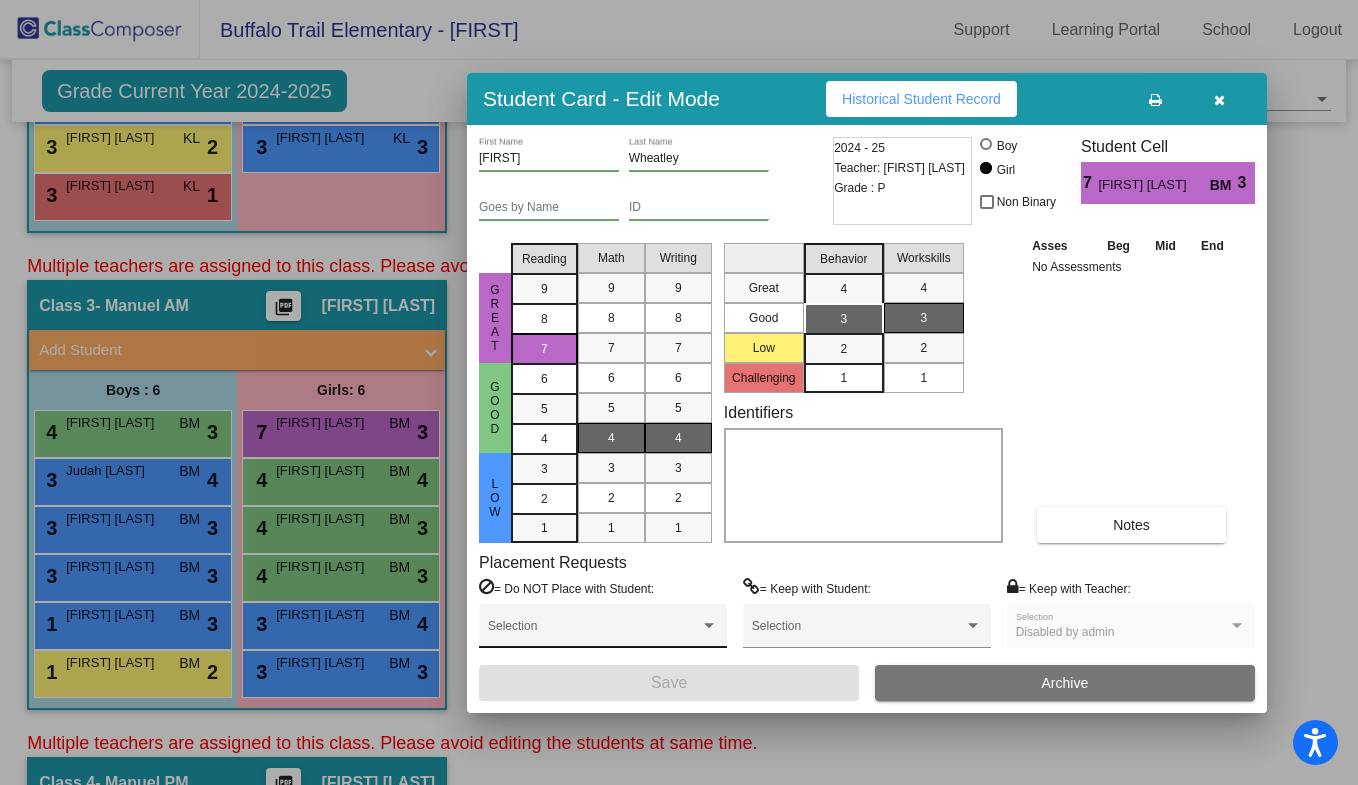click at bounding box center (603, 633) 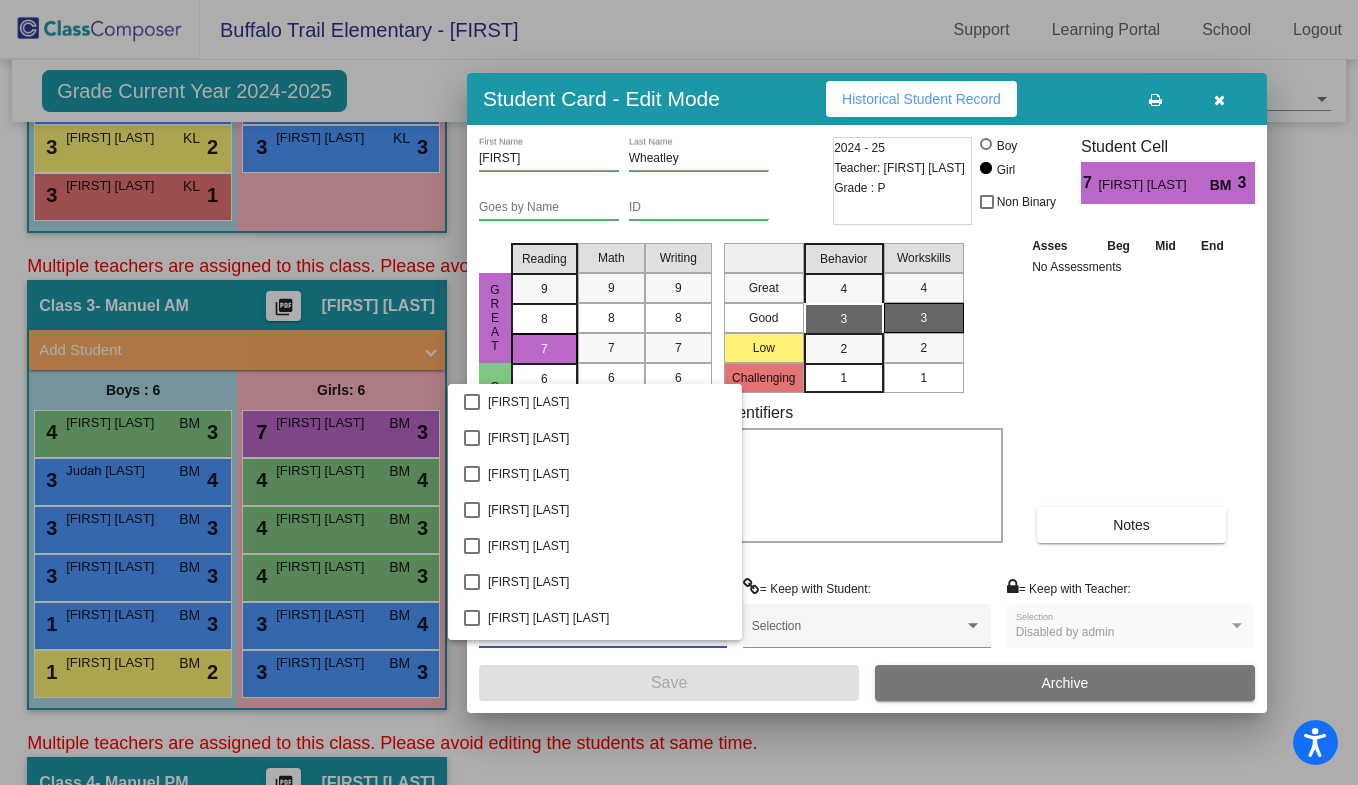 scroll, scrollTop: 500, scrollLeft: 0, axis: vertical 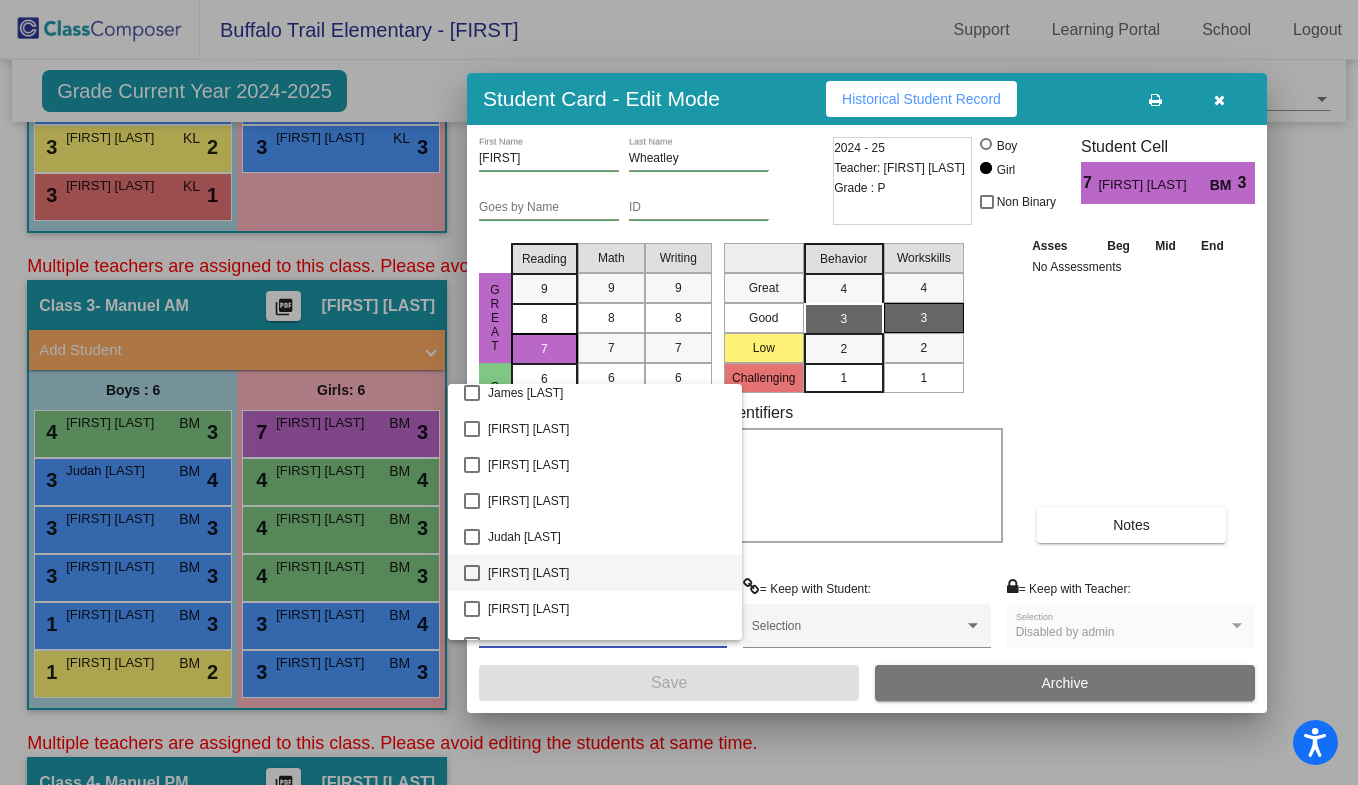 click at bounding box center (472, 573) 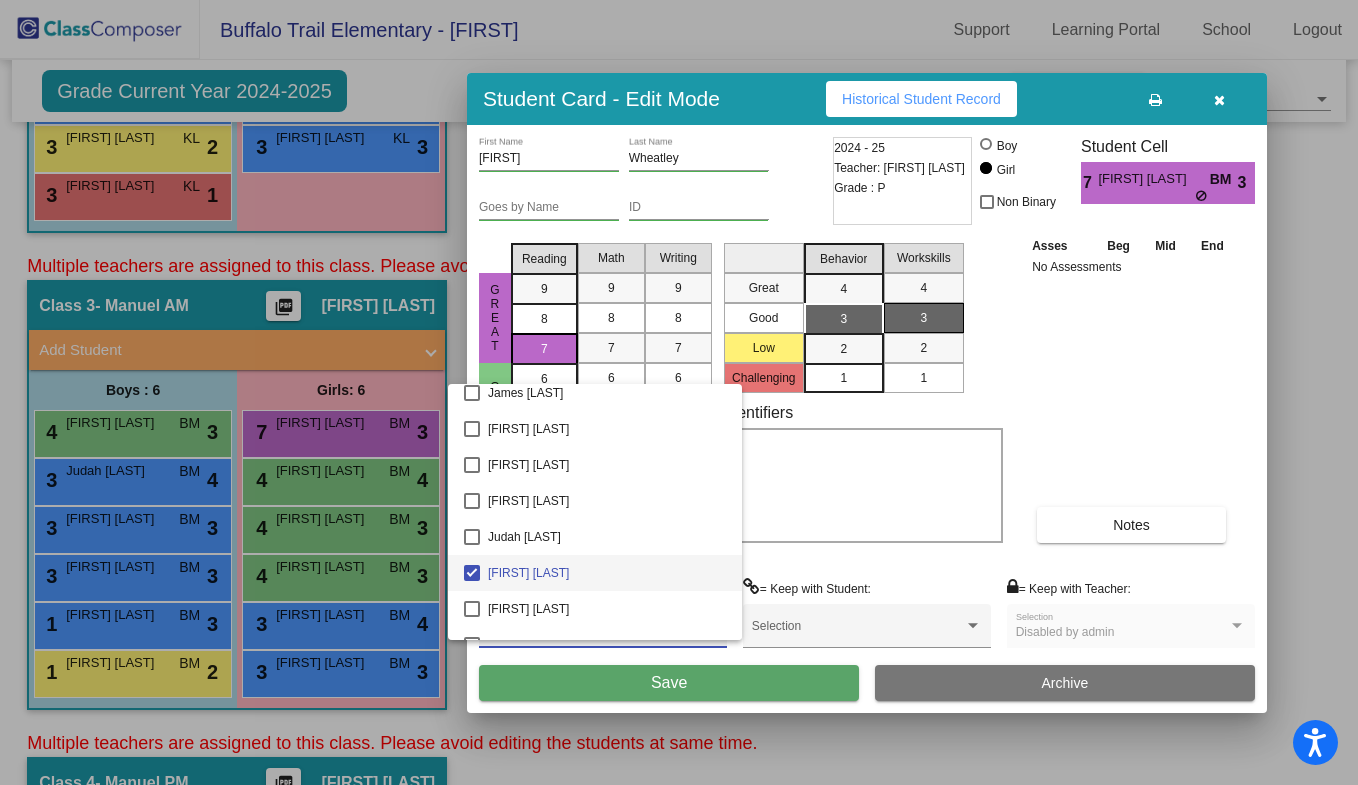 click at bounding box center (679, 392) 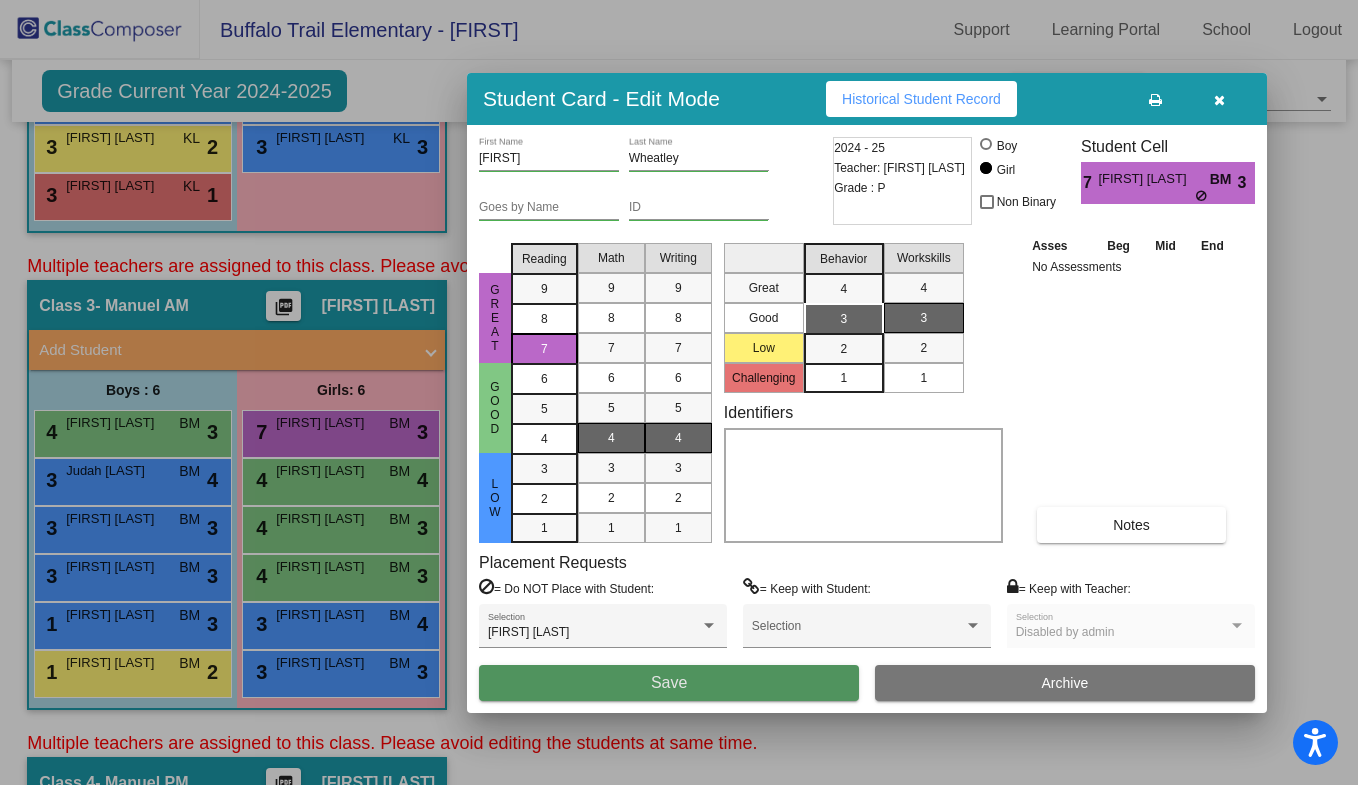 click on "Save" at bounding box center [669, 683] 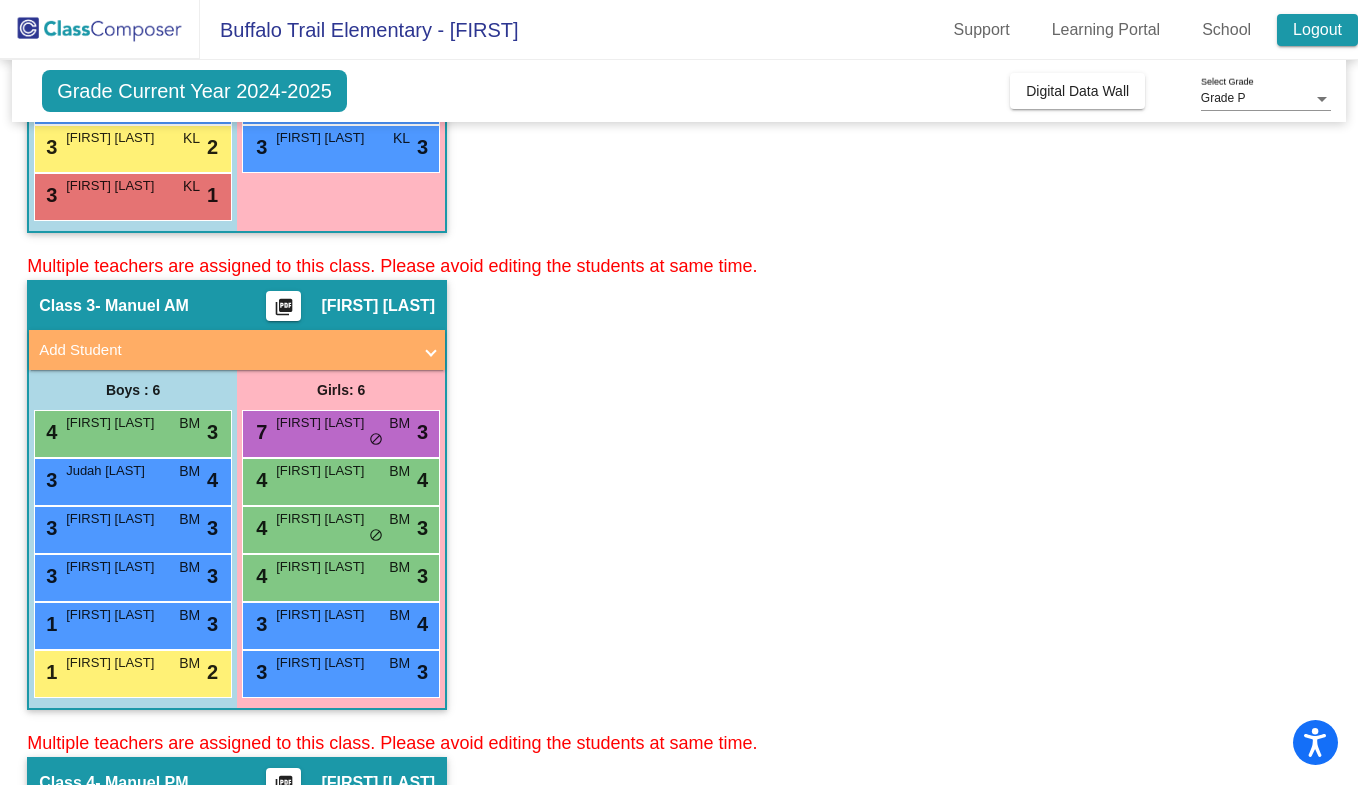 click on "Logout" 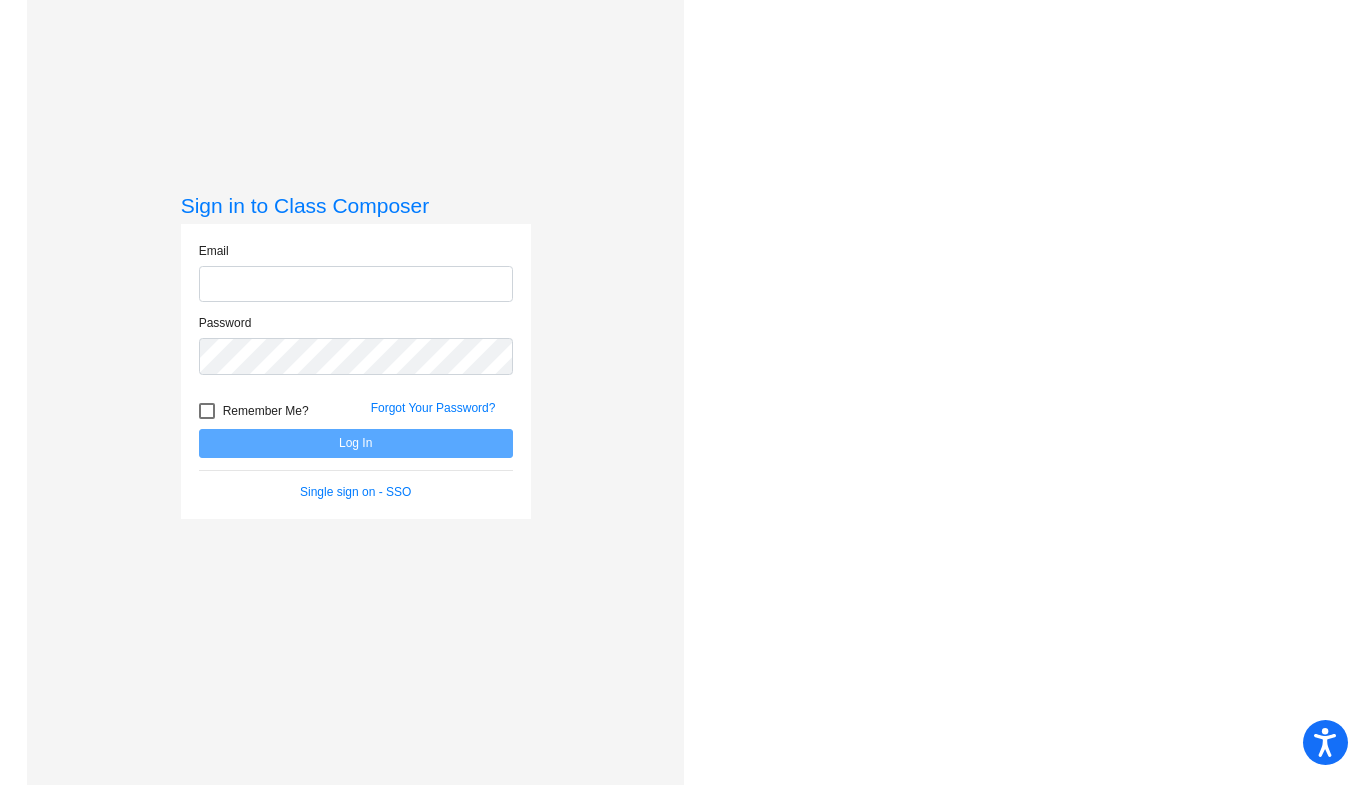 scroll, scrollTop: 0, scrollLeft: 0, axis: both 